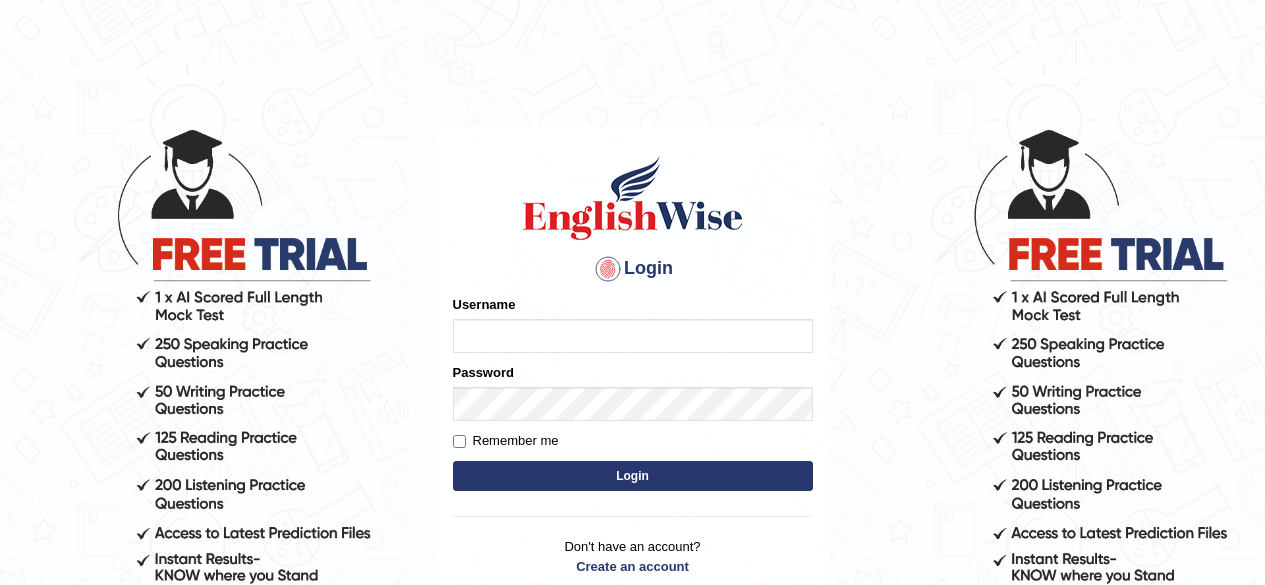 scroll, scrollTop: 0, scrollLeft: 0, axis: both 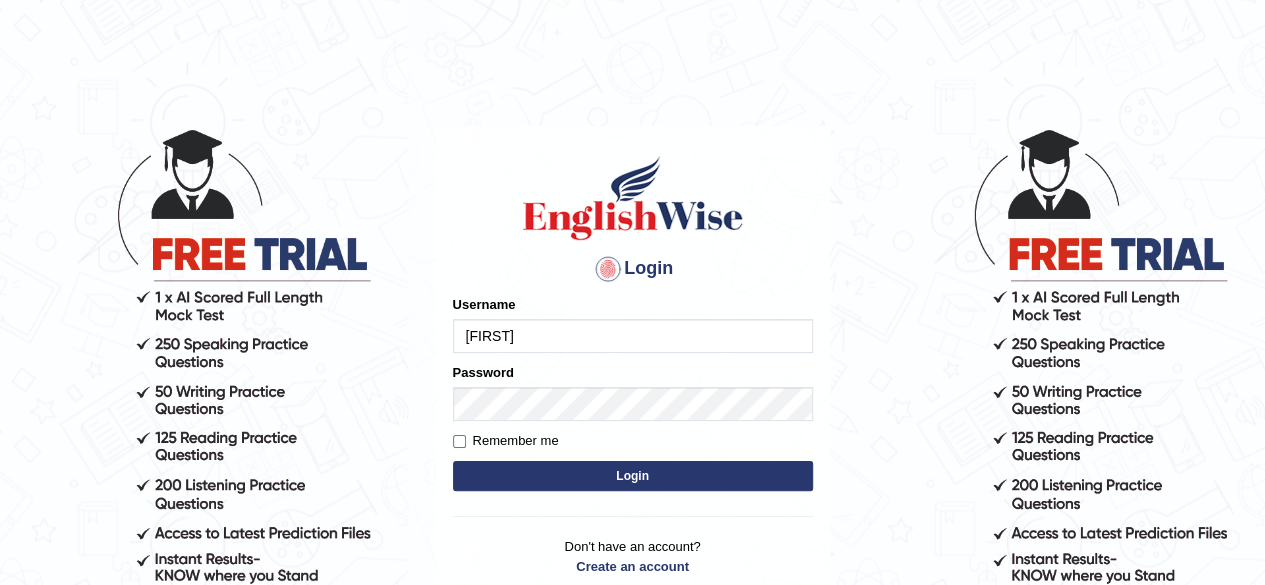 type on "[FIRST]" 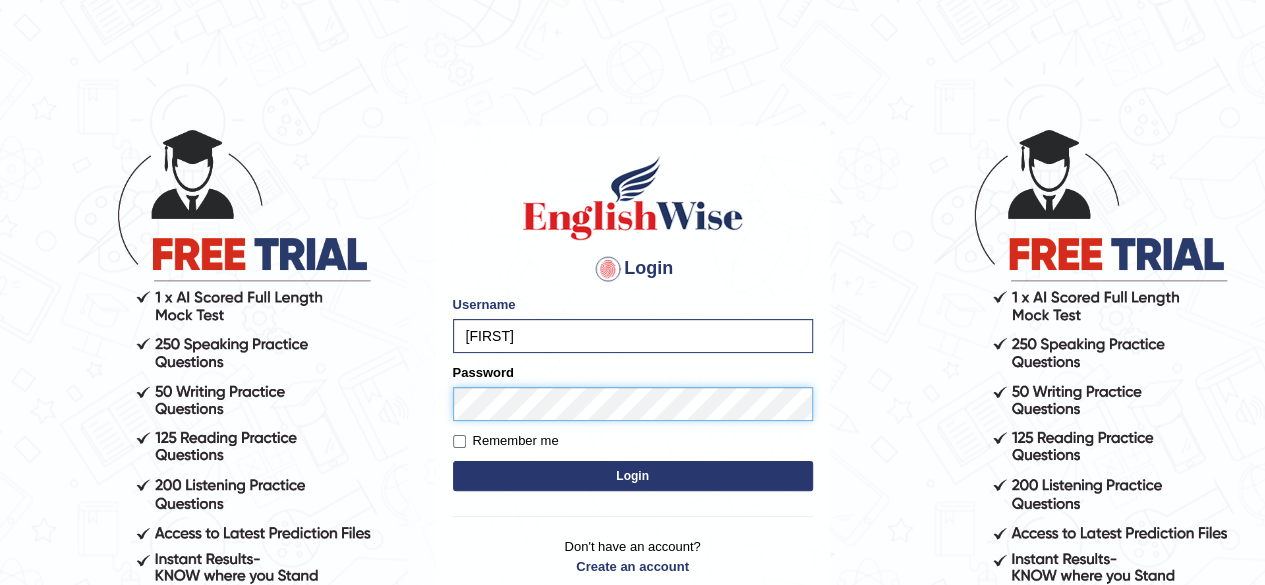 click on "Login" at bounding box center (633, 476) 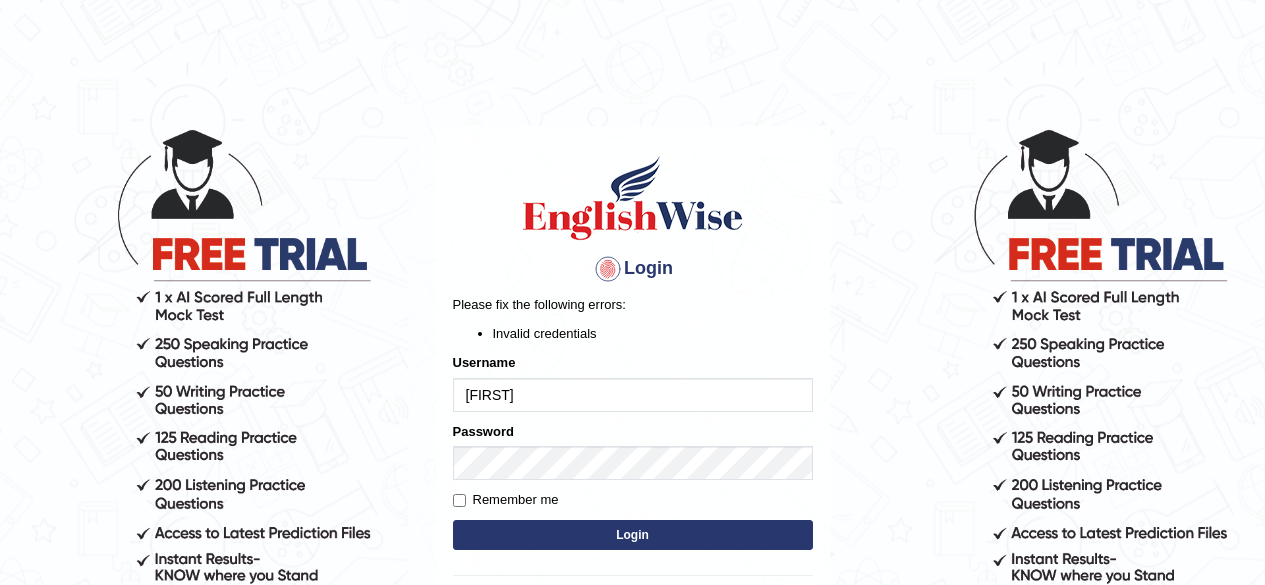 scroll, scrollTop: 0, scrollLeft: 0, axis: both 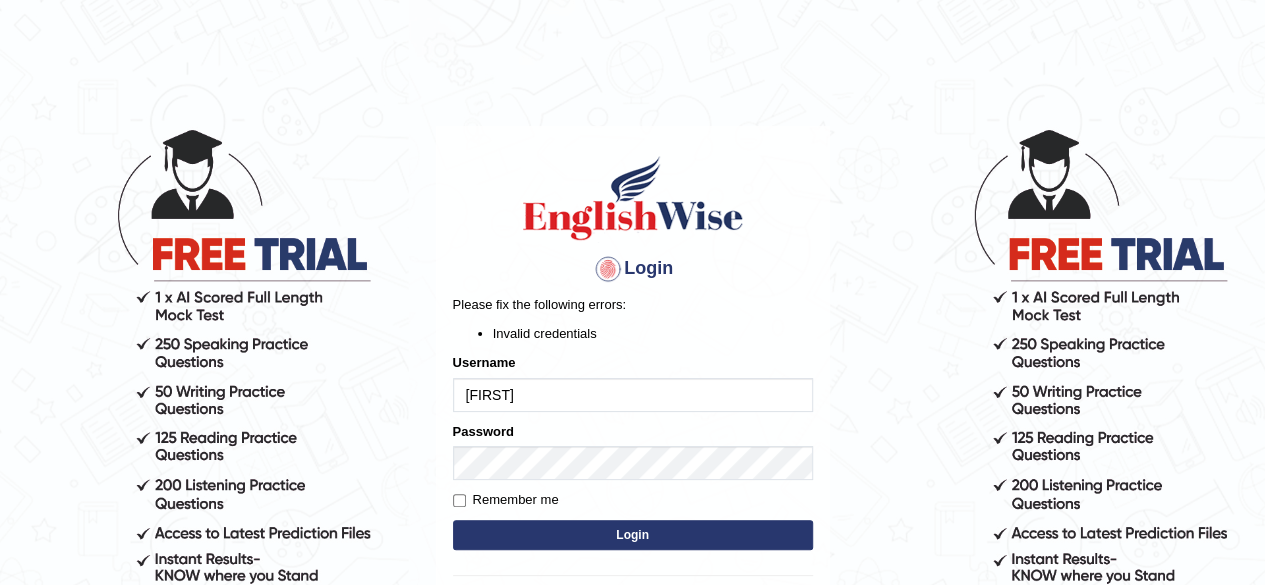 click on "Login" at bounding box center (633, 535) 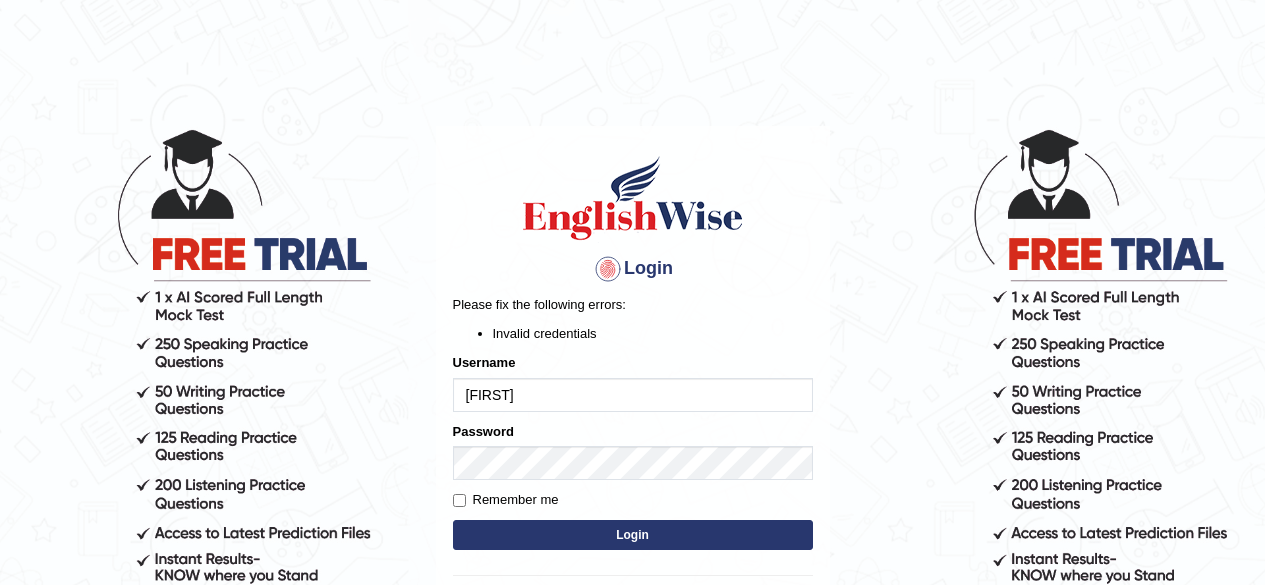scroll, scrollTop: 0, scrollLeft: 0, axis: both 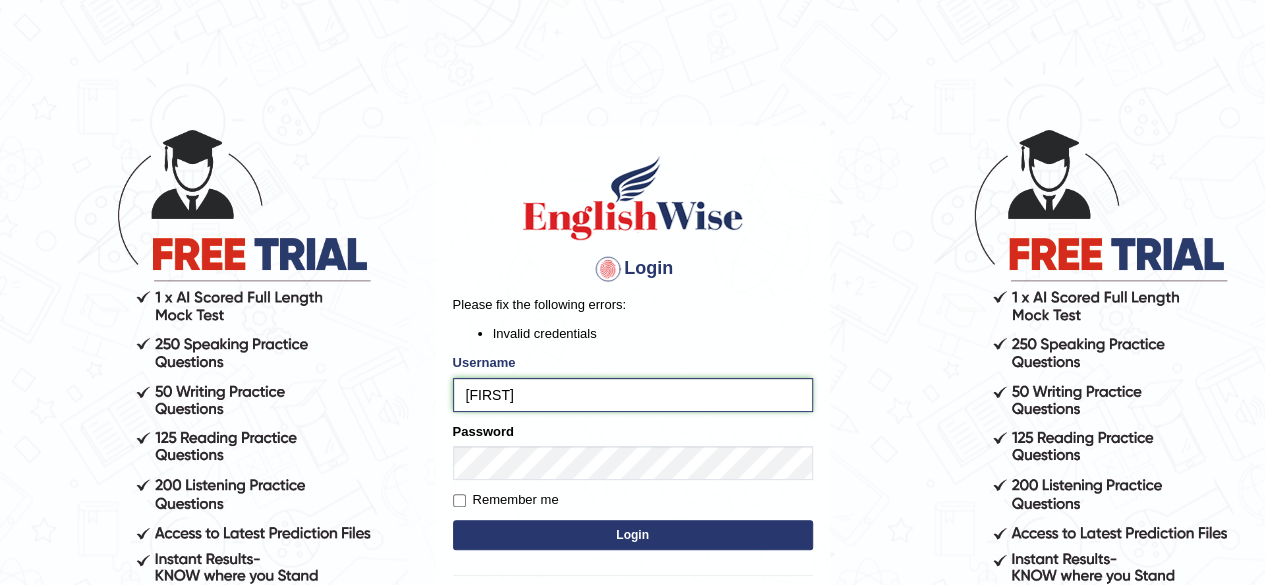 click on "[FIRST]" at bounding box center [633, 395] 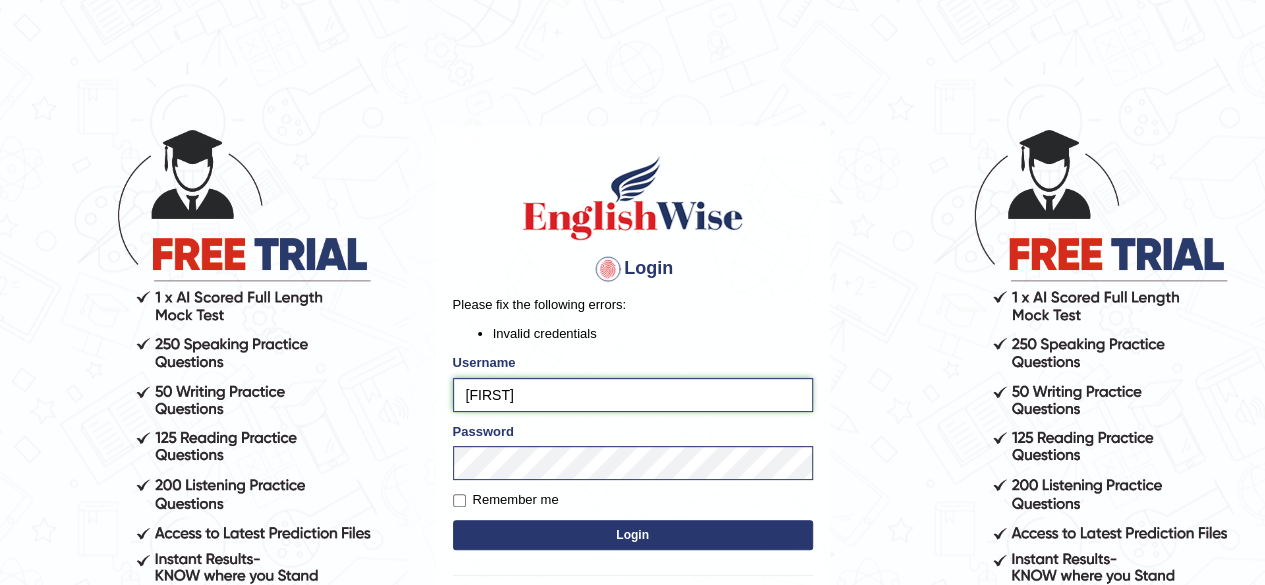 type on "[FIRST]" 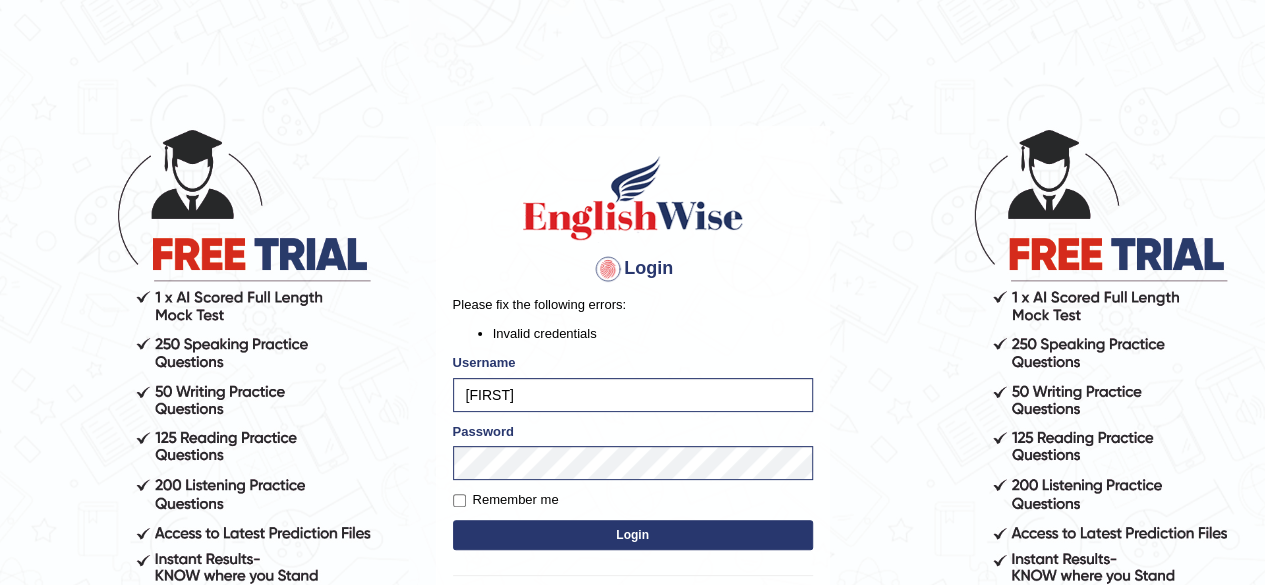 click on "Login" at bounding box center [633, 535] 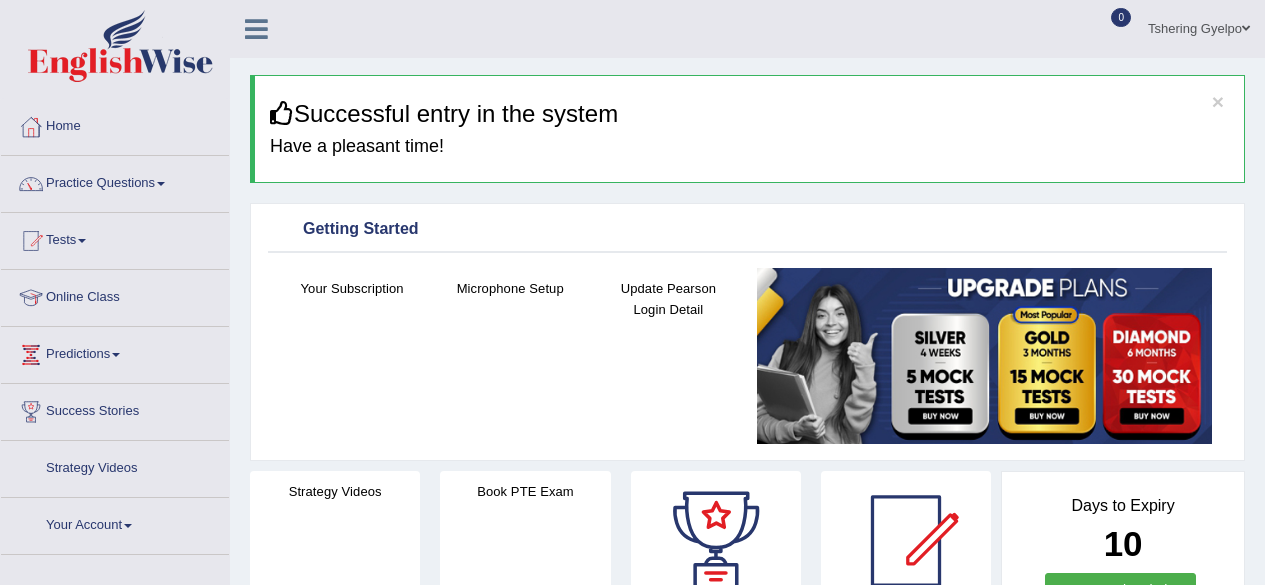 scroll, scrollTop: 0, scrollLeft: 0, axis: both 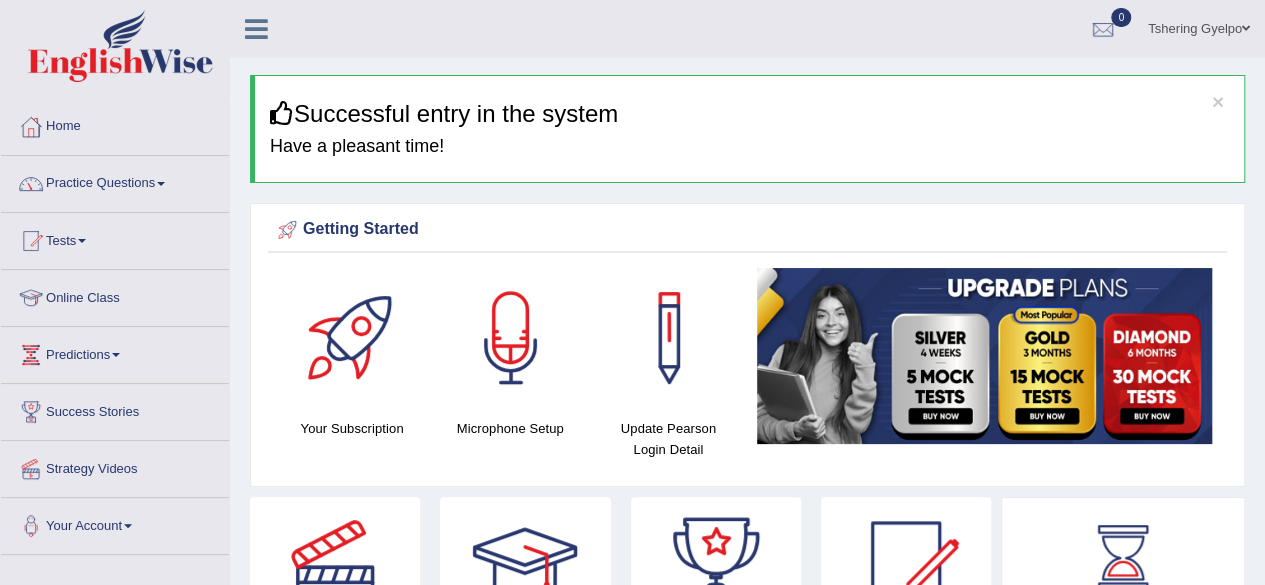 click on "Practice Questions" at bounding box center [115, 181] 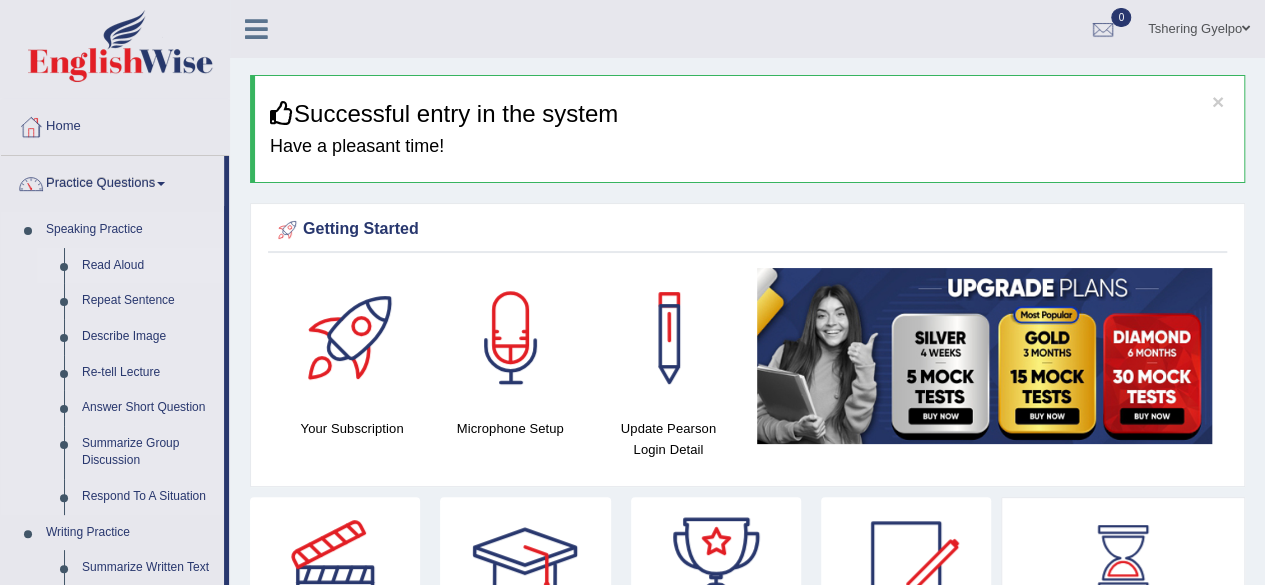 click on "Read Aloud" at bounding box center [148, 266] 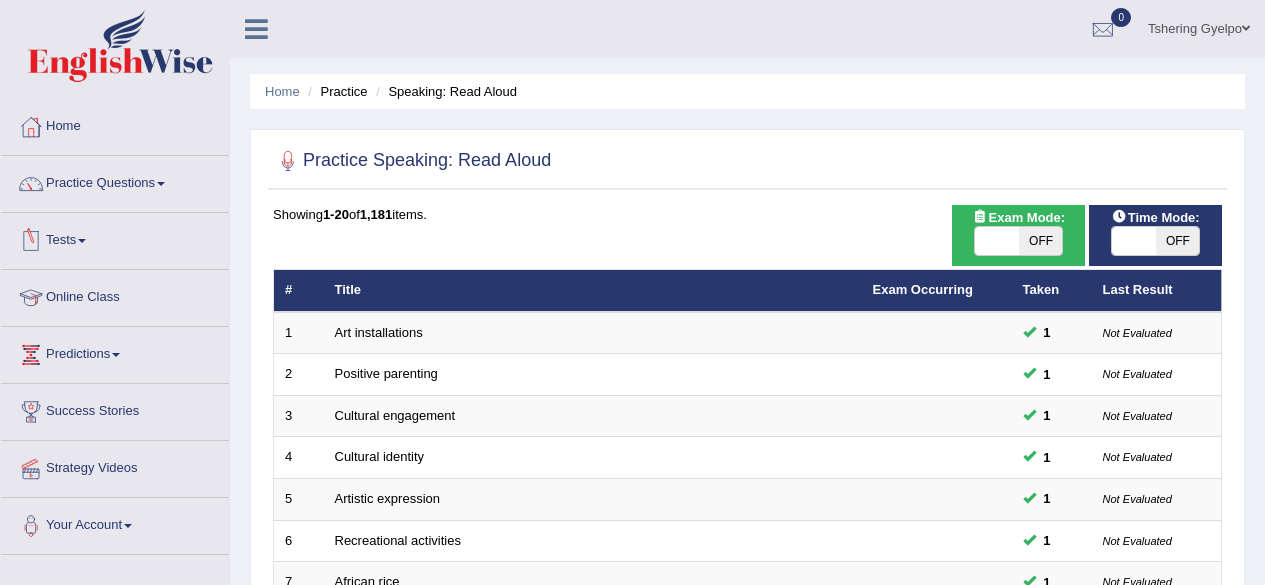 scroll, scrollTop: 0, scrollLeft: 0, axis: both 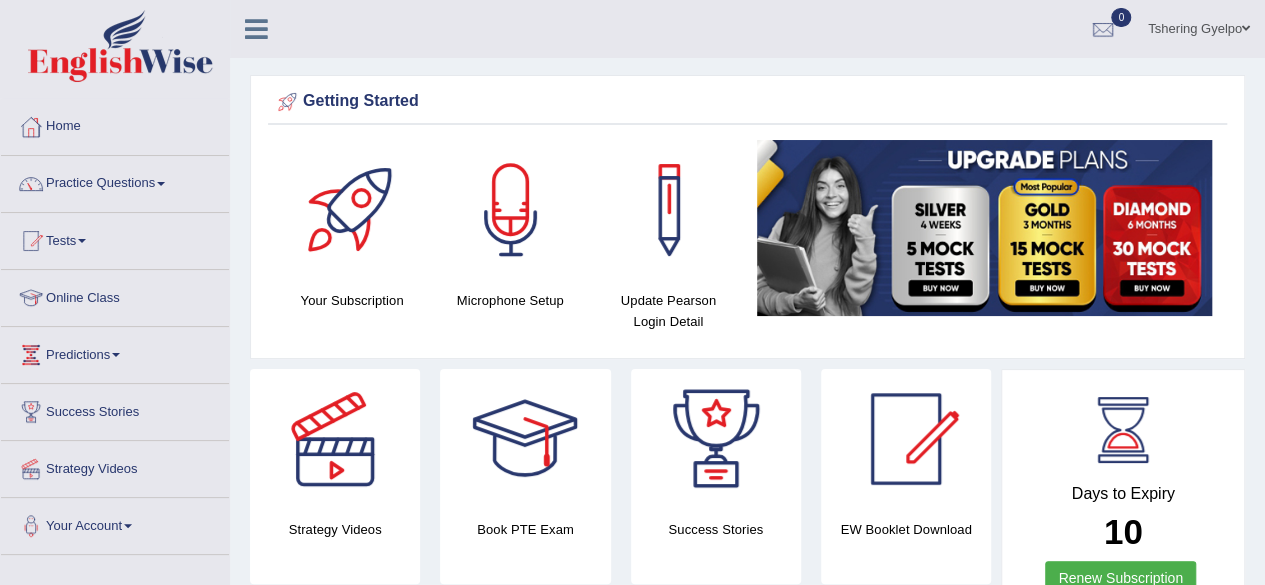 click on "[FIRST] [LAST]
Toggle navigation
Username: [USERNAME]
Access Type: Online
Subscription: Diamond Package
Log out
0
See All Alerts" at bounding box center [903, 28] 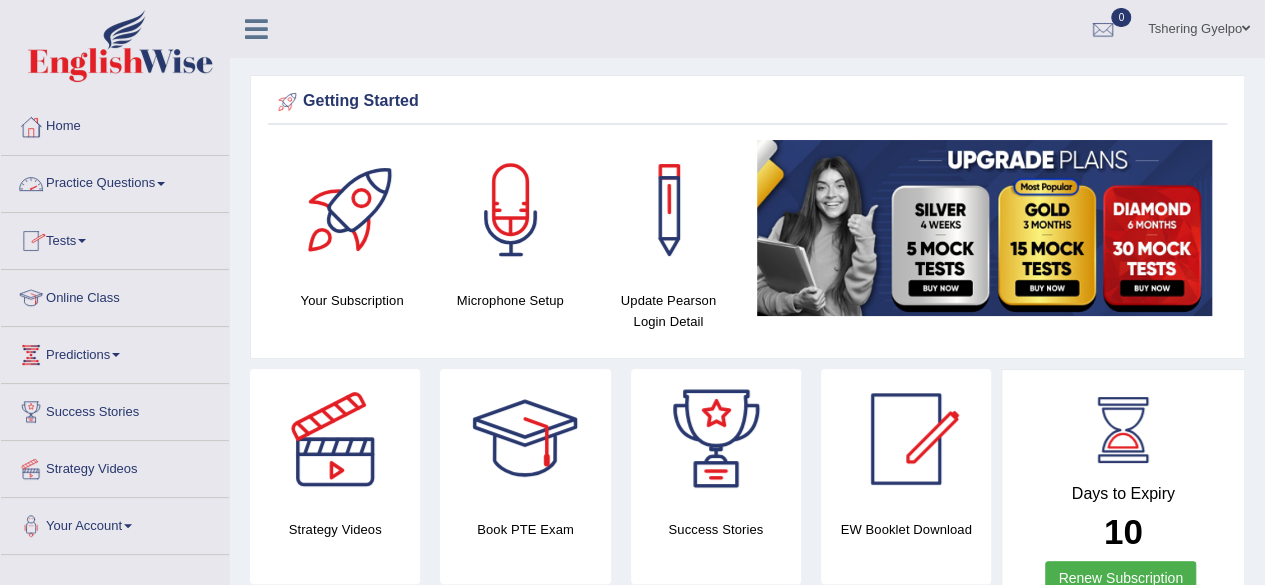 click on "Practice Questions" at bounding box center (115, 181) 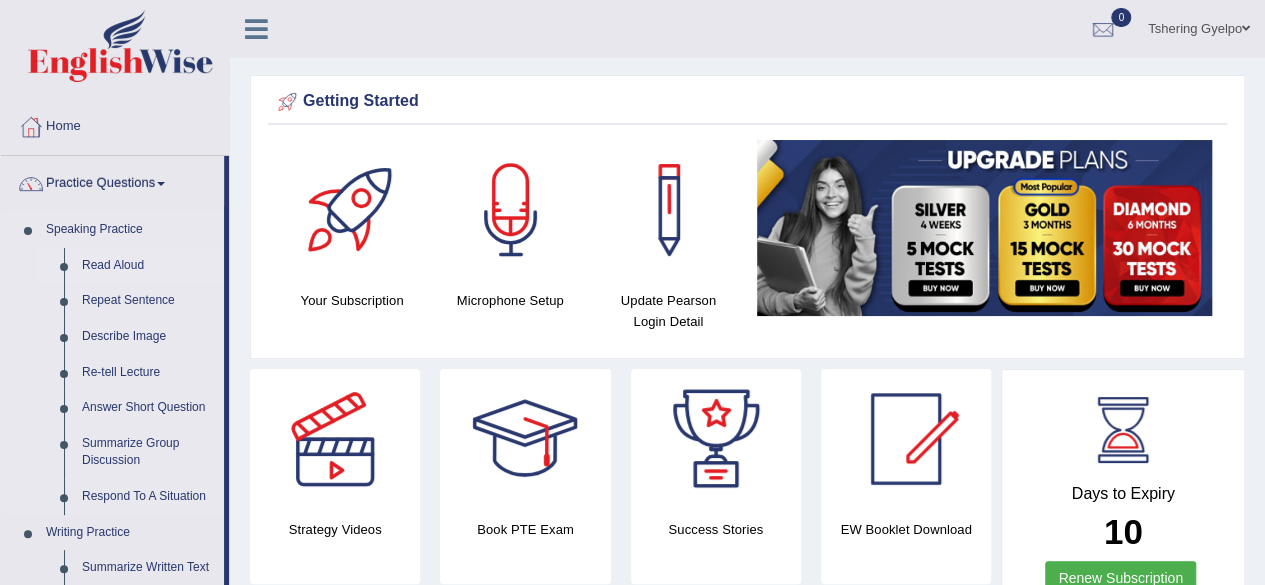 click on "Read Aloud" at bounding box center [148, 266] 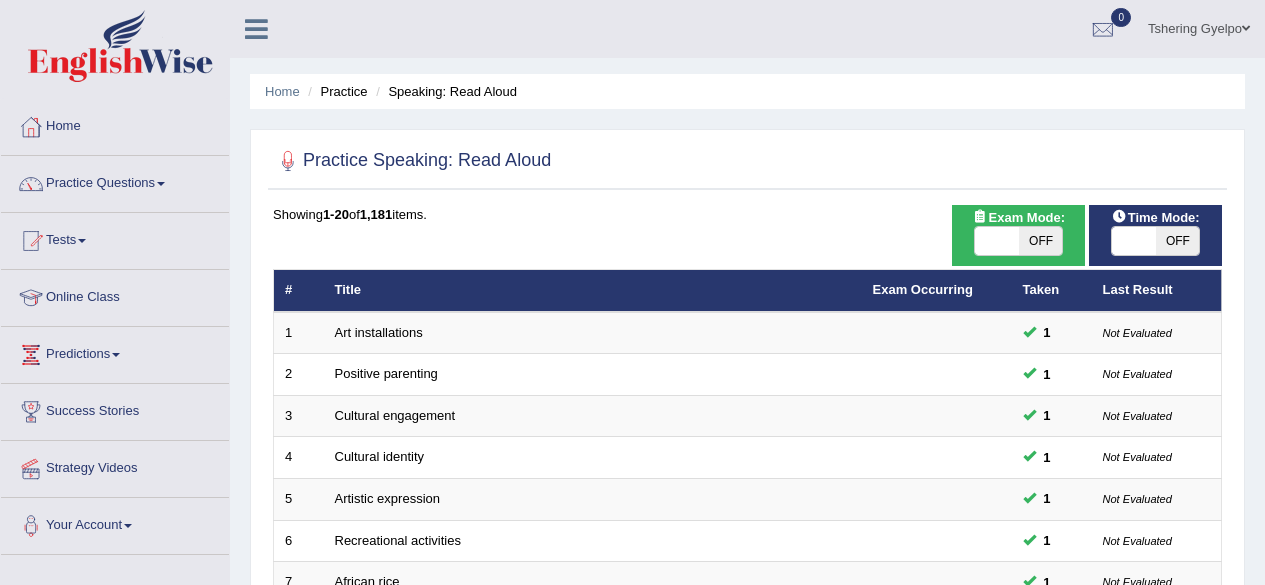 scroll, scrollTop: 0, scrollLeft: 0, axis: both 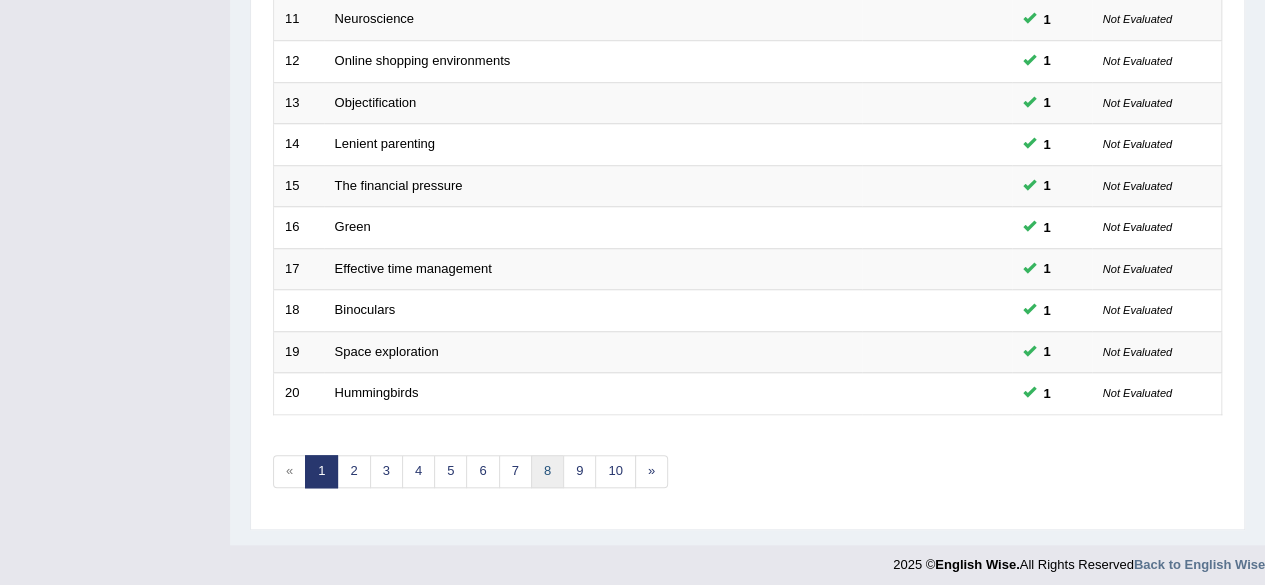 click on "8" at bounding box center [547, 471] 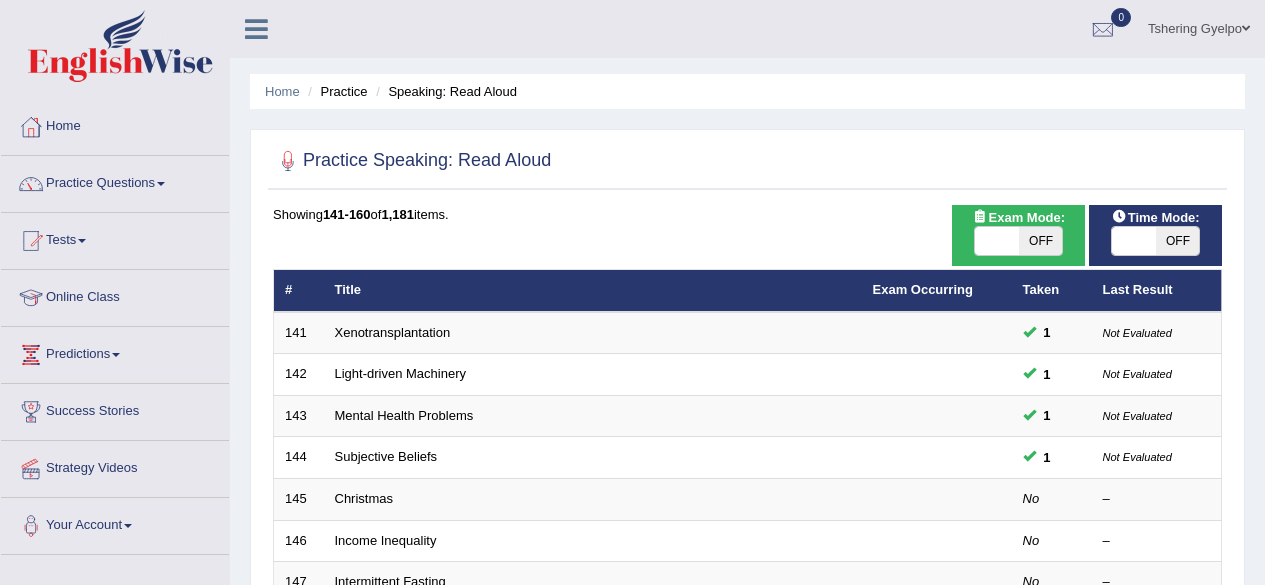 scroll, scrollTop: 0, scrollLeft: 0, axis: both 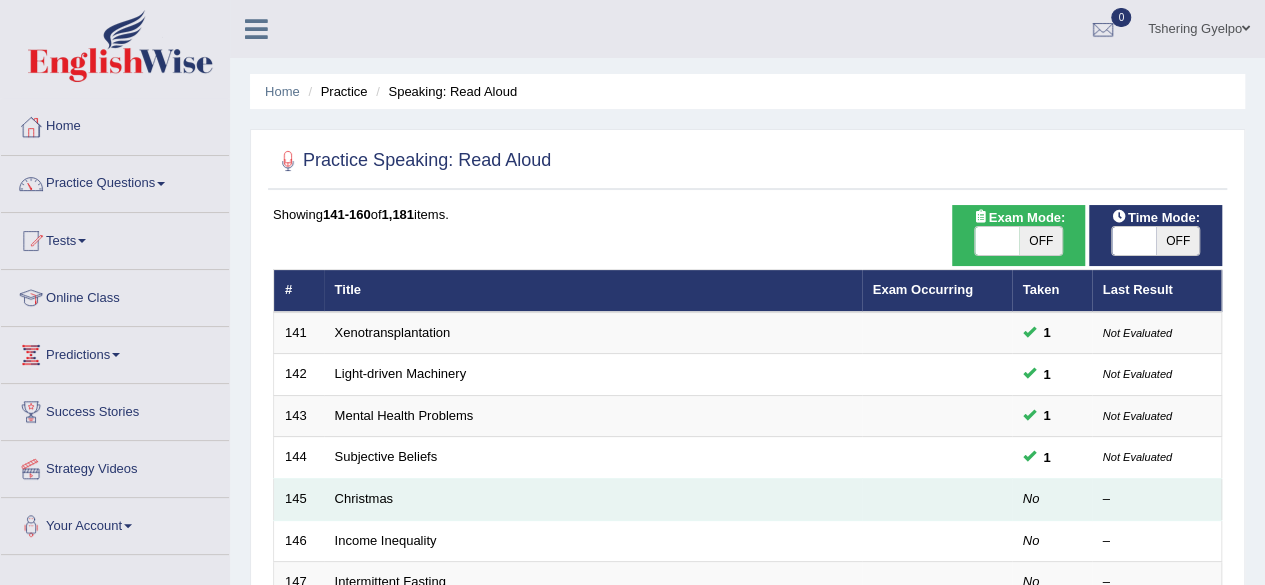click on "No" at bounding box center [1052, 500] 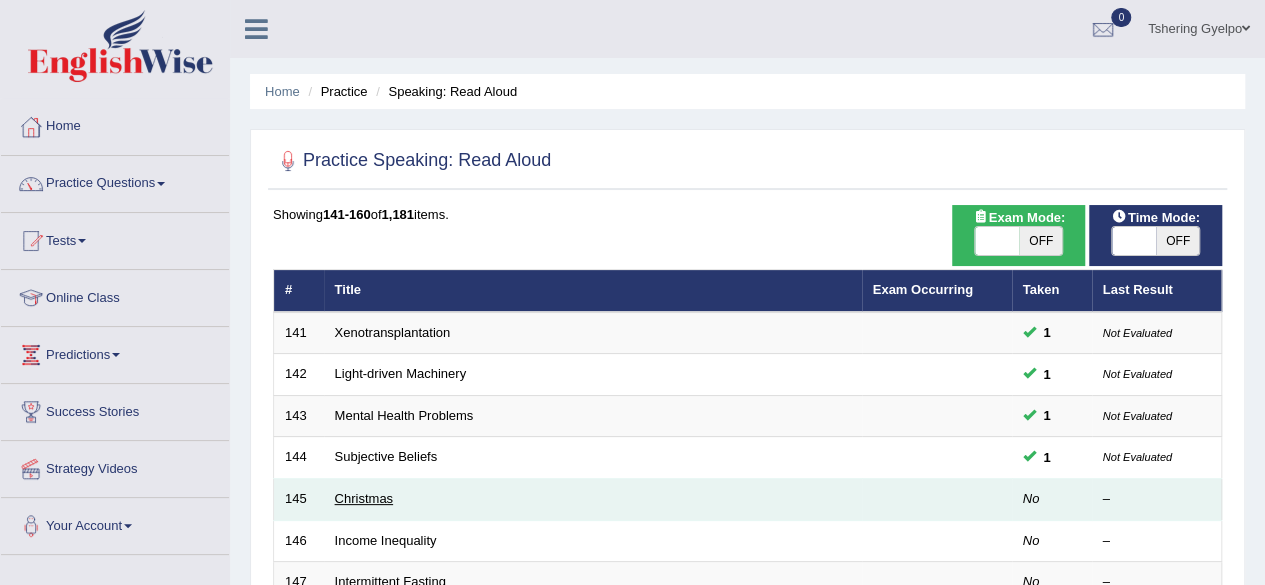 click on "Christmas" at bounding box center (364, 498) 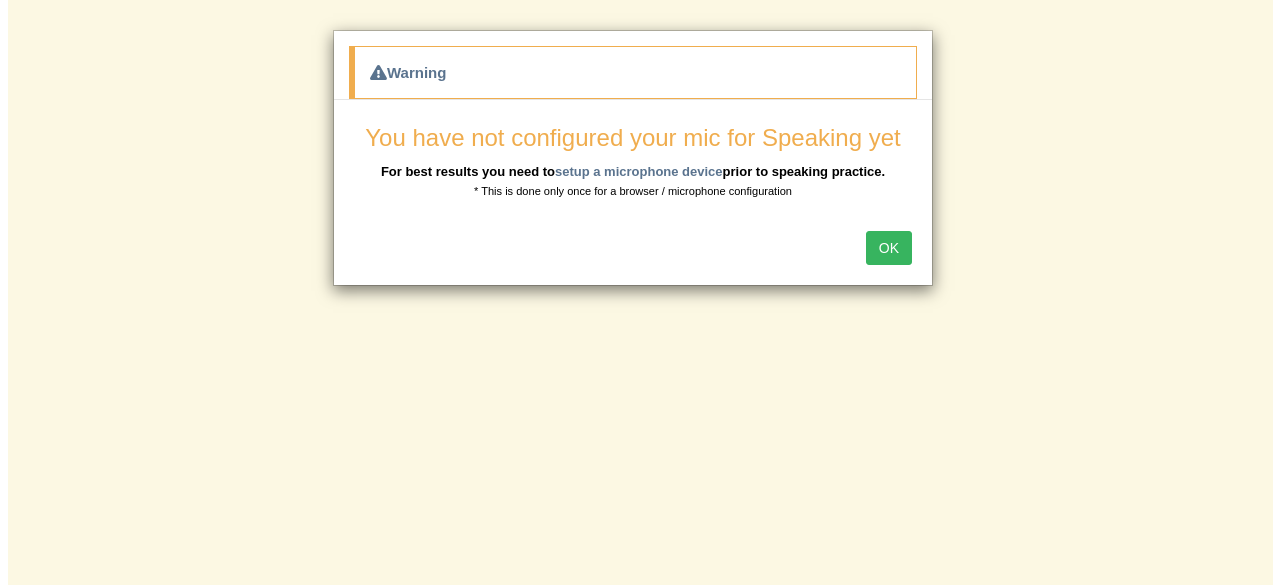 scroll, scrollTop: 0, scrollLeft: 0, axis: both 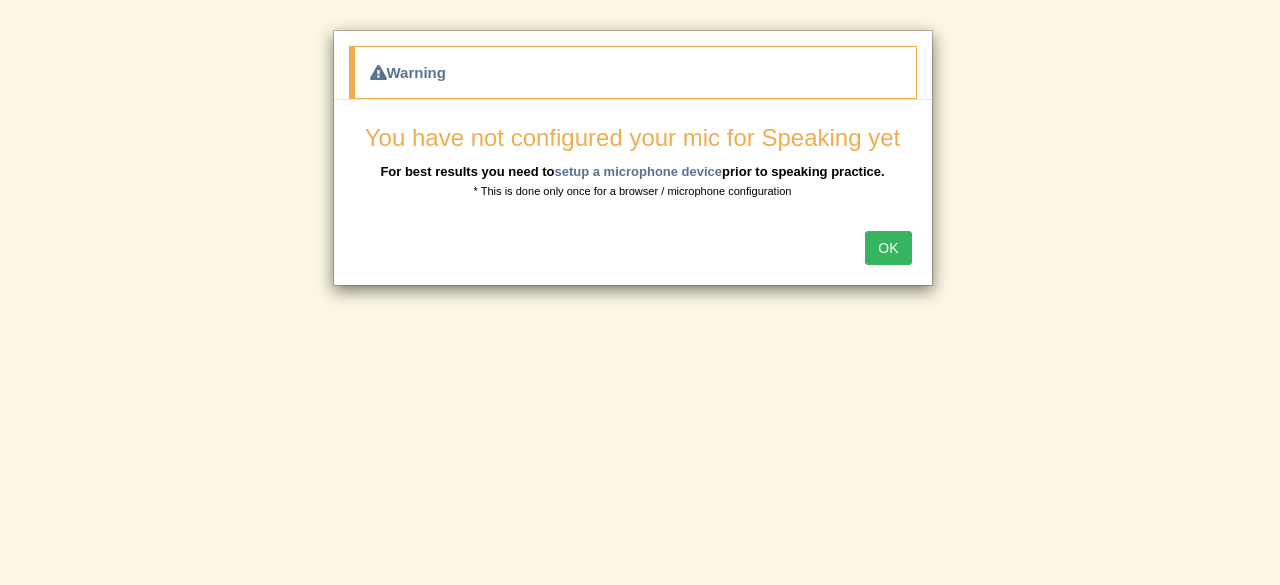 click on "OK" at bounding box center [888, 248] 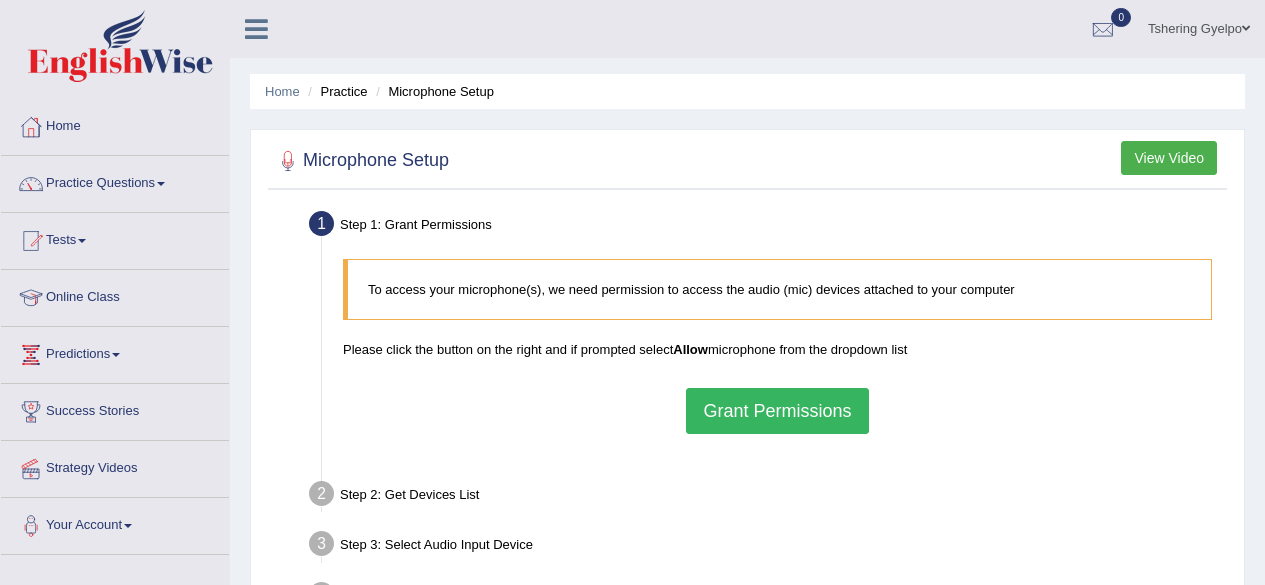 scroll, scrollTop: 0, scrollLeft: 0, axis: both 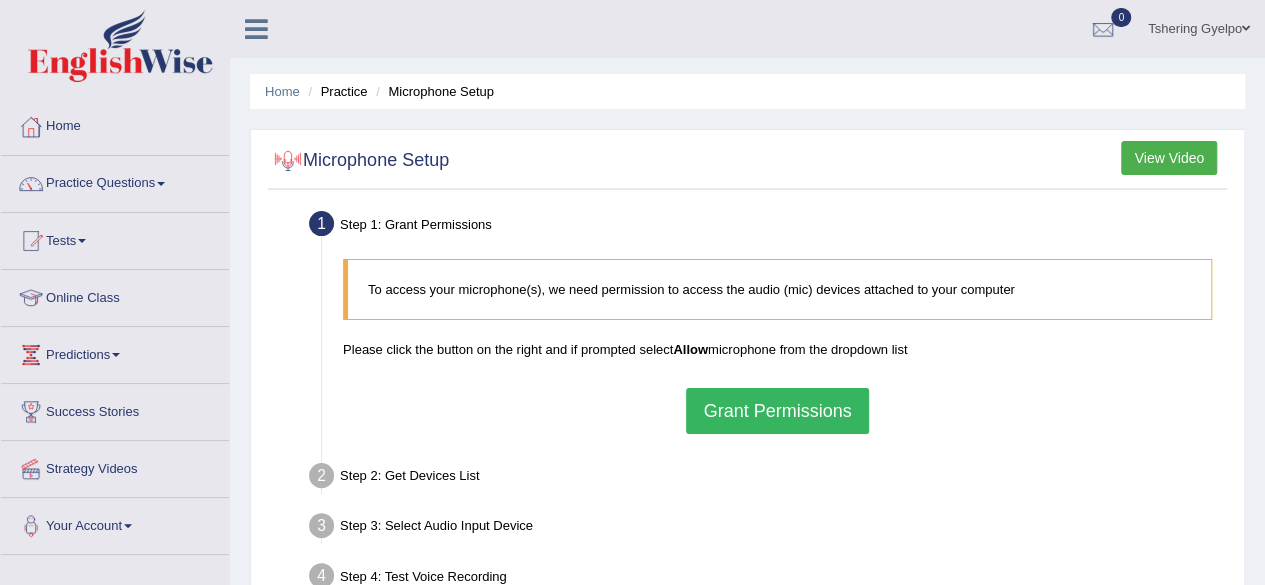 click at bounding box center (288, 161) 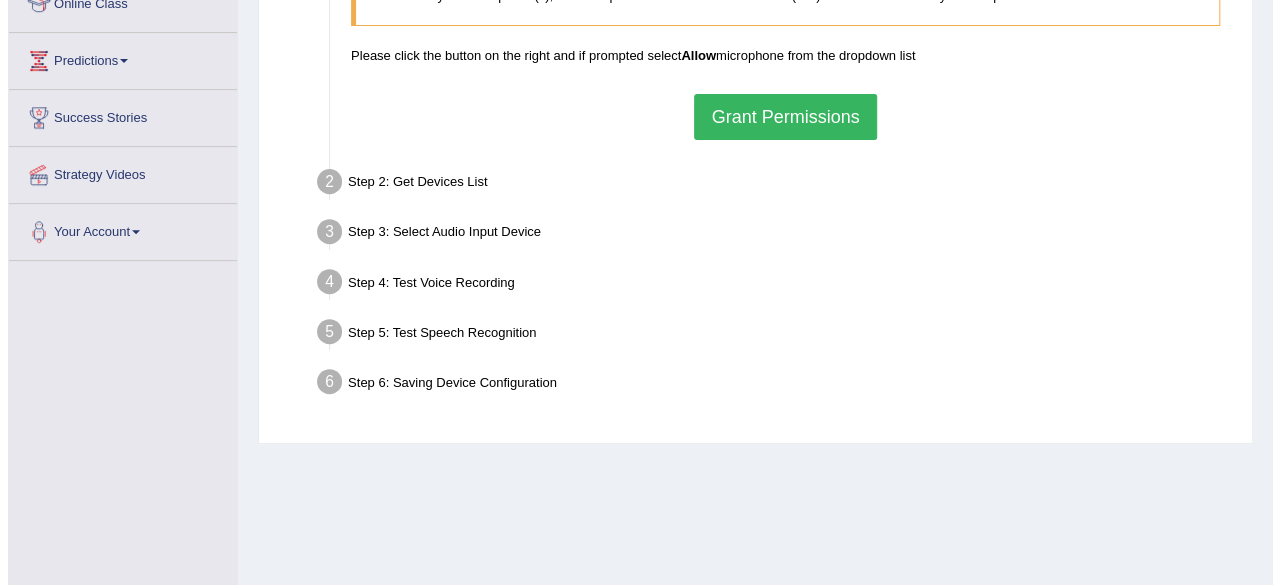 scroll, scrollTop: 293, scrollLeft: 0, axis: vertical 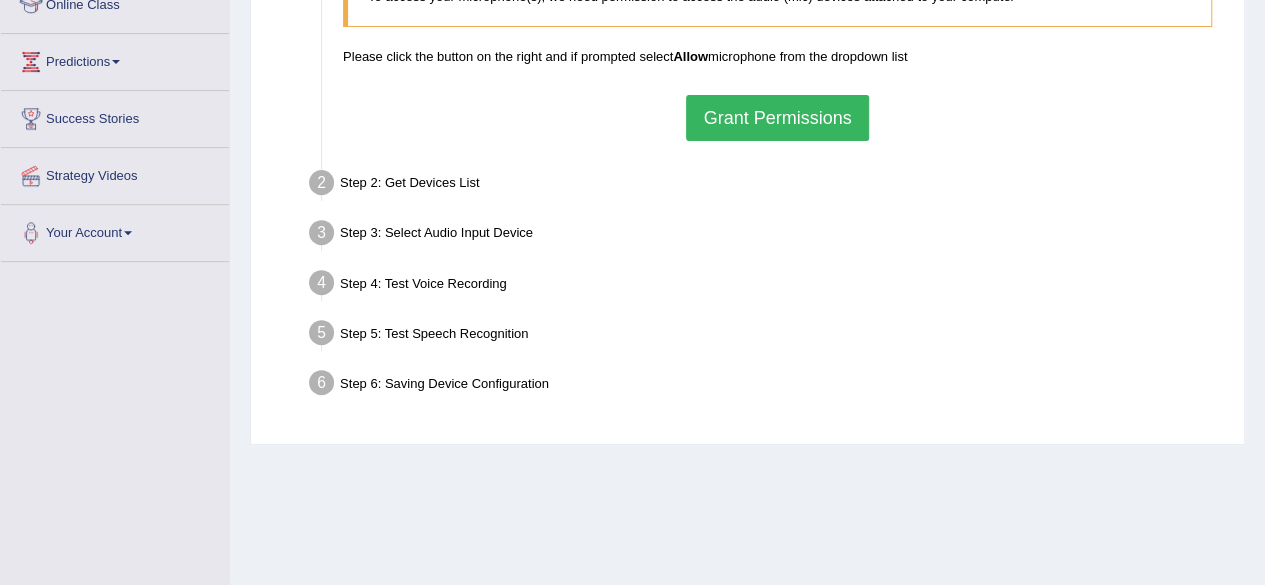 click on "Step 2: Get Devices List" at bounding box center (767, 186) 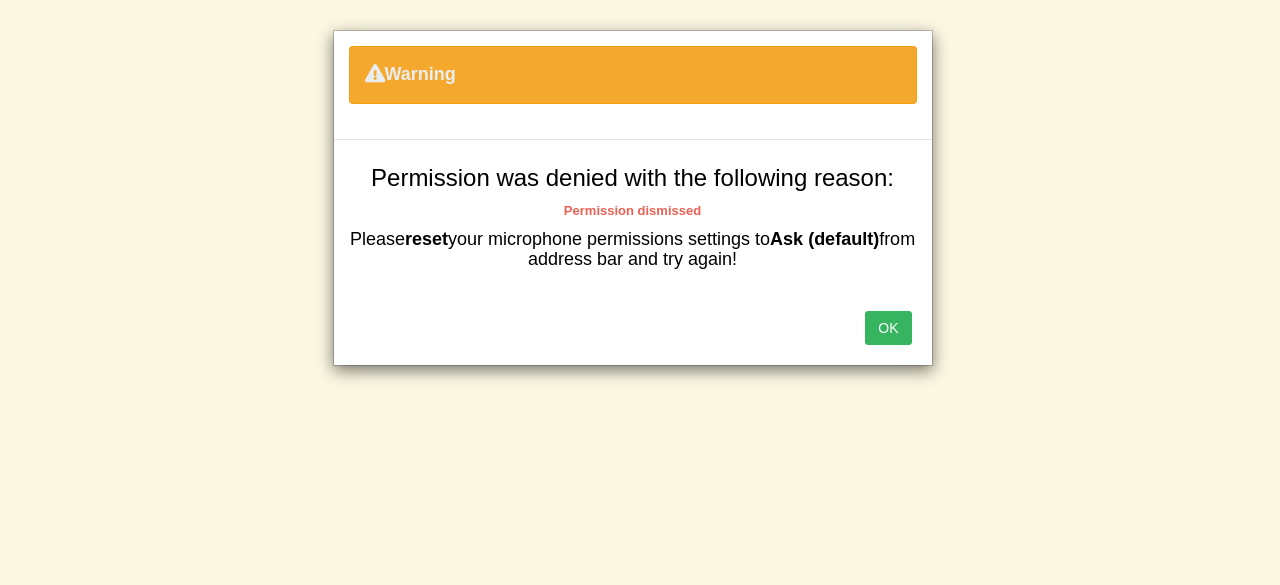 click on "Warning Permission was denied with the following reason: Permission dismissed Please  reset  your microphone permissions settings to  Ask (default)  from address bar and try again! OK" at bounding box center [640, 292] 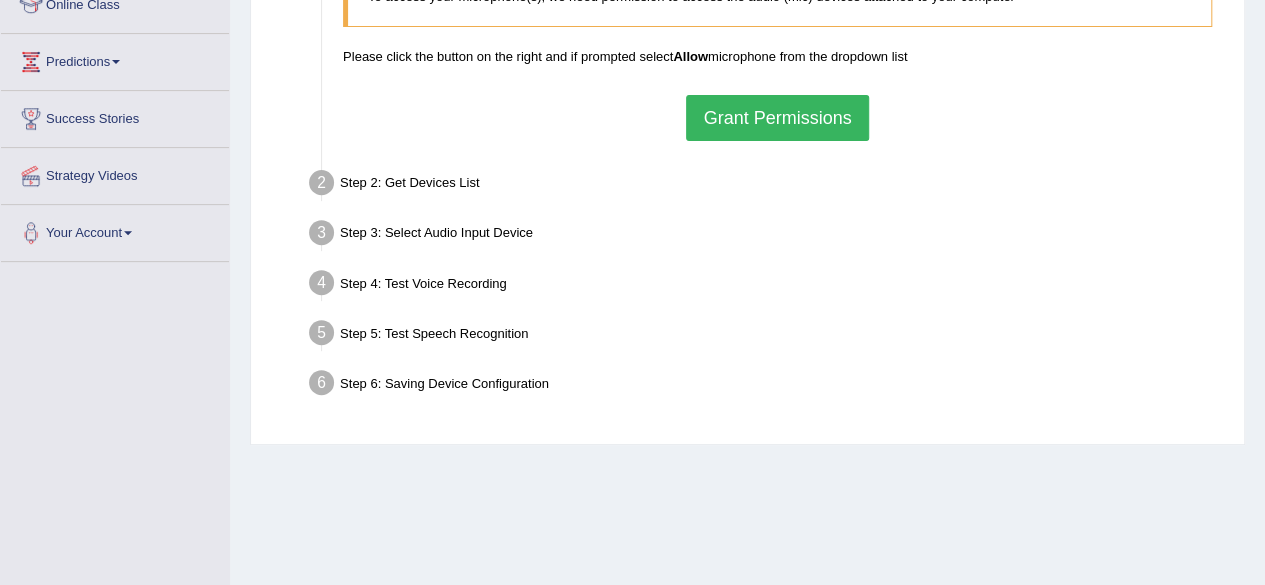 scroll, scrollTop: 0, scrollLeft: 0, axis: both 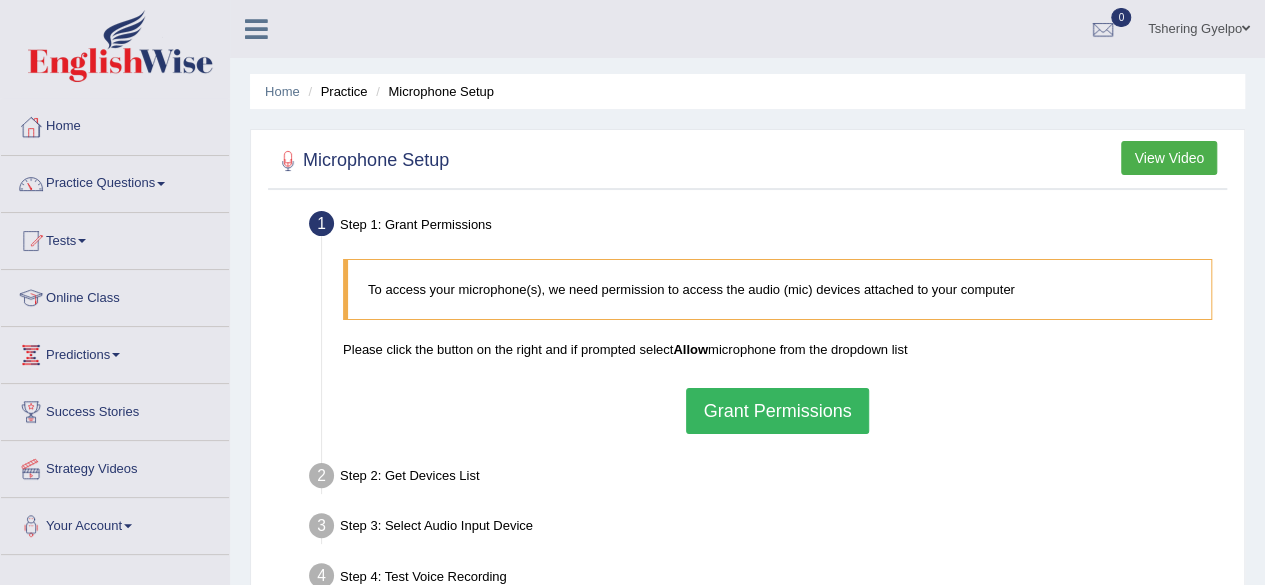 click on "Microphone Setup" at bounding box center [432, 91] 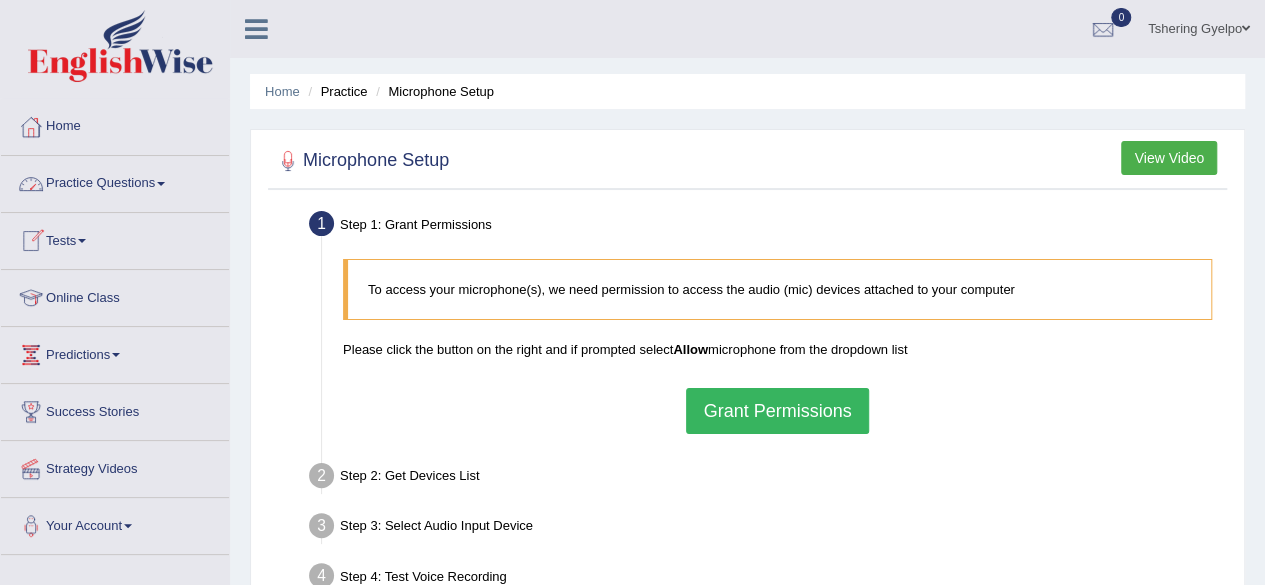 click on "Practice Questions" at bounding box center (115, 181) 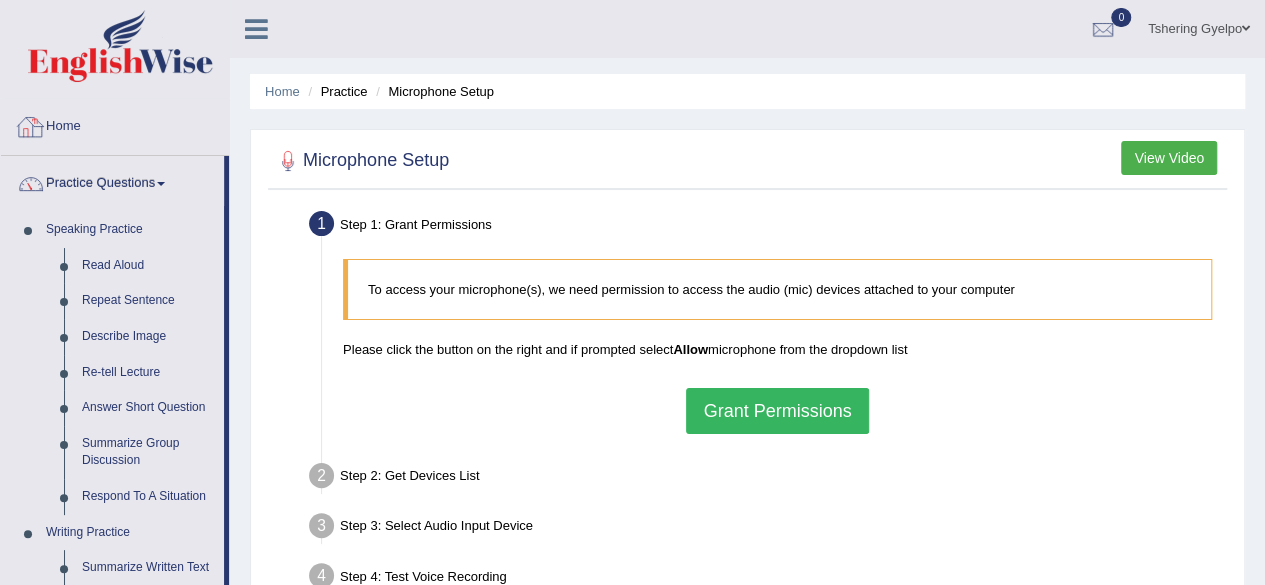 click on "Home" at bounding box center (115, 124) 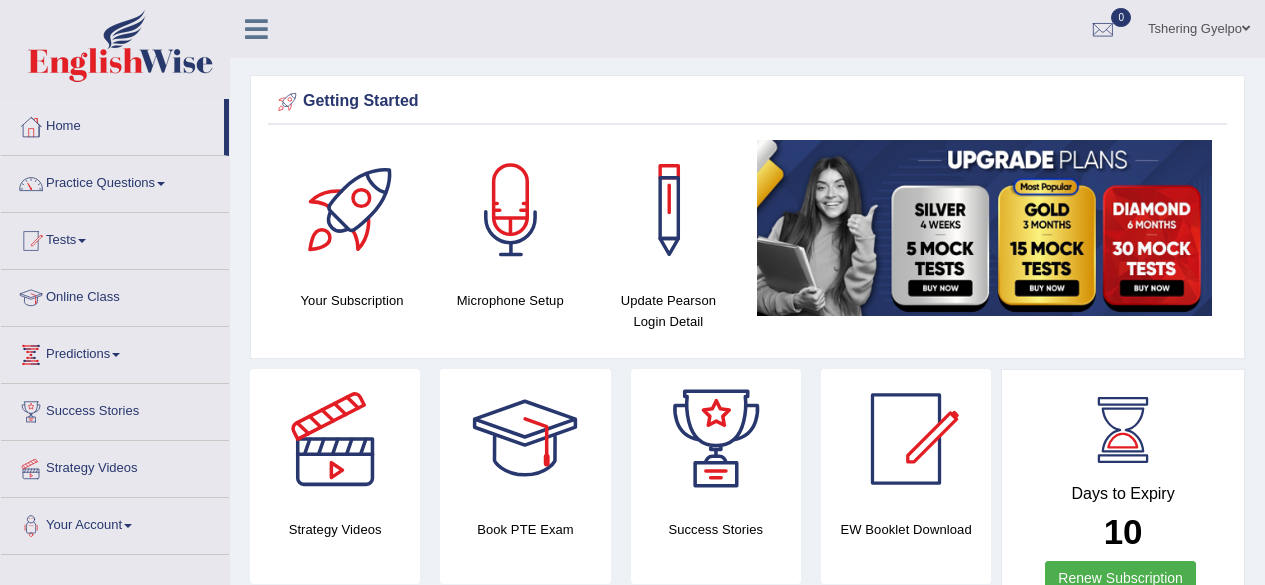 scroll, scrollTop: 0, scrollLeft: 0, axis: both 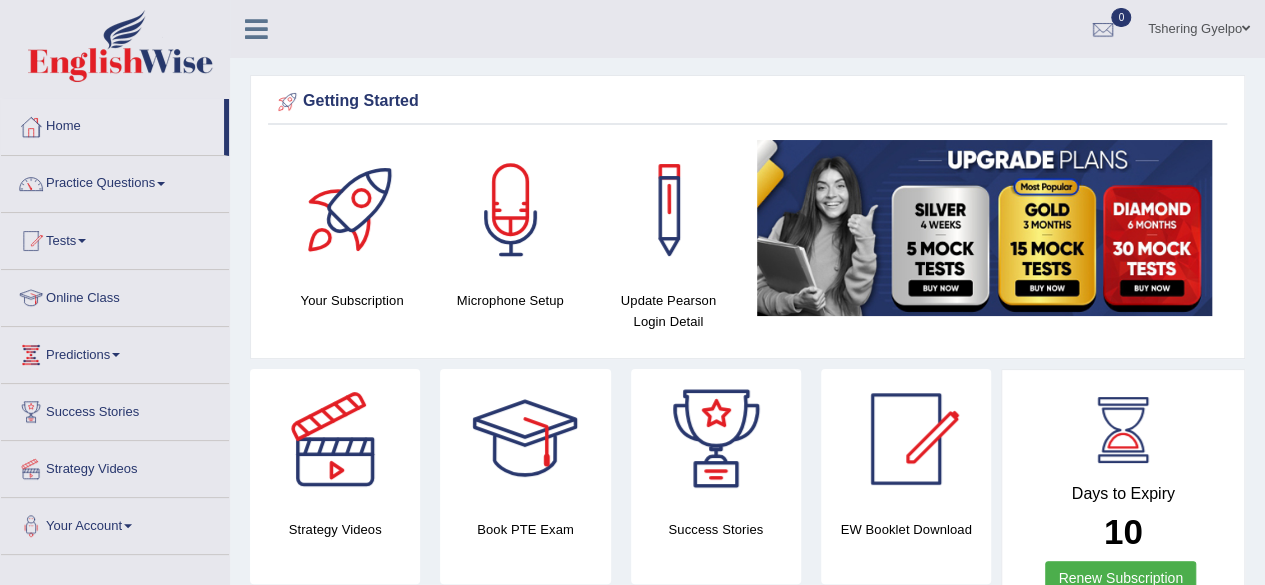 click at bounding box center [511, 210] 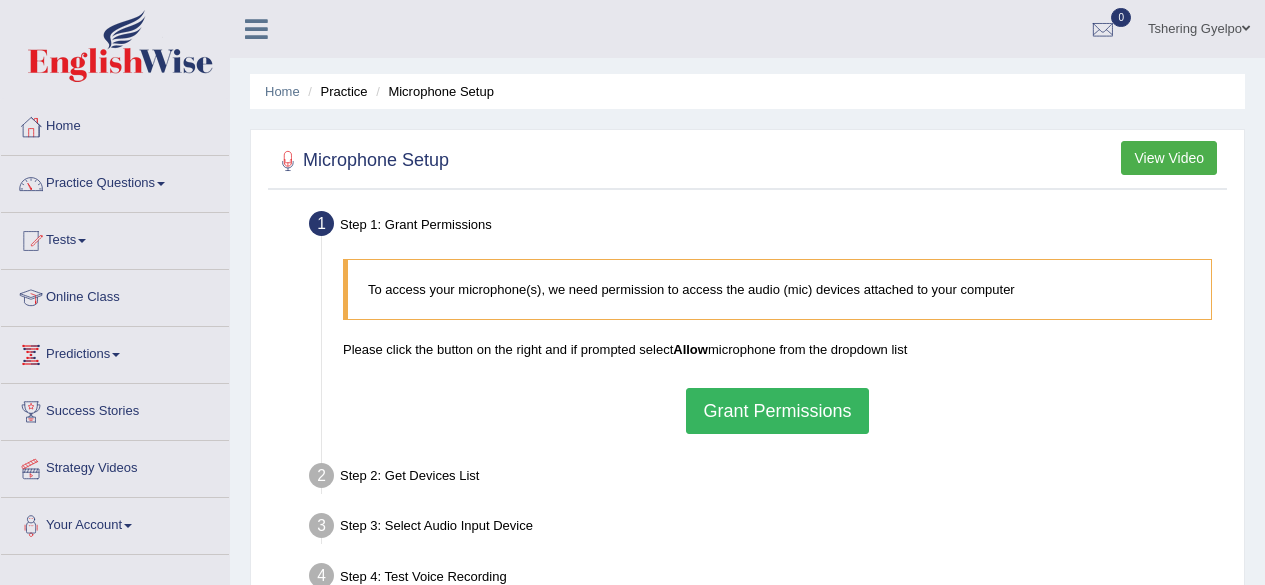 scroll, scrollTop: 0, scrollLeft: 0, axis: both 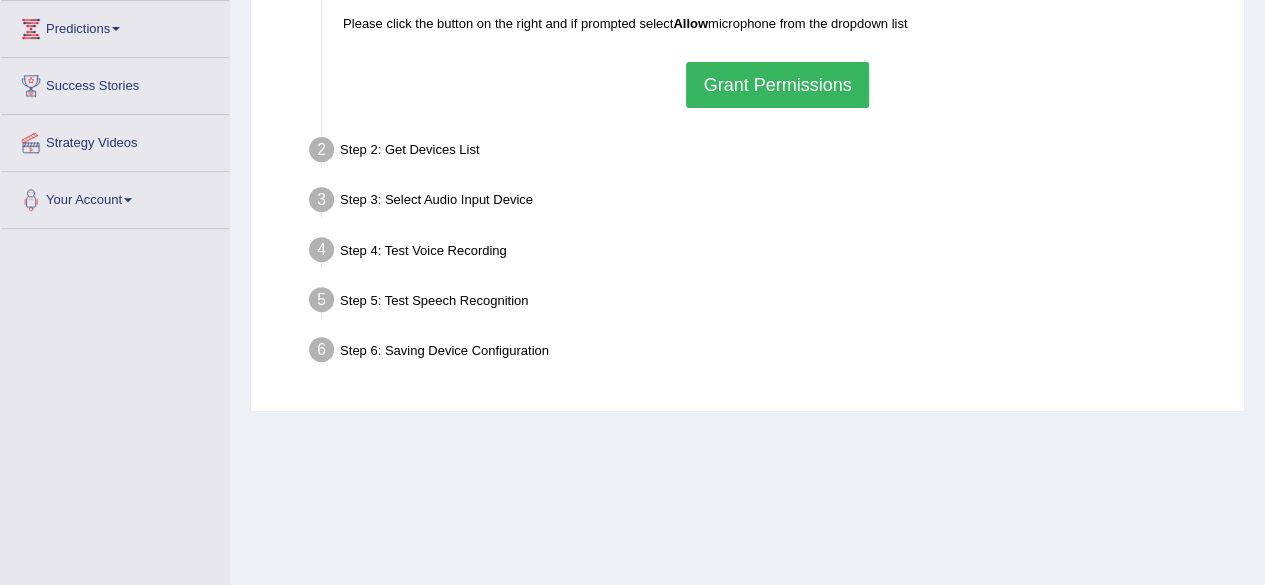 click on "Step 2: Get Devices List" at bounding box center [767, 153] 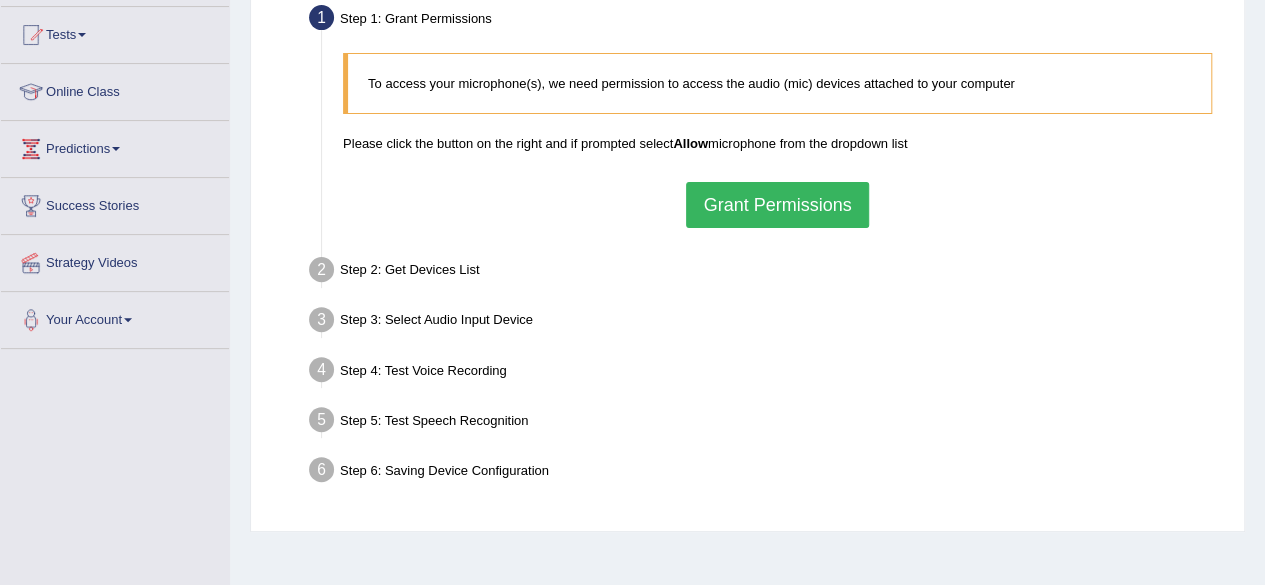 scroll, scrollTop: 190, scrollLeft: 0, axis: vertical 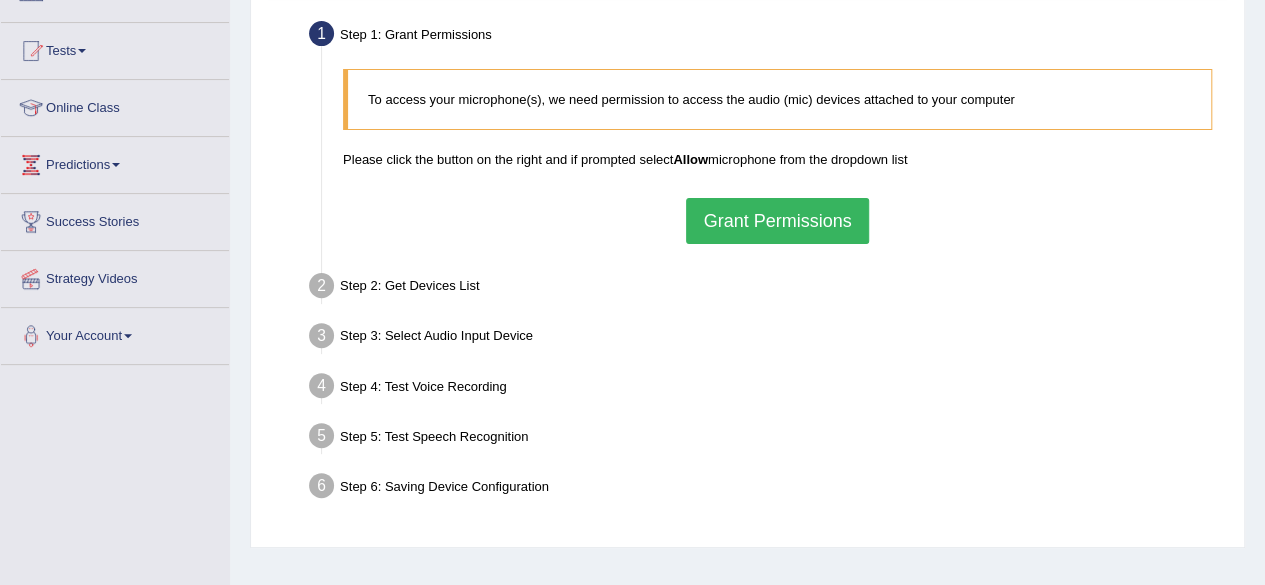 click on "To access your microphone(s), we need permission to access the audio (mic) devices attached to your computer" at bounding box center [779, 99] 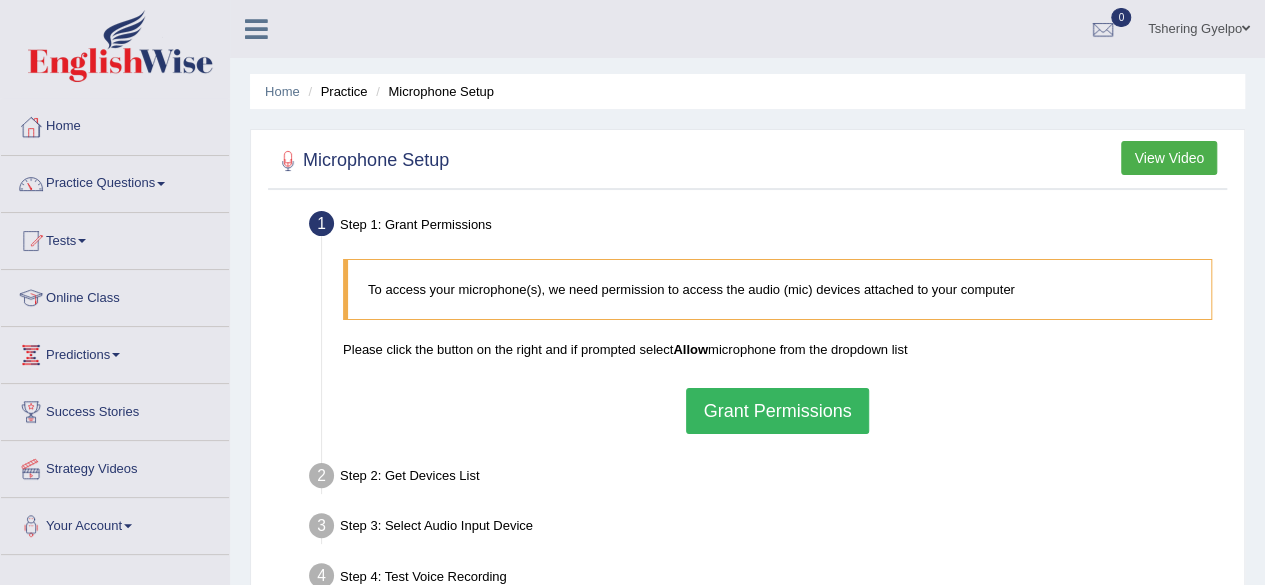 click on "Practice" at bounding box center (335, 91) 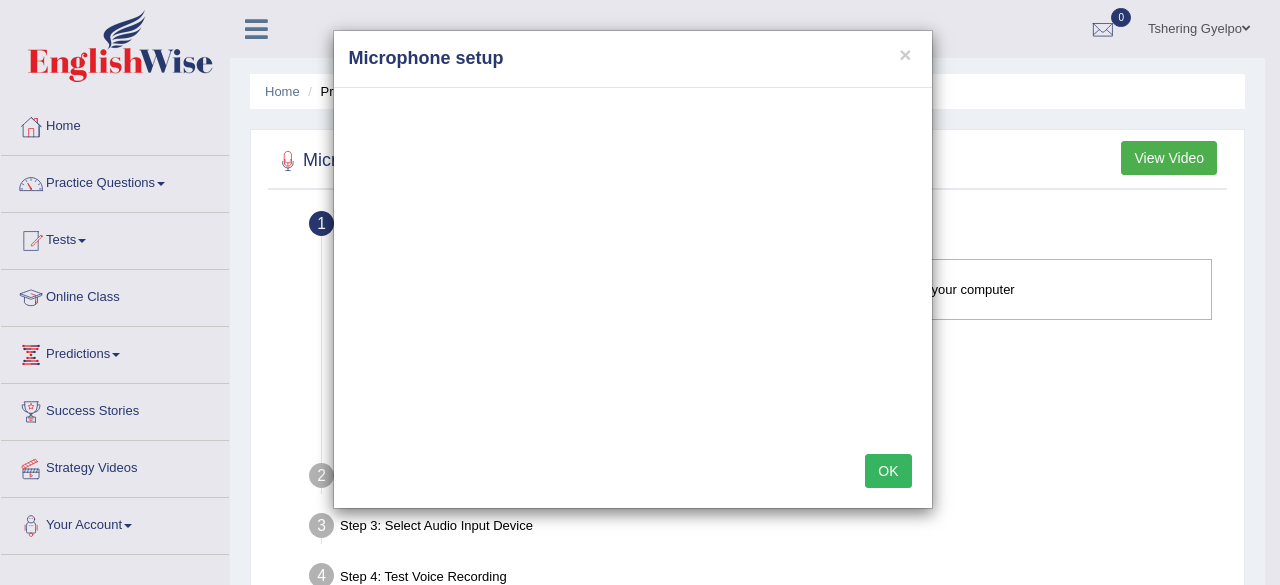 click on "× Microphone setup OK" at bounding box center [640, 292] 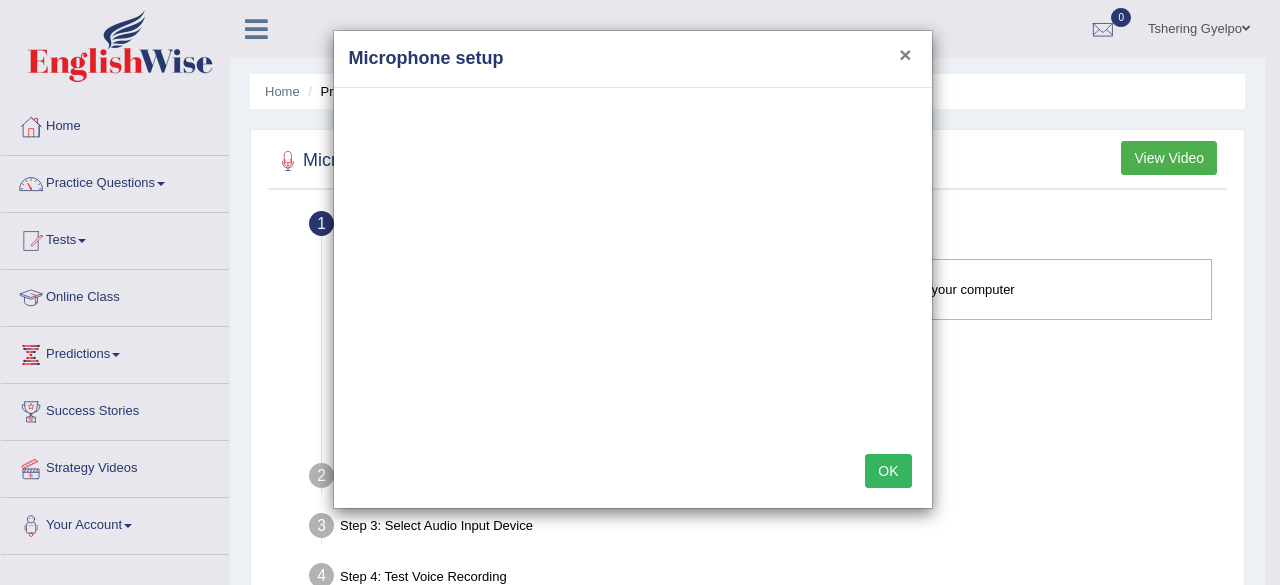 click on "×" at bounding box center (905, 54) 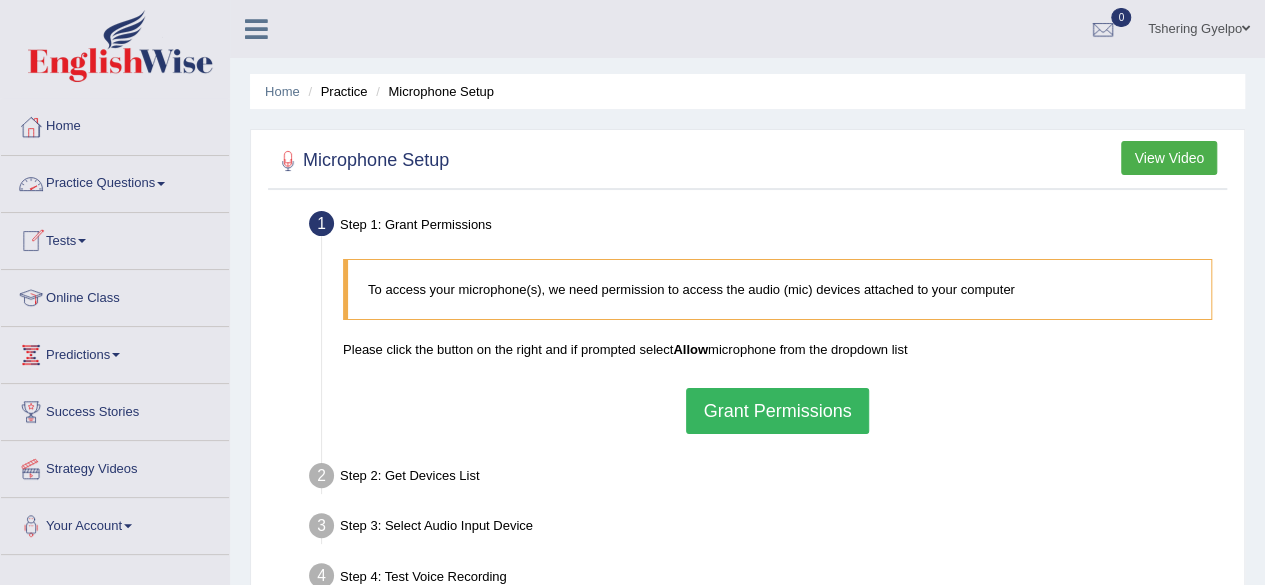 click on "Practice Questions" at bounding box center (115, 181) 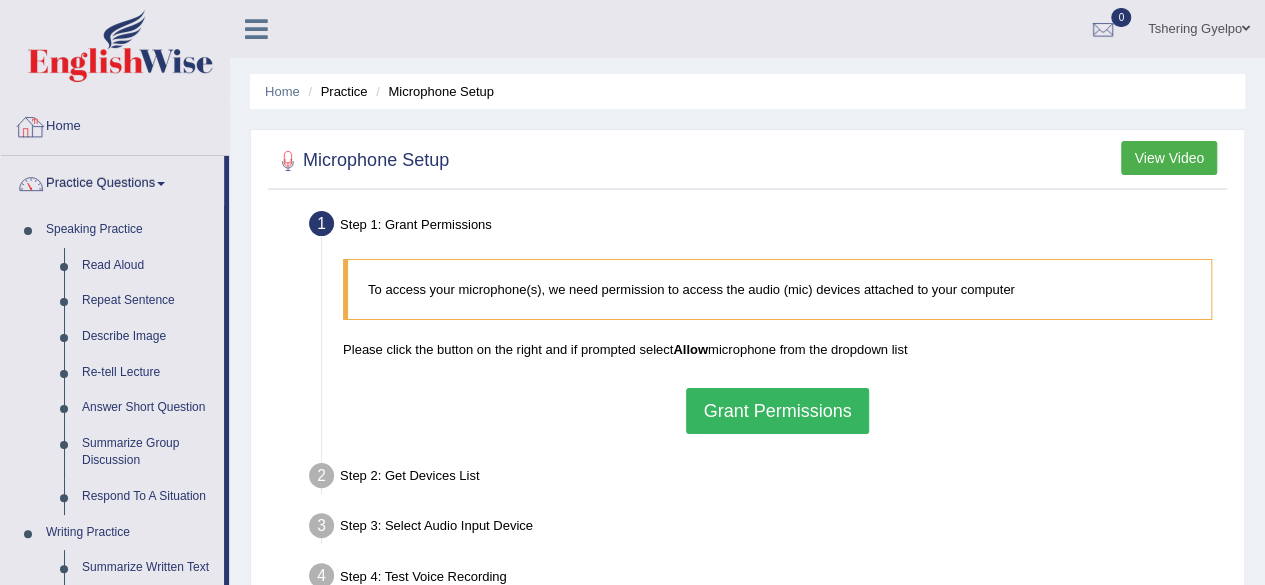 click on "Home" at bounding box center [115, 124] 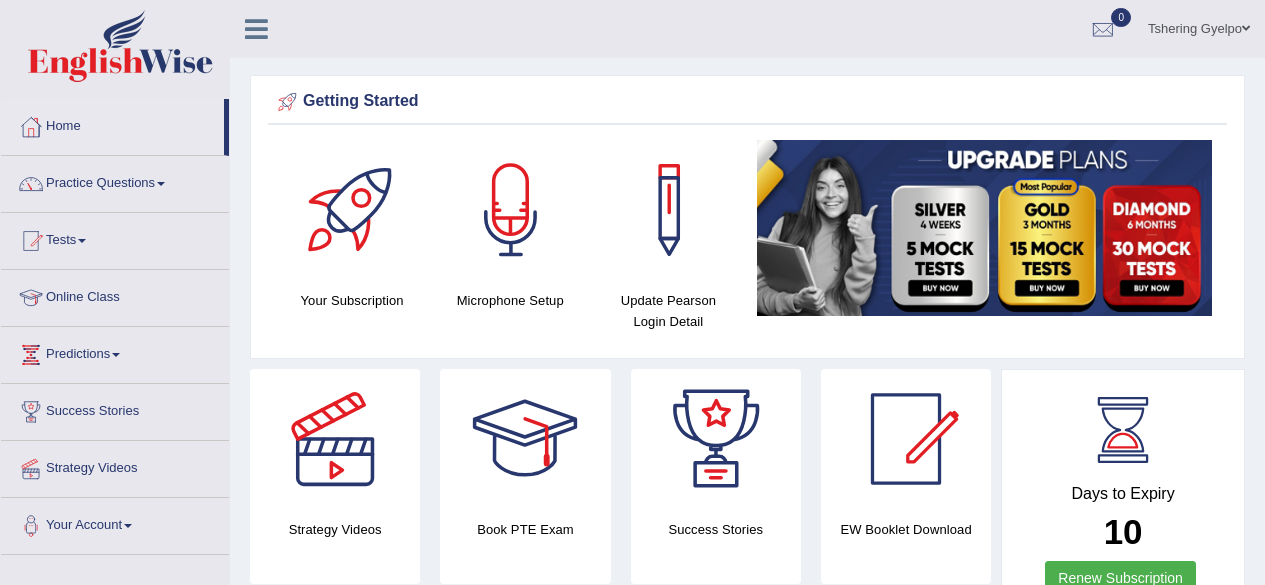 scroll, scrollTop: 0, scrollLeft: 0, axis: both 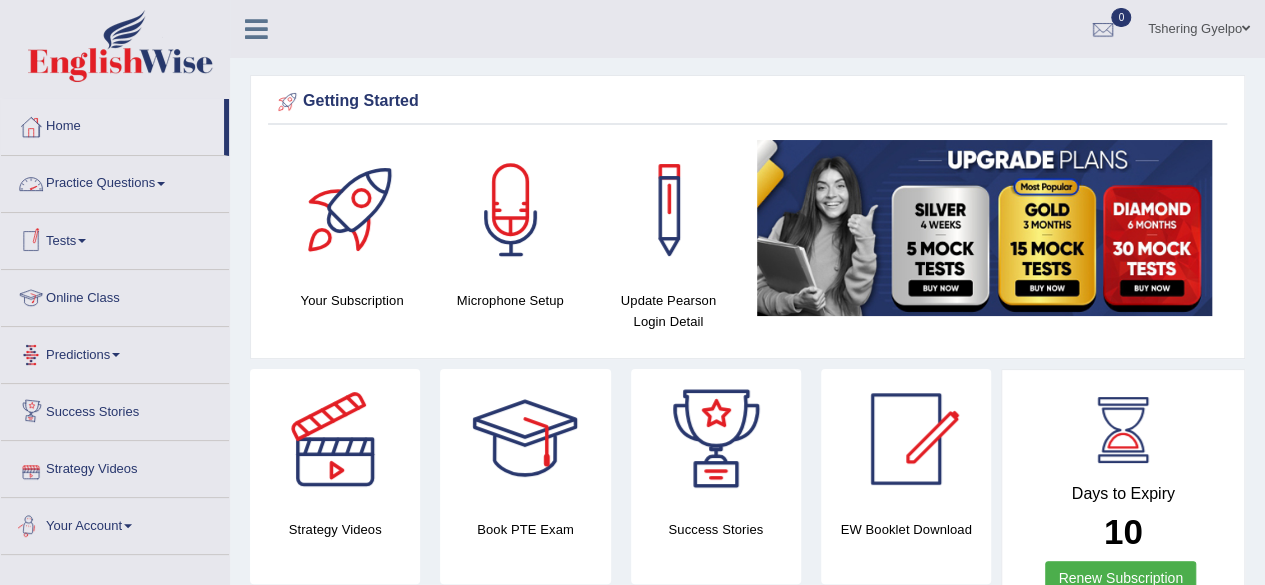 click on "Your Account" at bounding box center (115, 523) 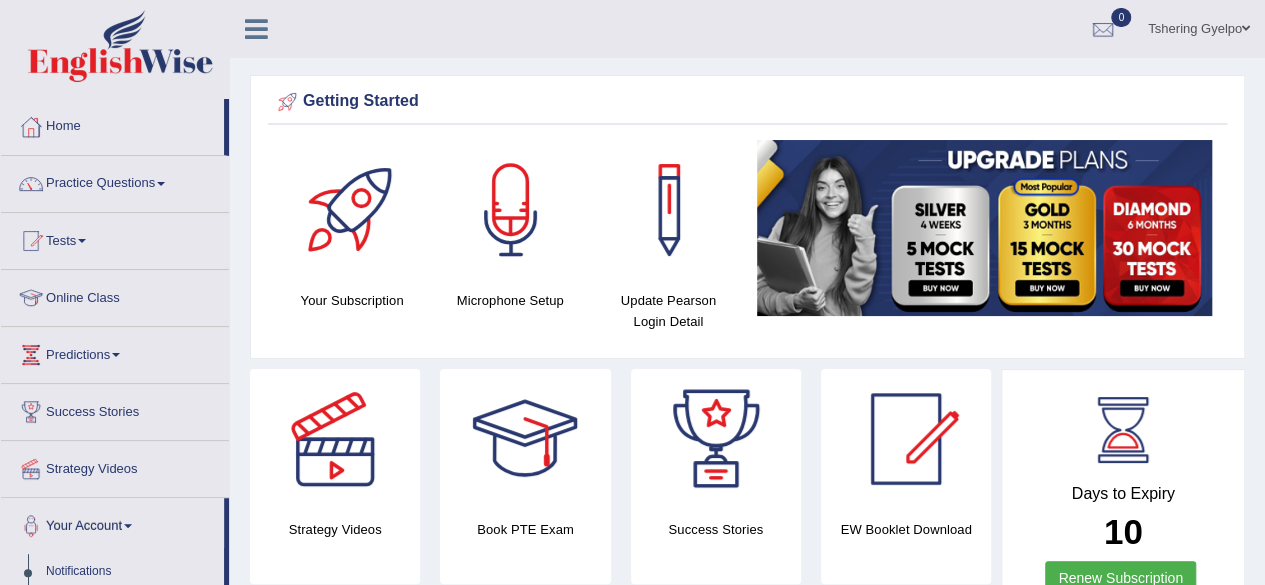 click on "Your Account" at bounding box center [112, 523] 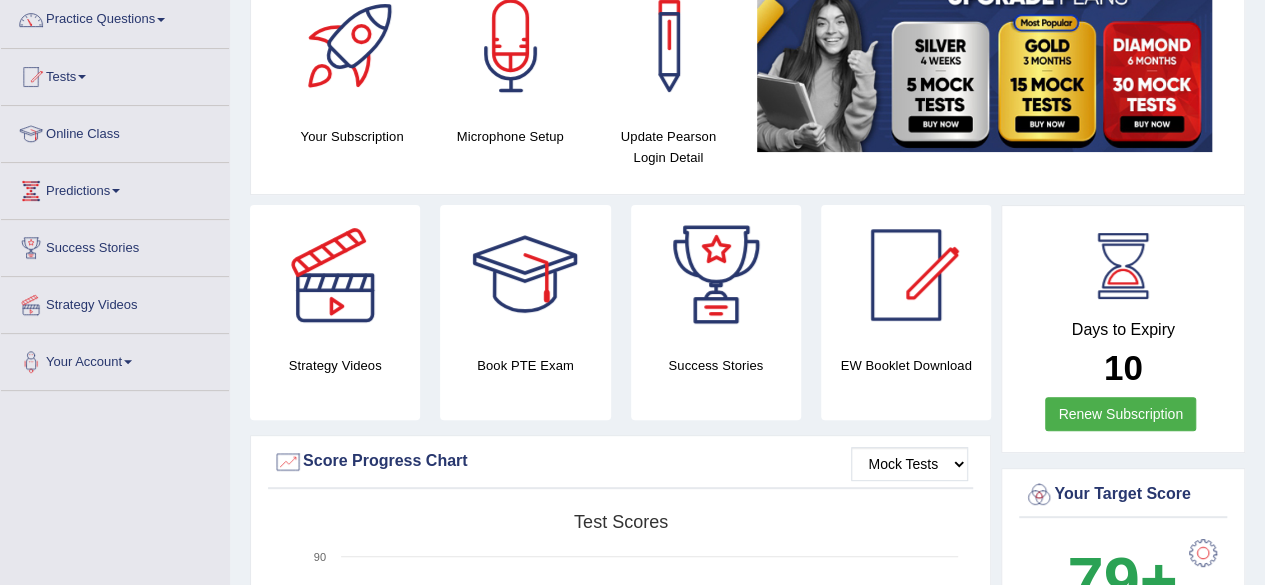 scroll, scrollTop: 168, scrollLeft: 0, axis: vertical 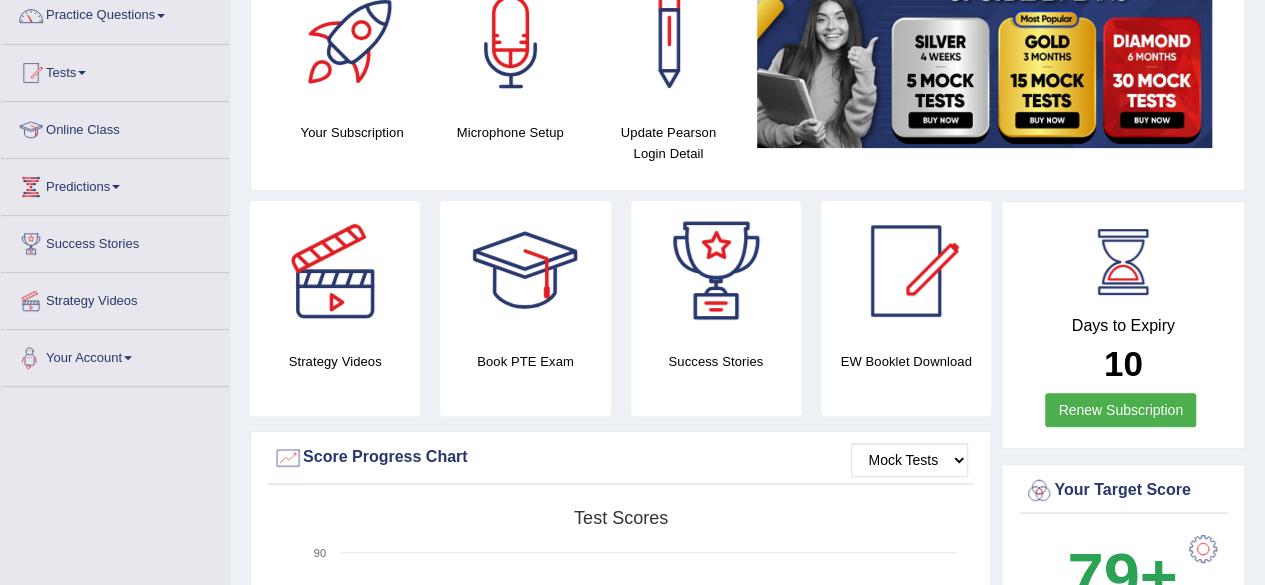 click on "Your Account" at bounding box center (115, 355) 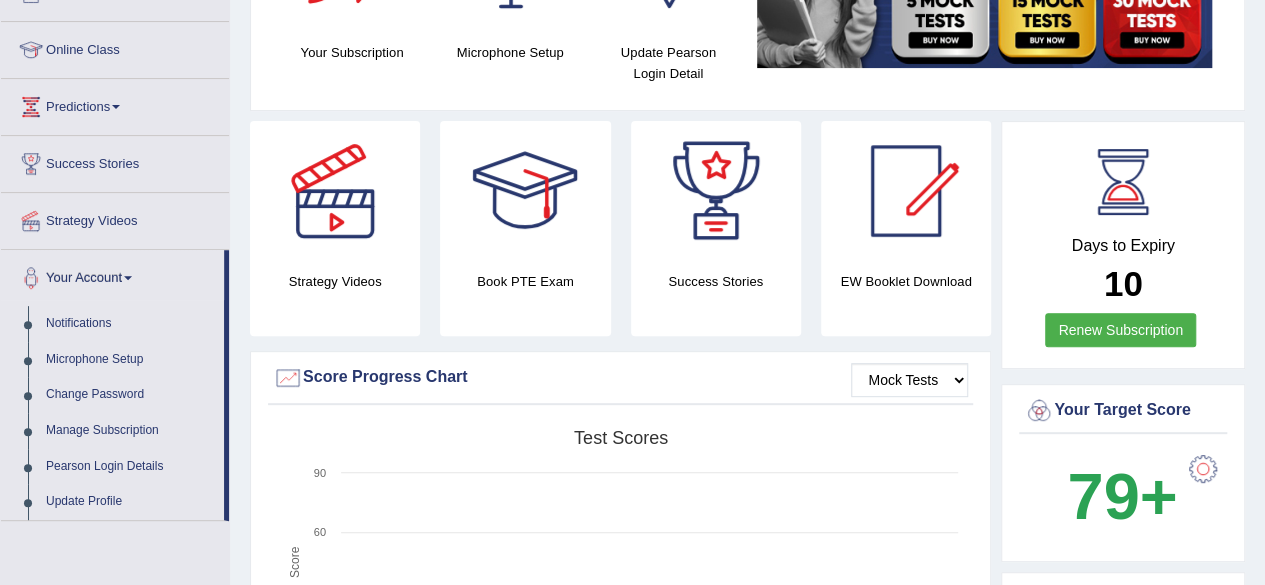 scroll, scrollTop: 260, scrollLeft: 0, axis: vertical 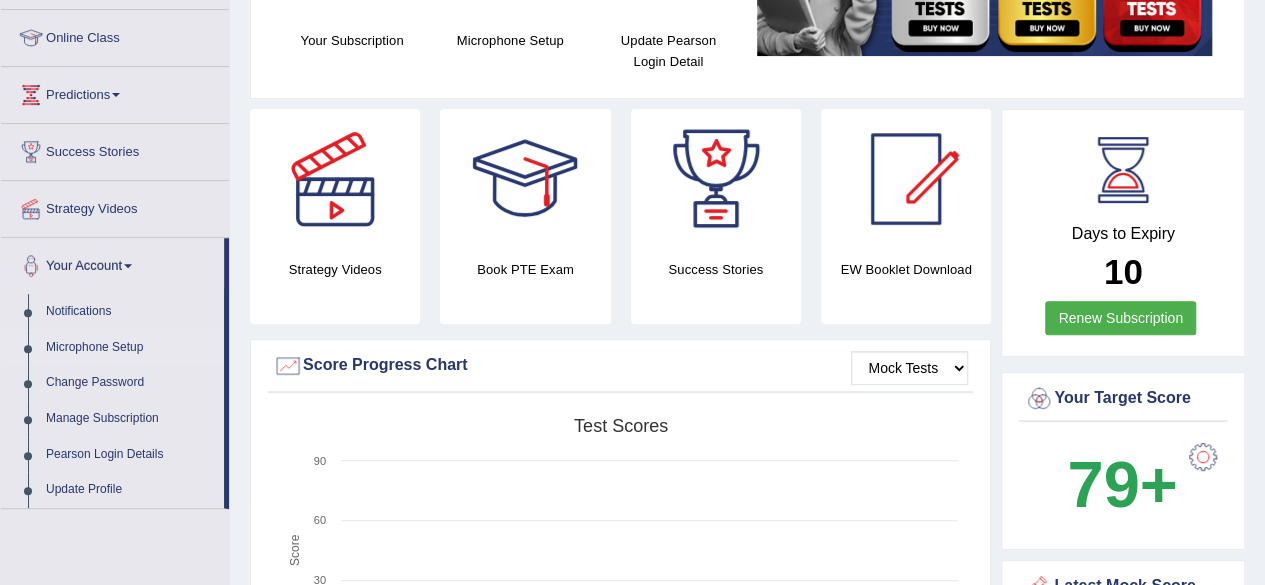 click on "Microphone Setup" at bounding box center (130, 348) 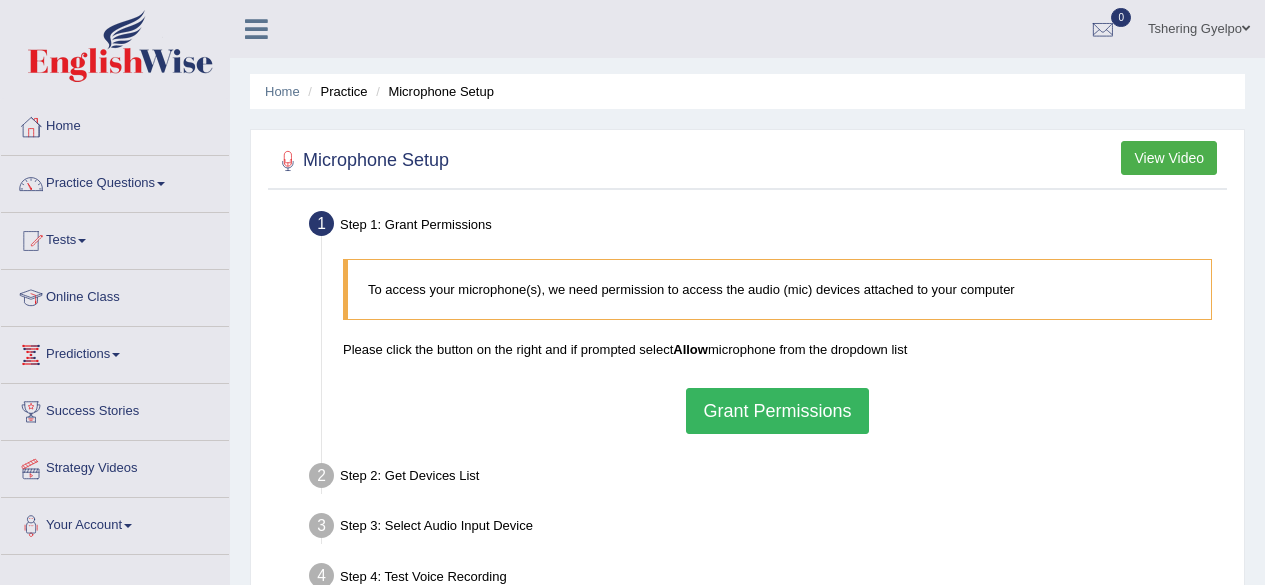 scroll, scrollTop: 0, scrollLeft: 0, axis: both 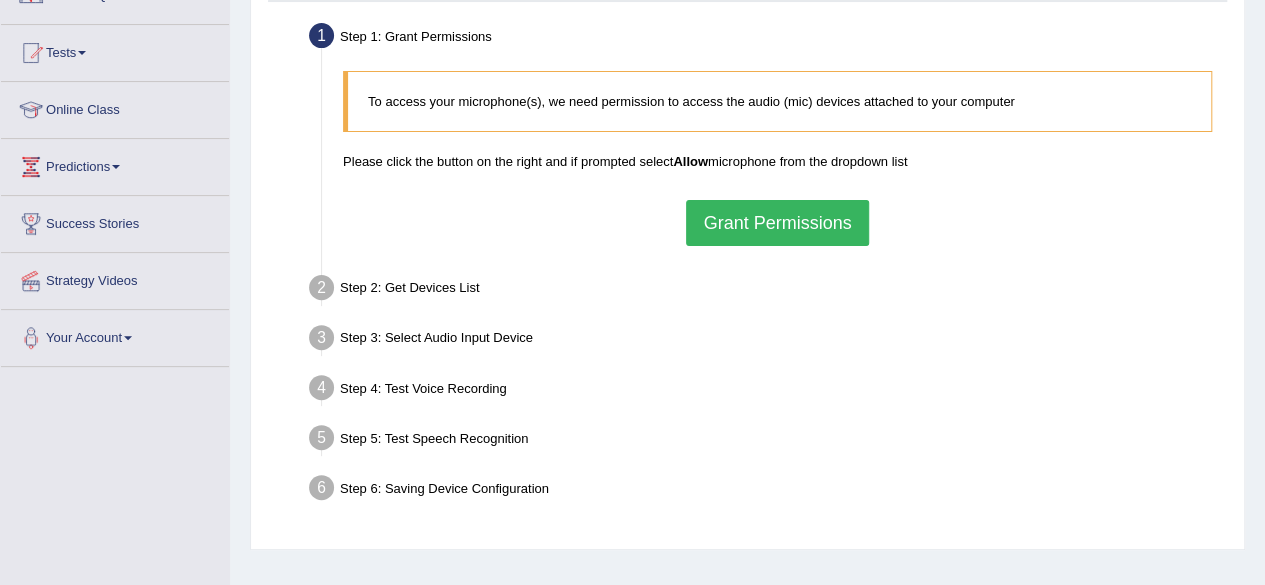 click on "Grant Permissions" at bounding box center (777, 223) 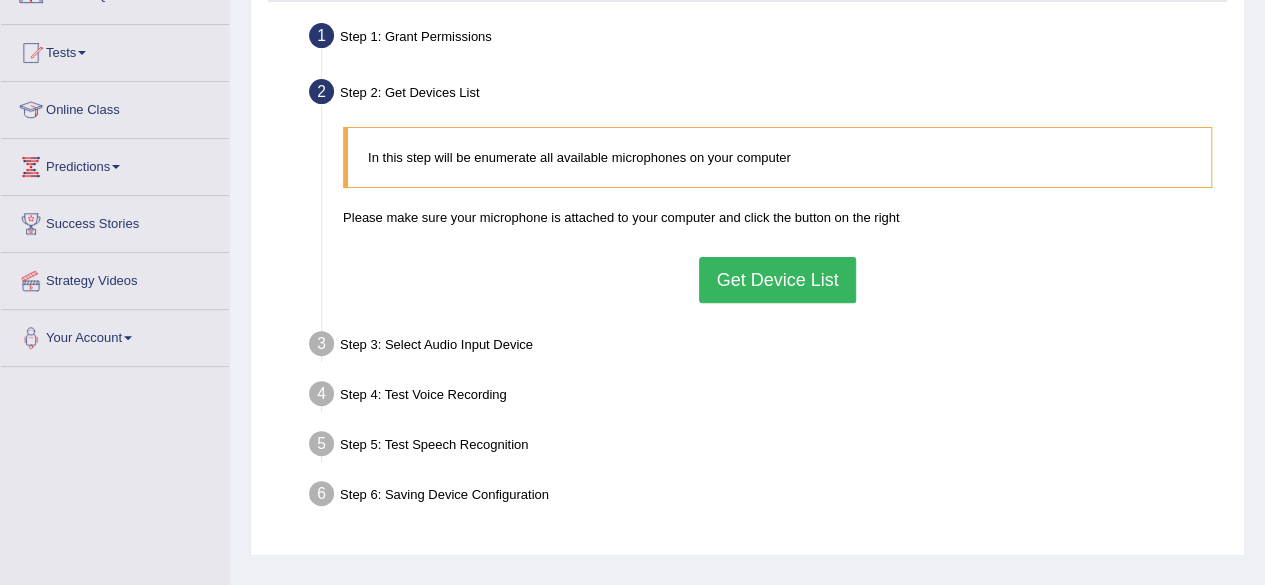click on "Get Device List" at bounding box center [777, 280] 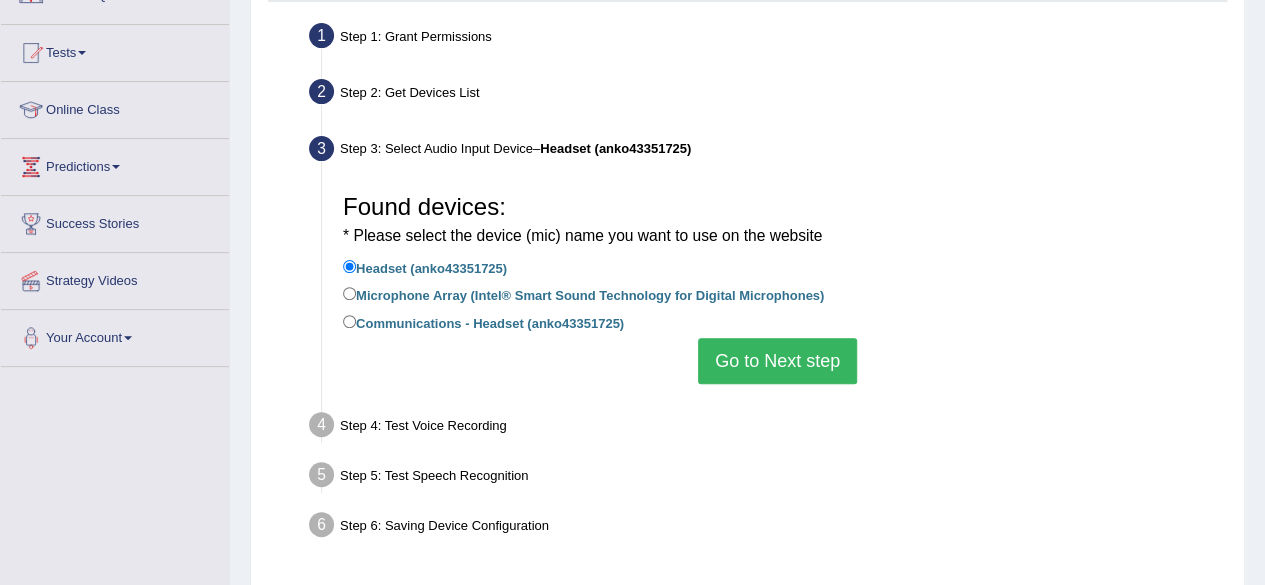 click on "Go to Next step" at bounding box center (777, 361) 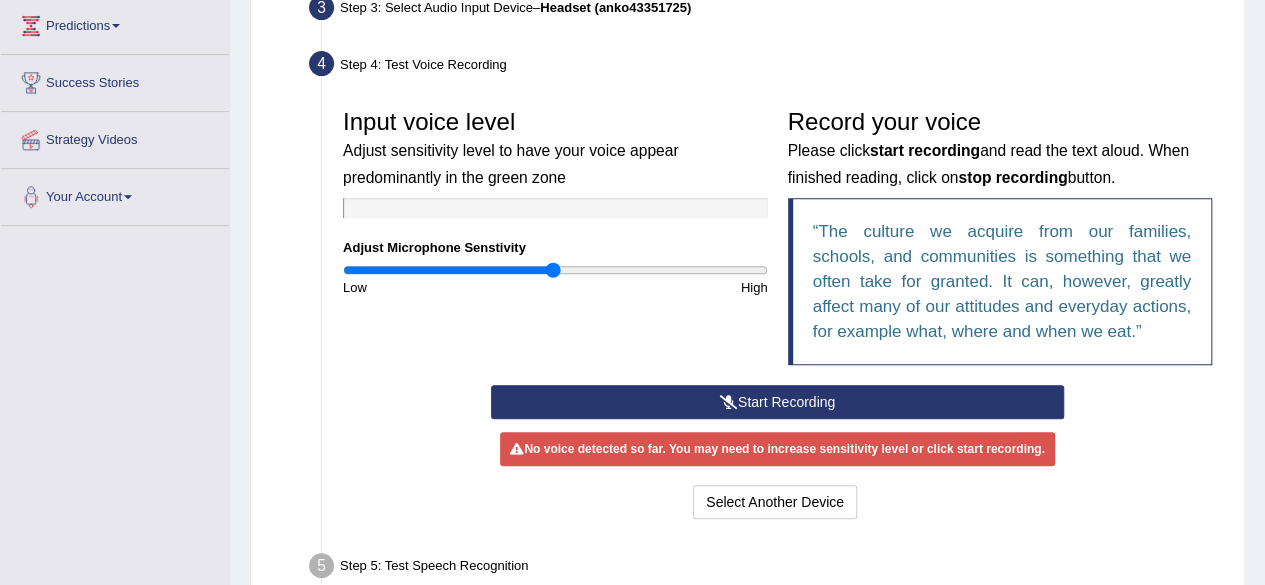 scroll, scrollTop: 344, scrollLeft: 0, axis: vertical 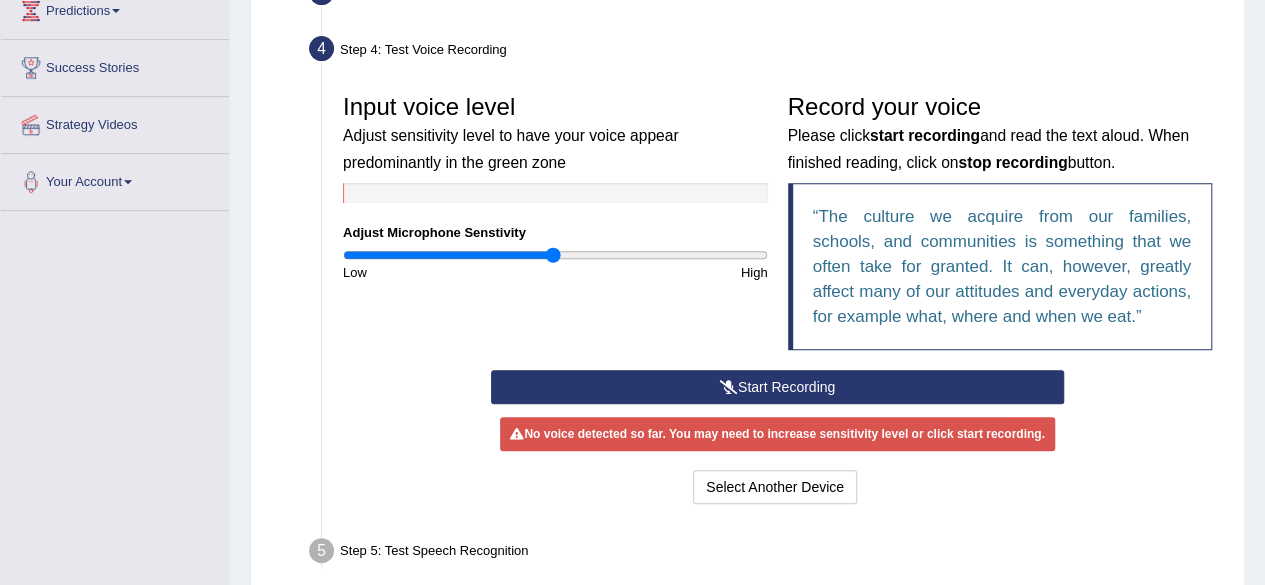 click at bounding box center (729, 387) 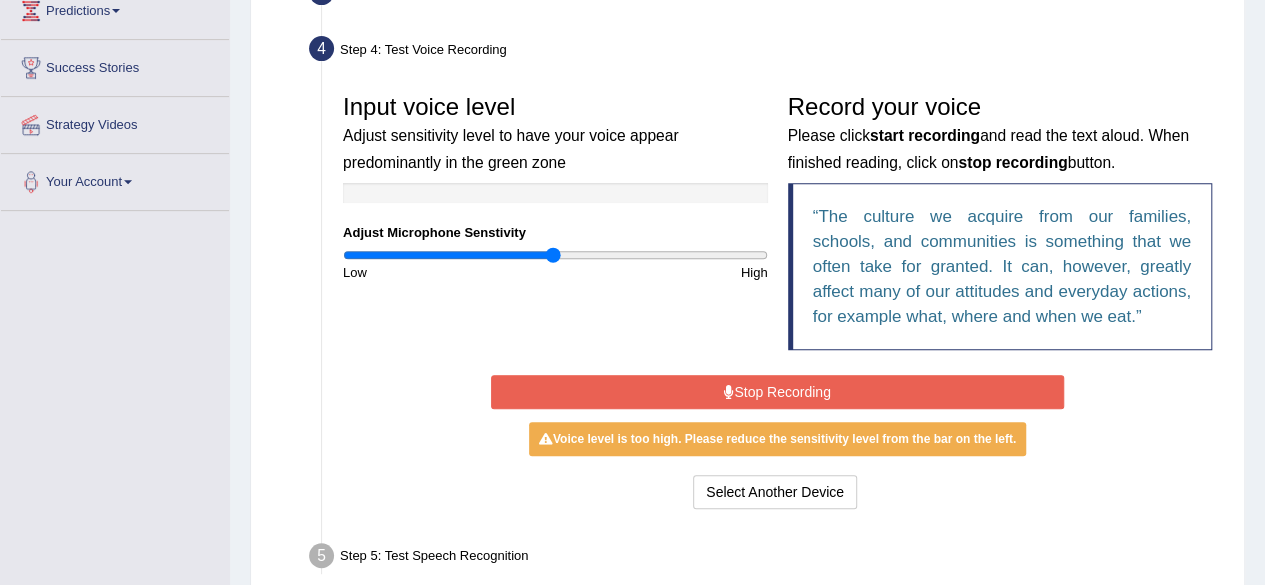 click at bounding box center (729, 392) 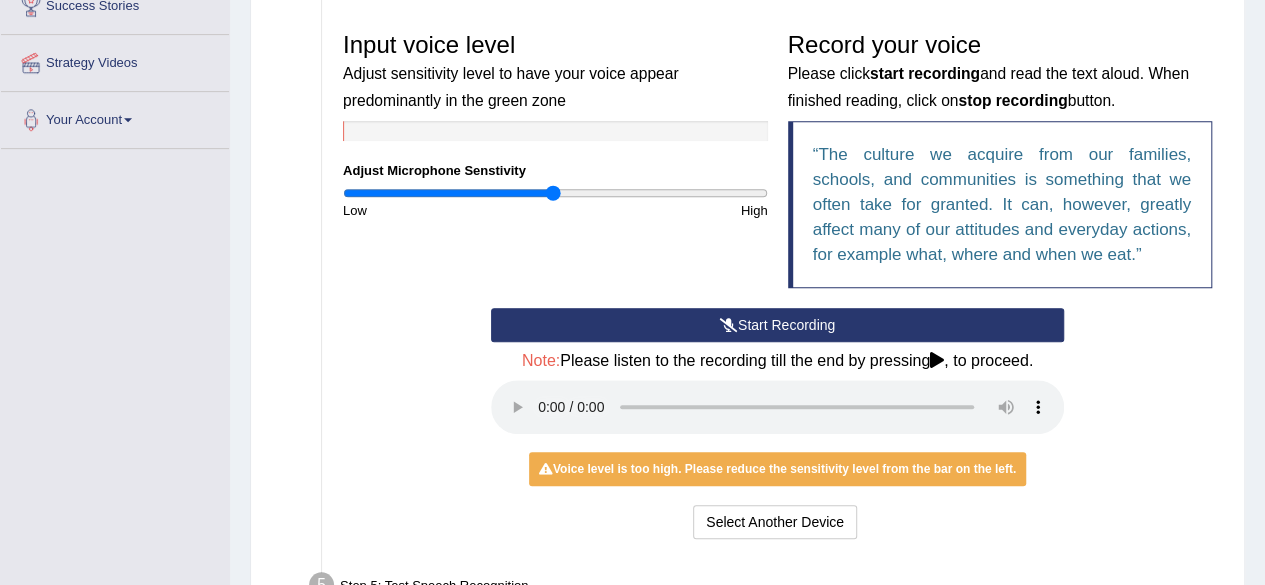 scroll, scrollTop: 407, scrollLeft: 0, axis: vertical 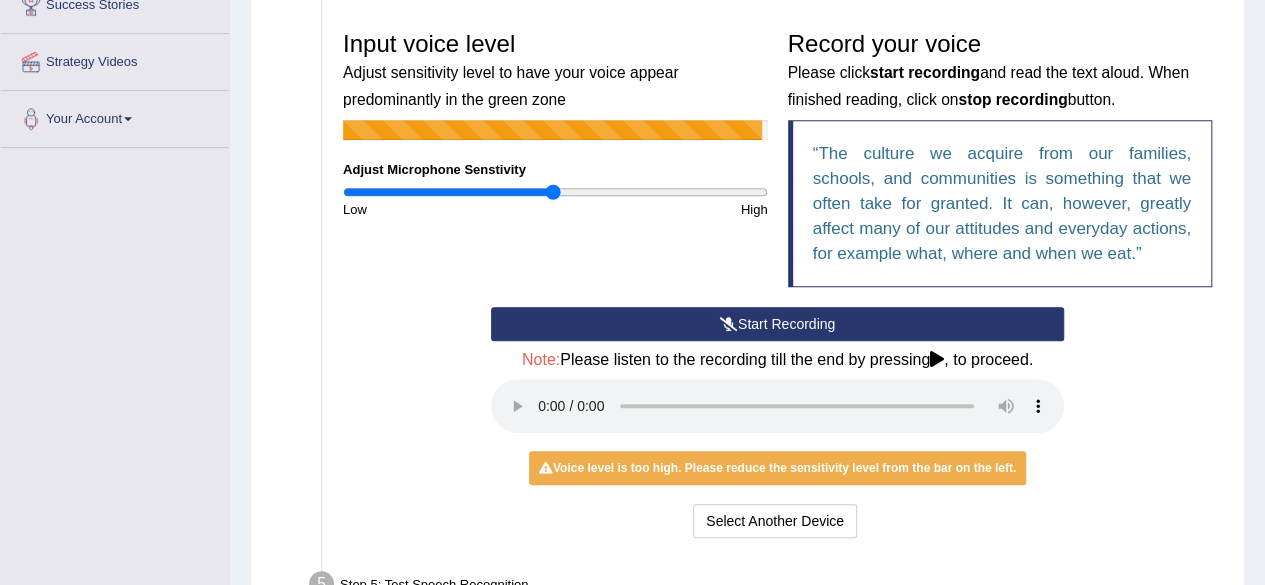 click at bounding box center [729, 324] 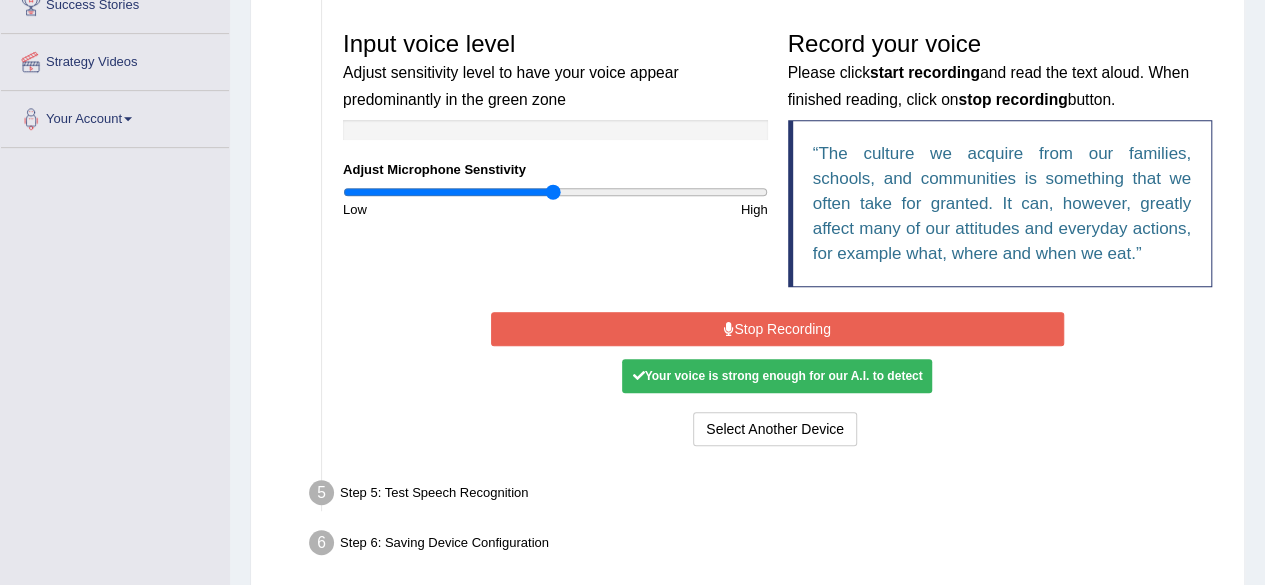 click on "Stop Recording" at bounding box center (777, 329) 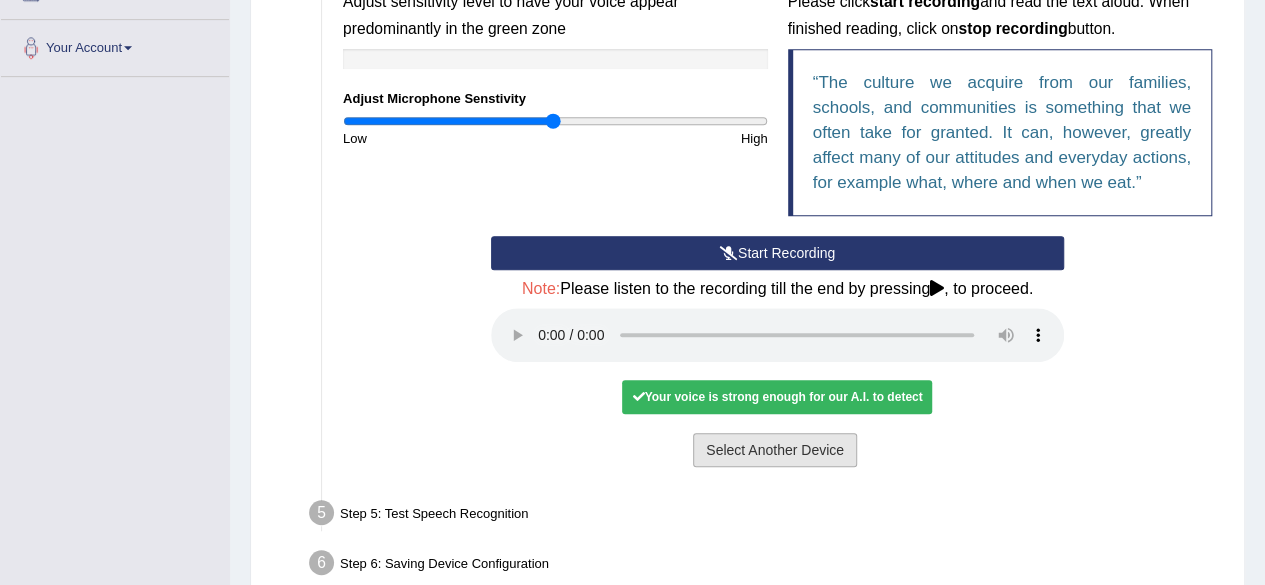 scroll, scrollTop: 480, scrollLeft: 0, axis: vertical 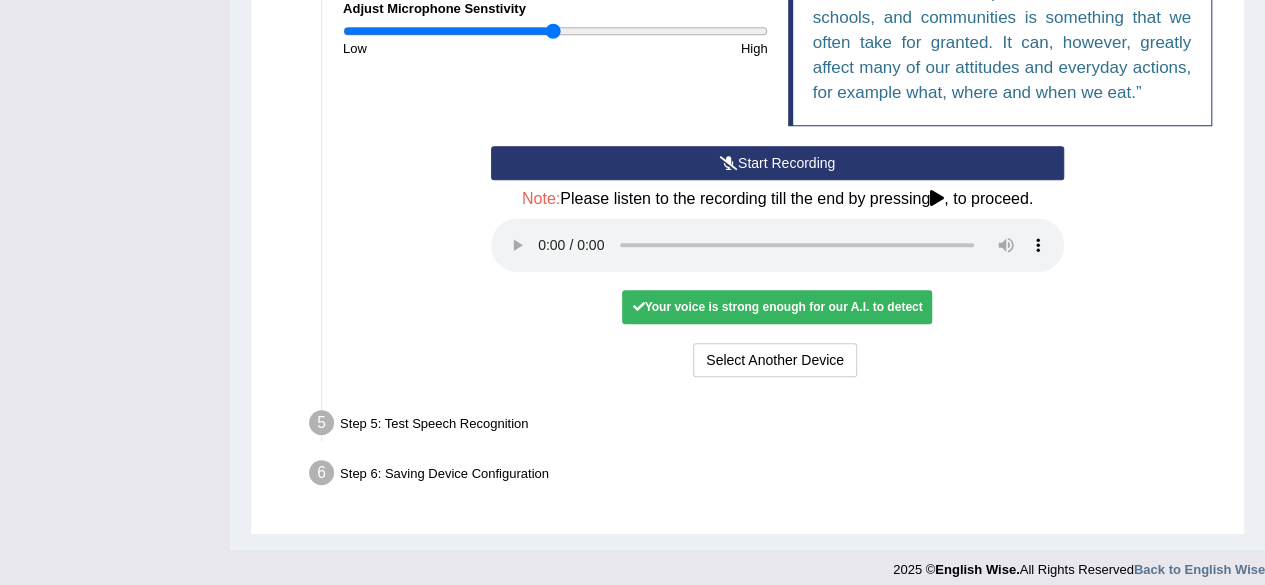 click on "Step 5: Test Speech Recognition" at bounding box center (767, 426) 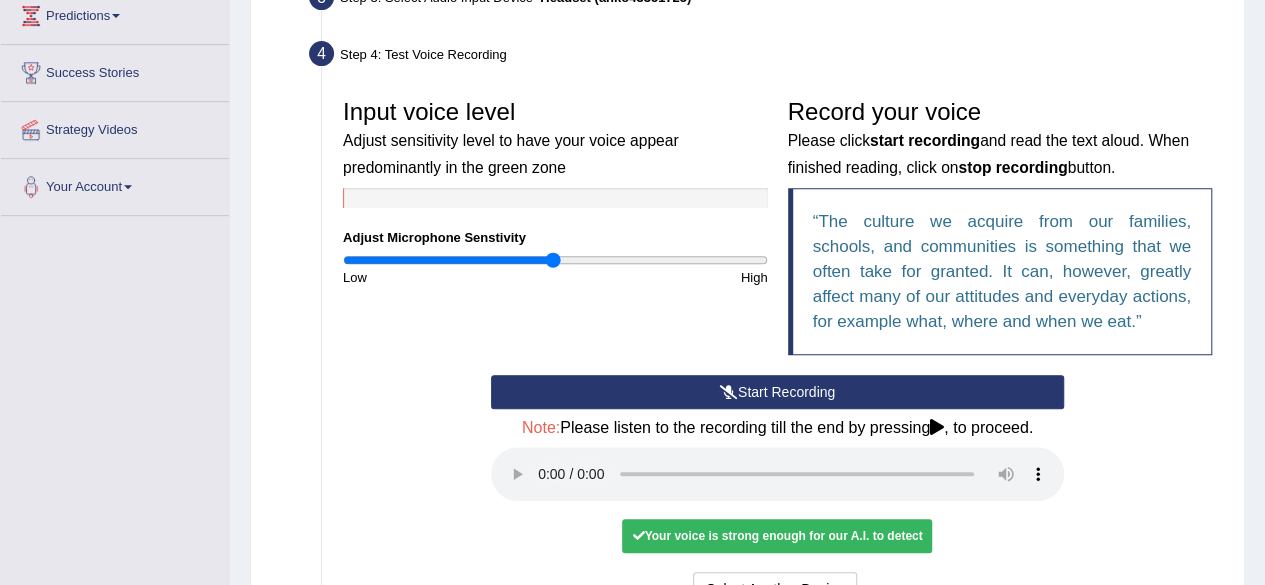 scroll, scrollTop: 338, scrollLeft: 0, axis: vertical 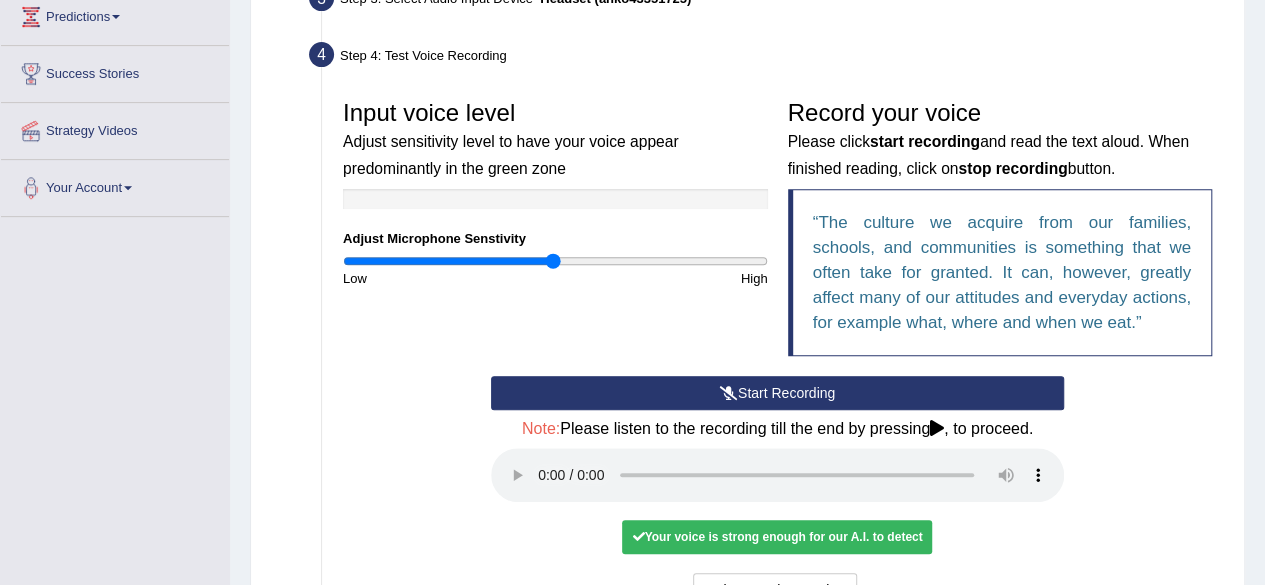 click at bounding box center [937, 428] 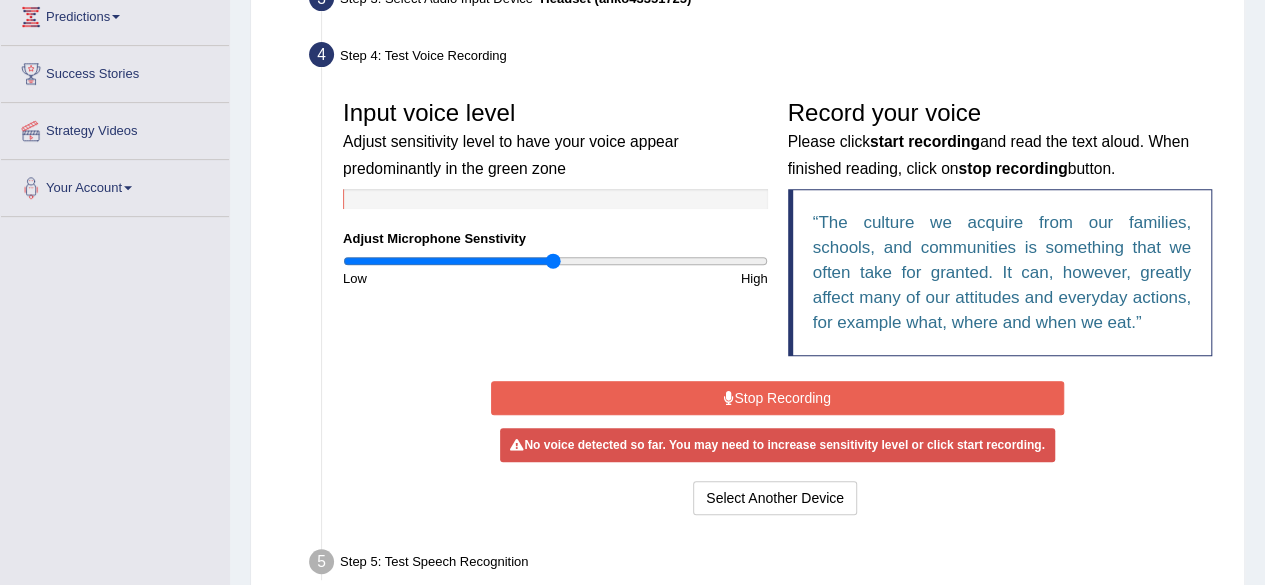 click on "Stop Recording" at bounding box center [777, 398] 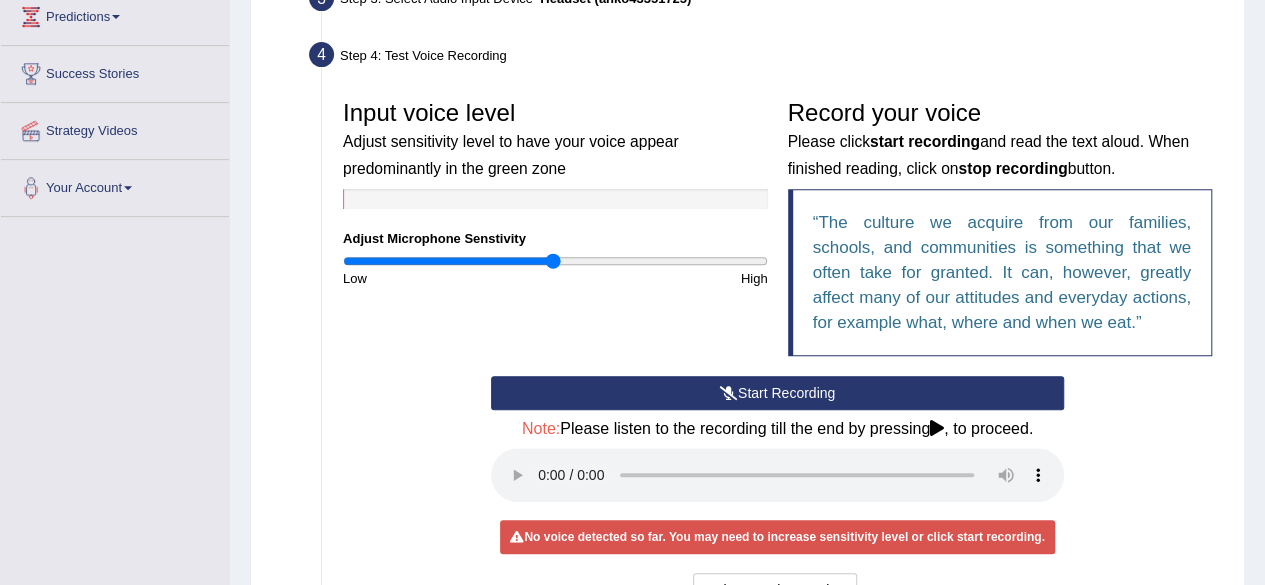 click on "Start Recording" at bounding box center [777, 393] 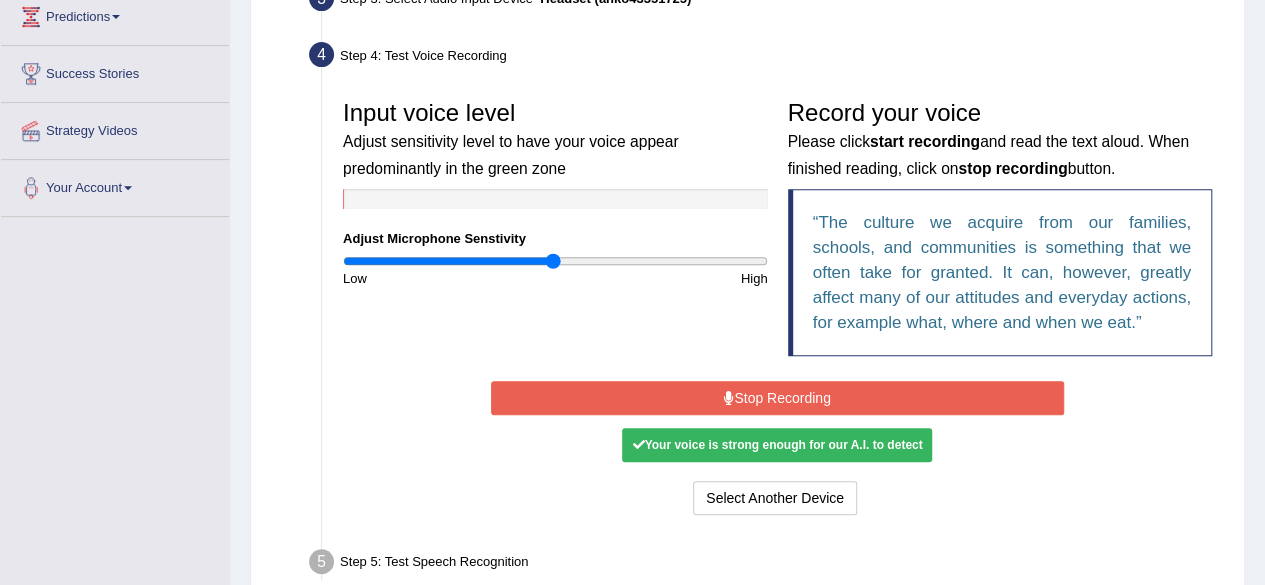 click on "Stop Recording" at bounding box center [777, 398] 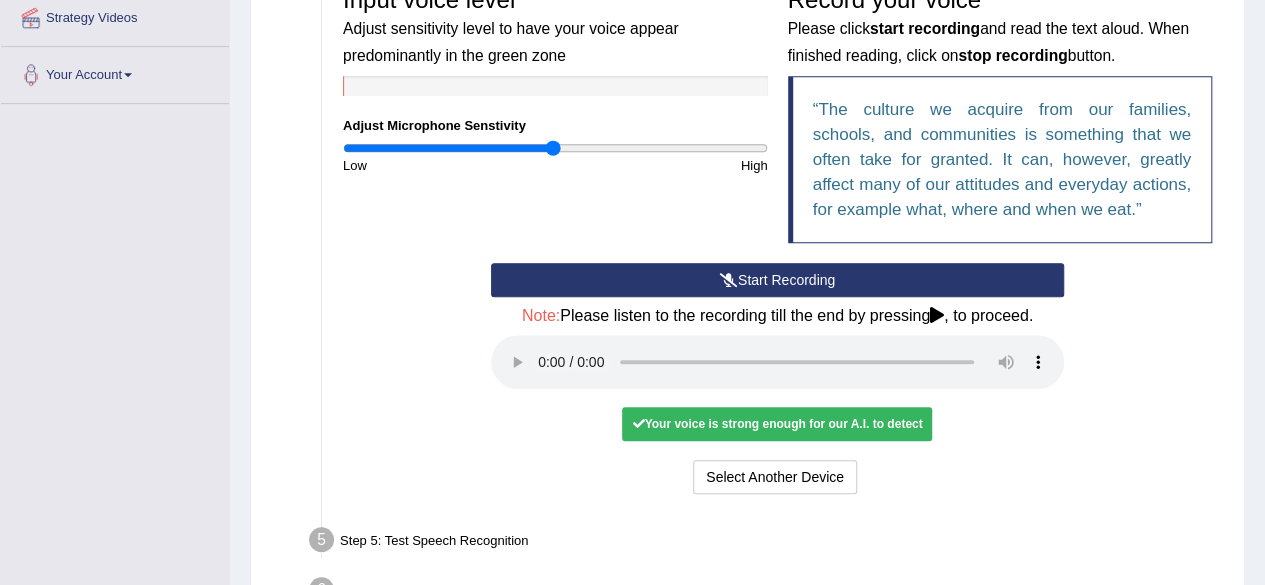 scroll, scrollTop: 452, scrollLeft: 0, axis: vertical 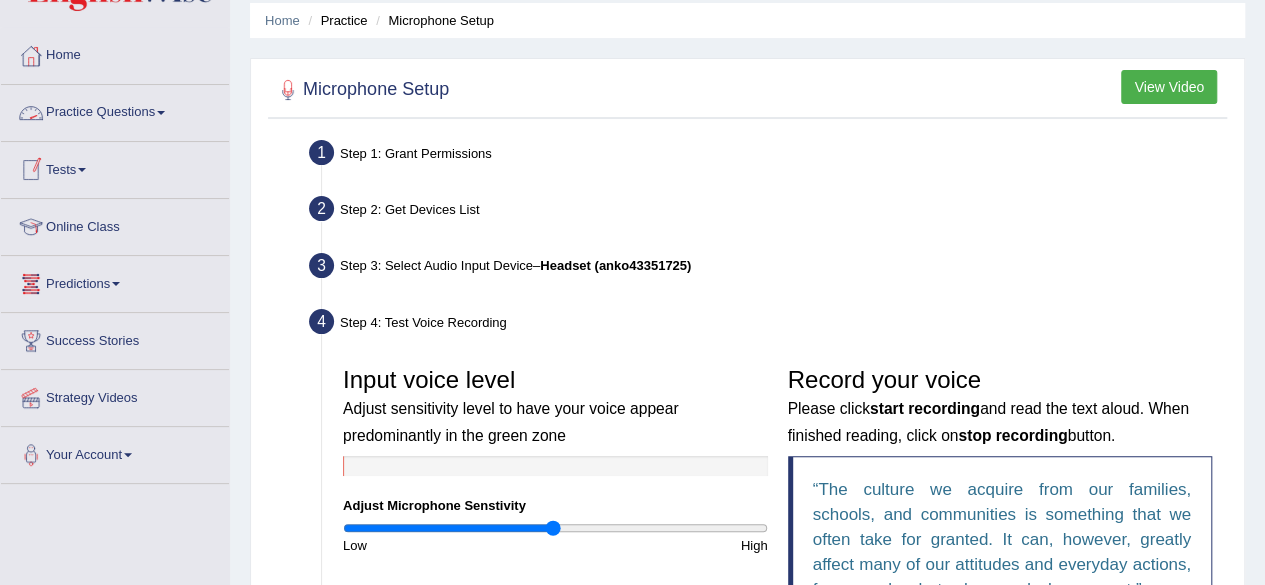 click on "Practice Questions" at bounding box center (115, 110) 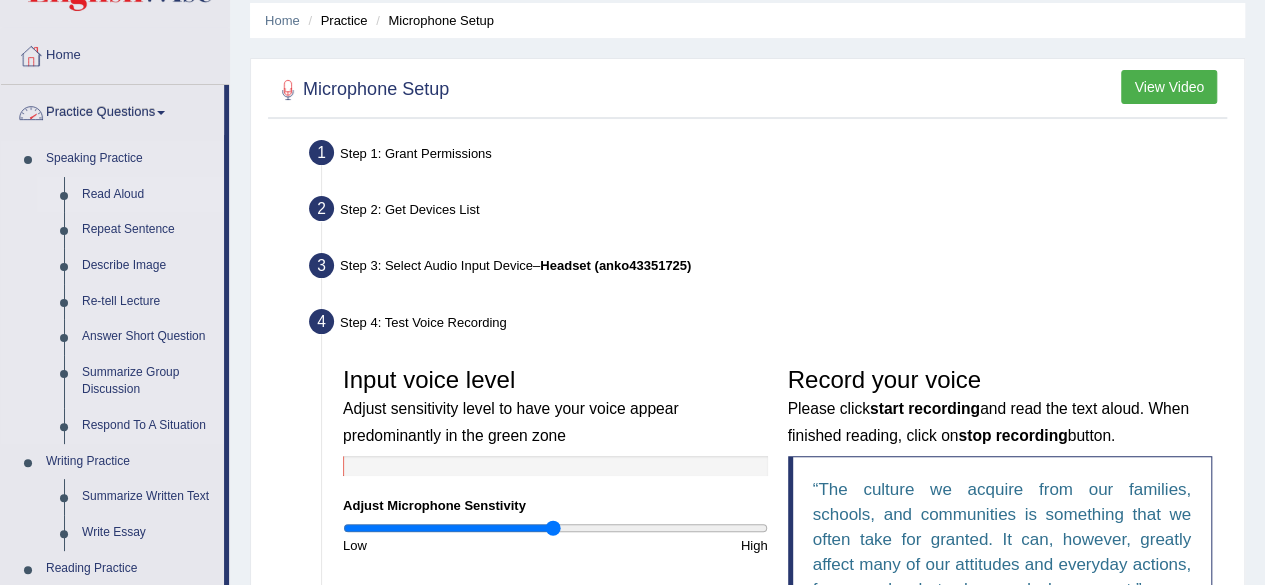 click on "Read Aloud" at bounding box center (148, 195) 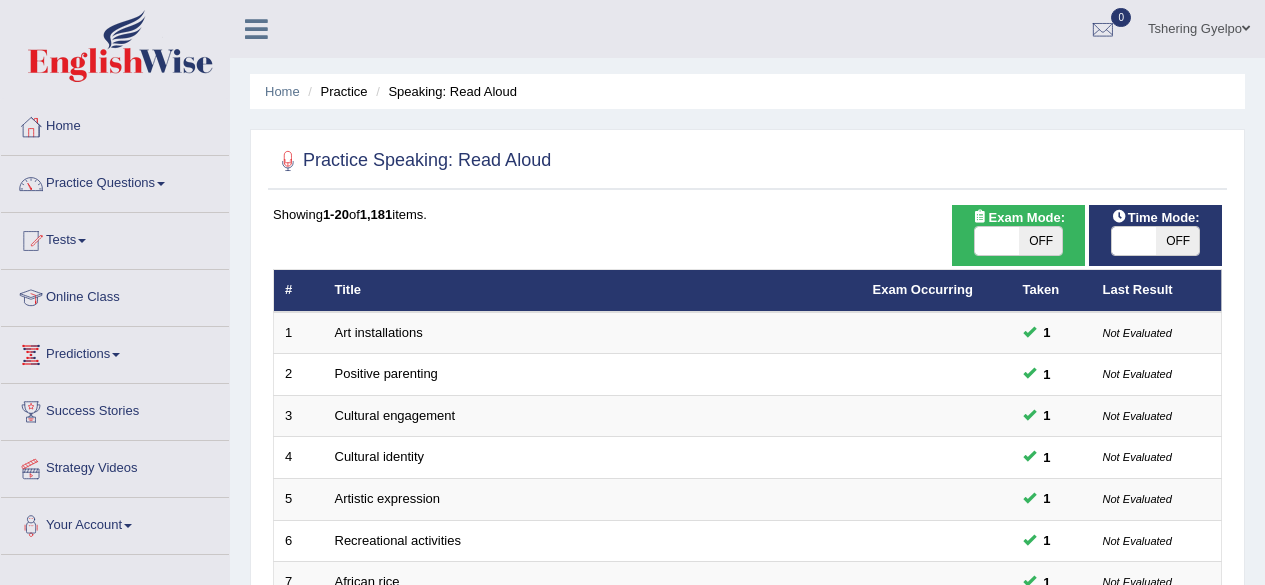 scroll, scrollTop: 0, scrollLeft: 0, axis: both 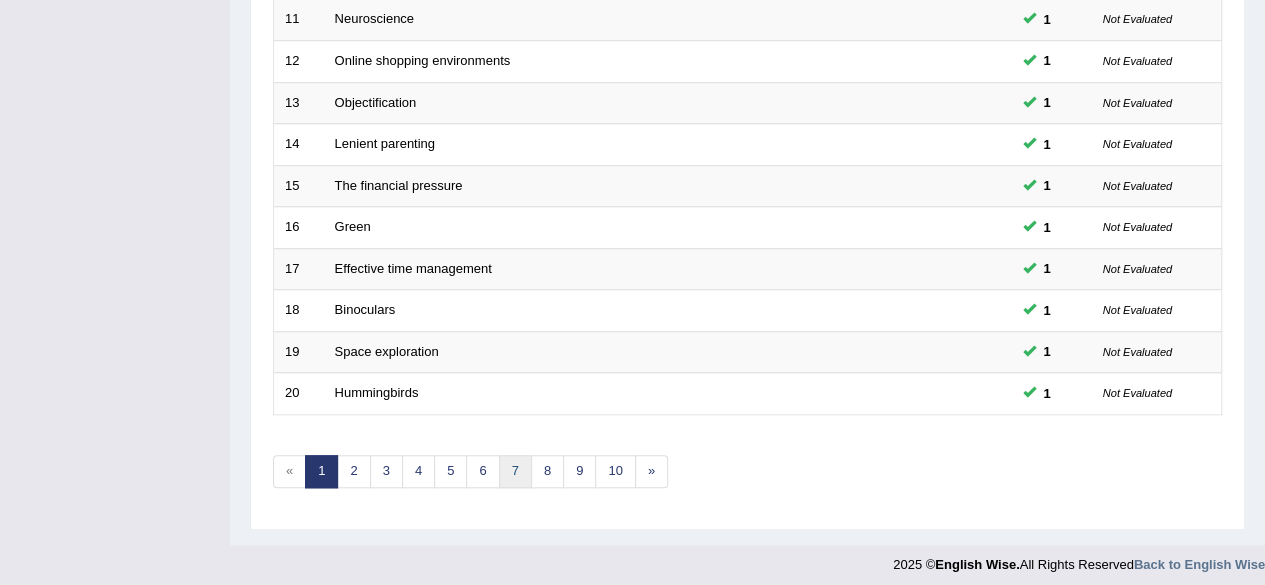 click on "7" at bounding box center (515, 471) 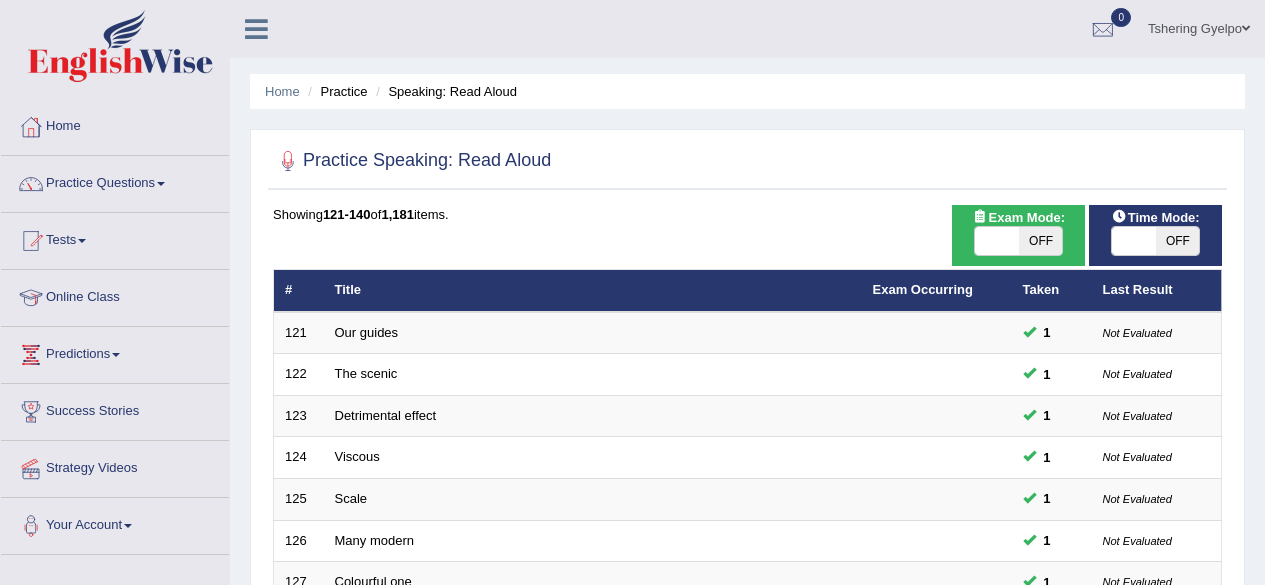 scroll, scrollTop: 0, scrollLeft: 0, axis: both 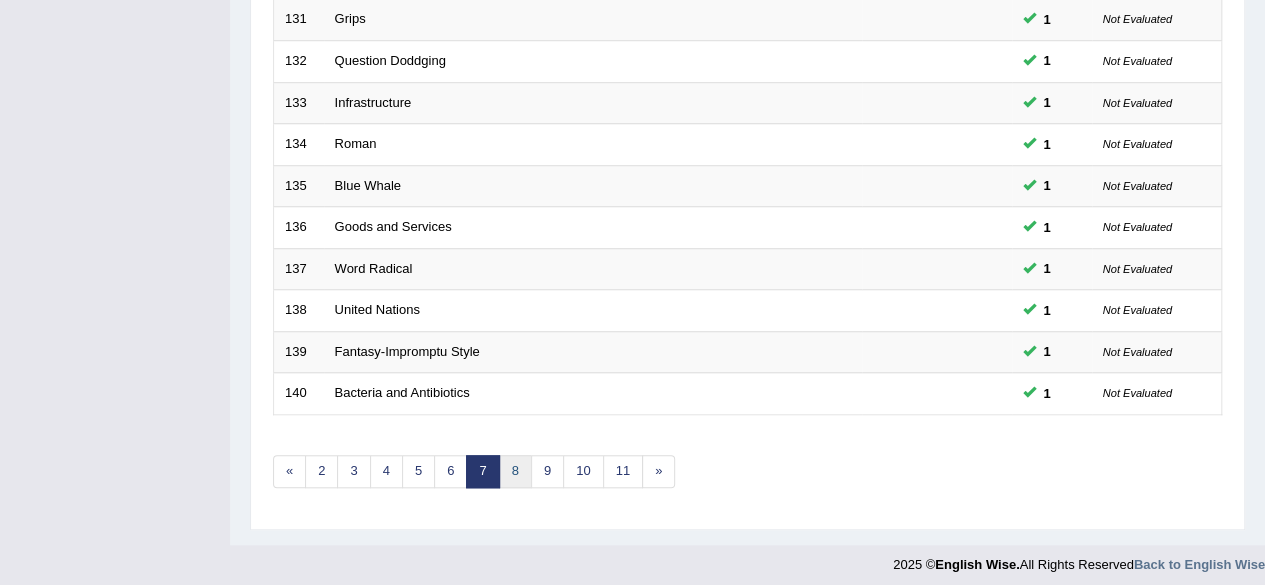 click on "8" at bounding box center (515, 471) 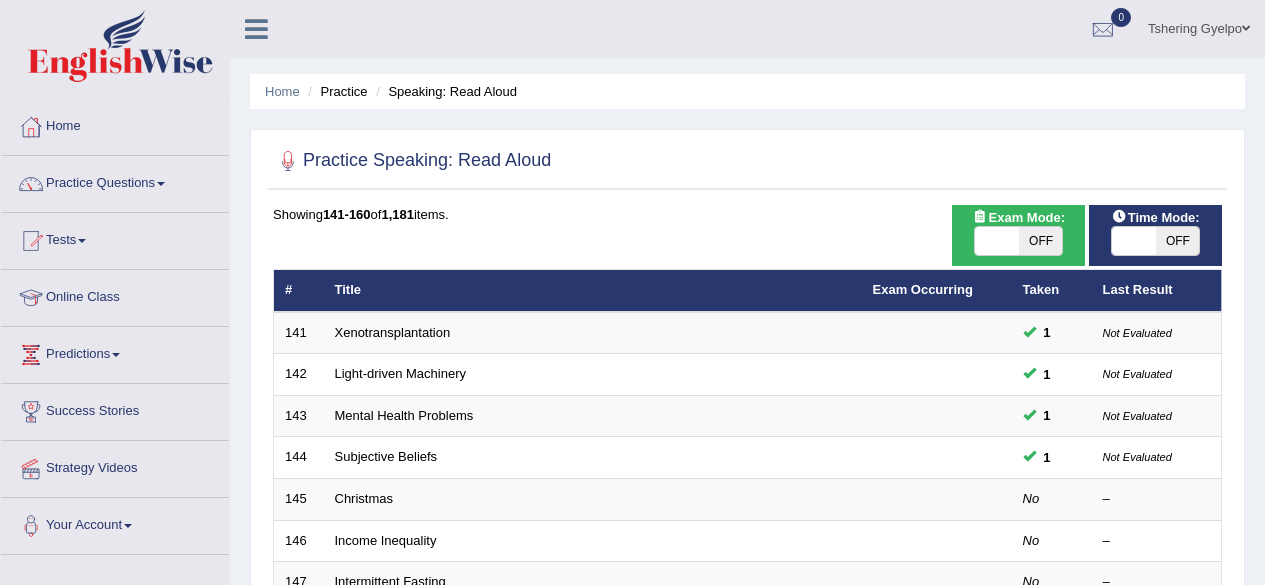 scroll, scrollTop: 0, scrollLeft: 0, axis: both 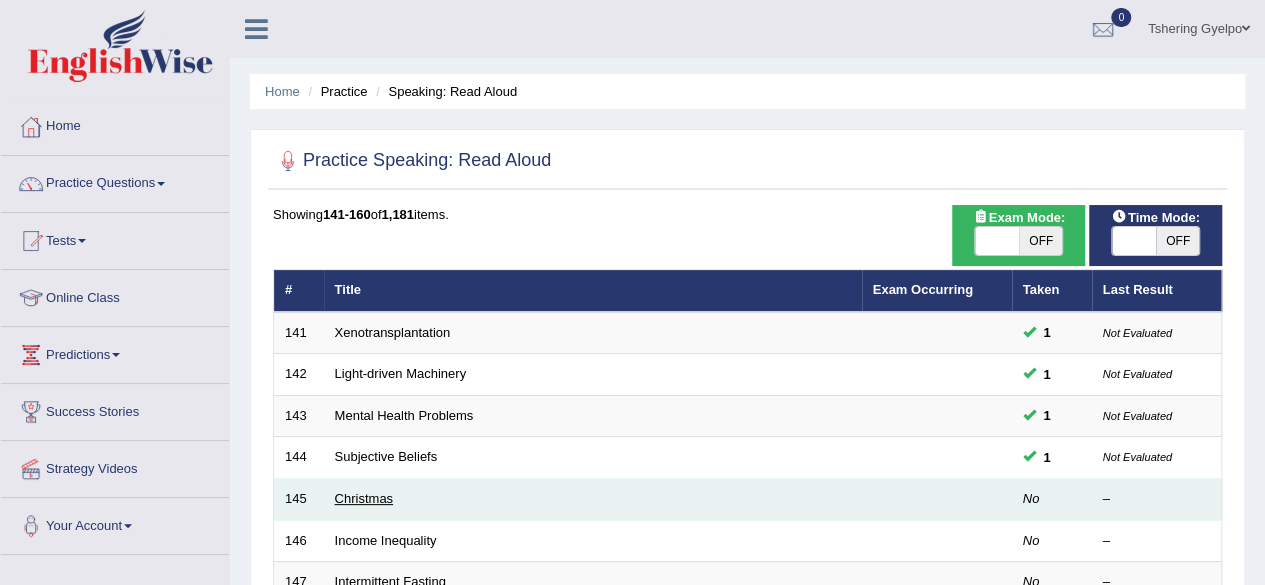 click on "Christmas" at bounding box center [364, 498] 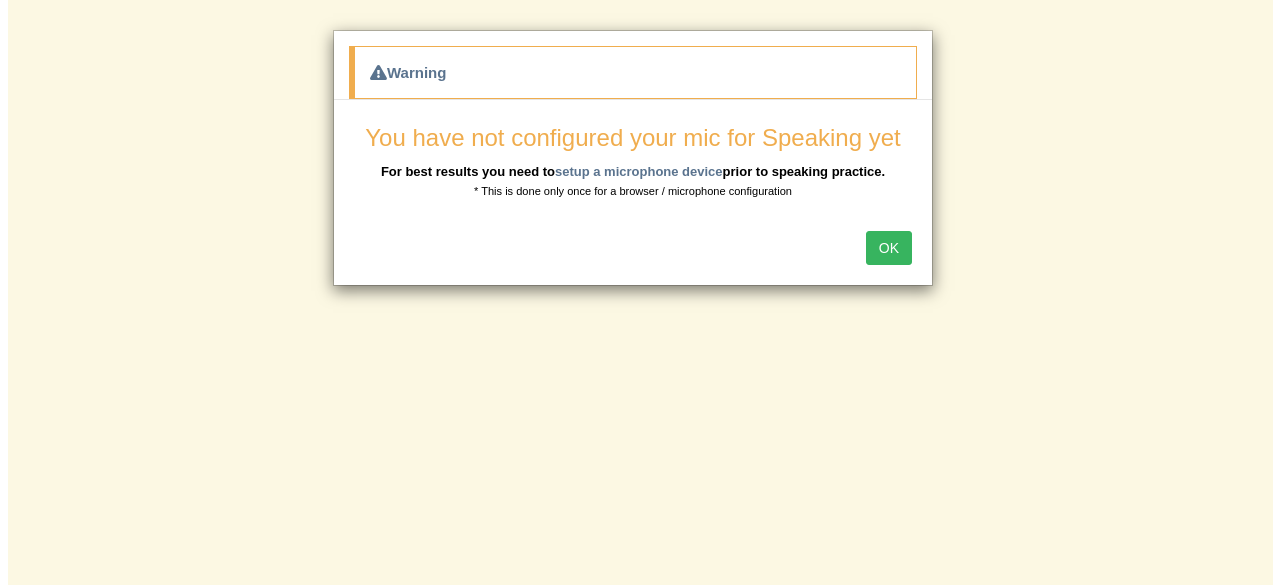 scroll, scrollTop: 0, scrollLeft: 0, axis: both 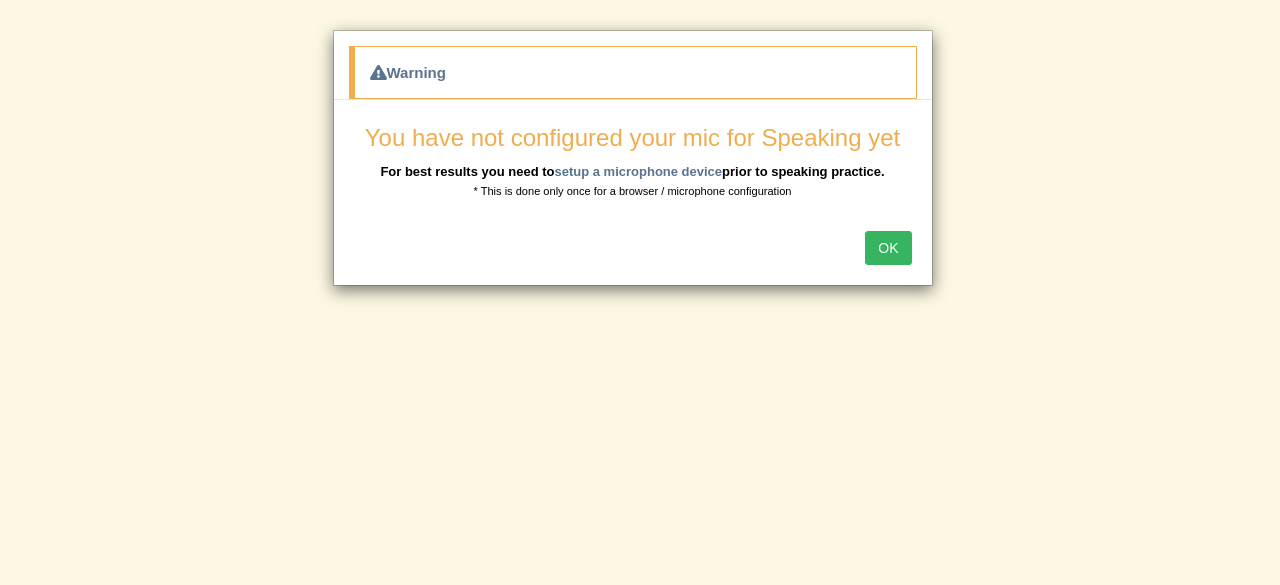 click on "OK" at bounding box center [888, 248] 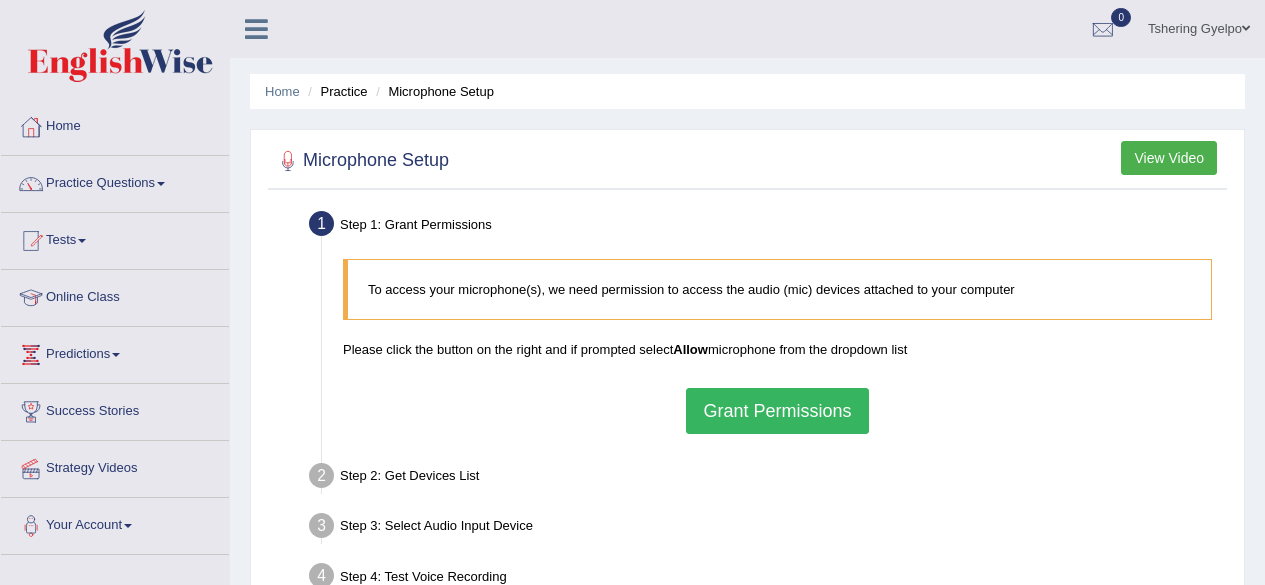scroll, scrollTop: 0, scrollLeft: 0, axis: both 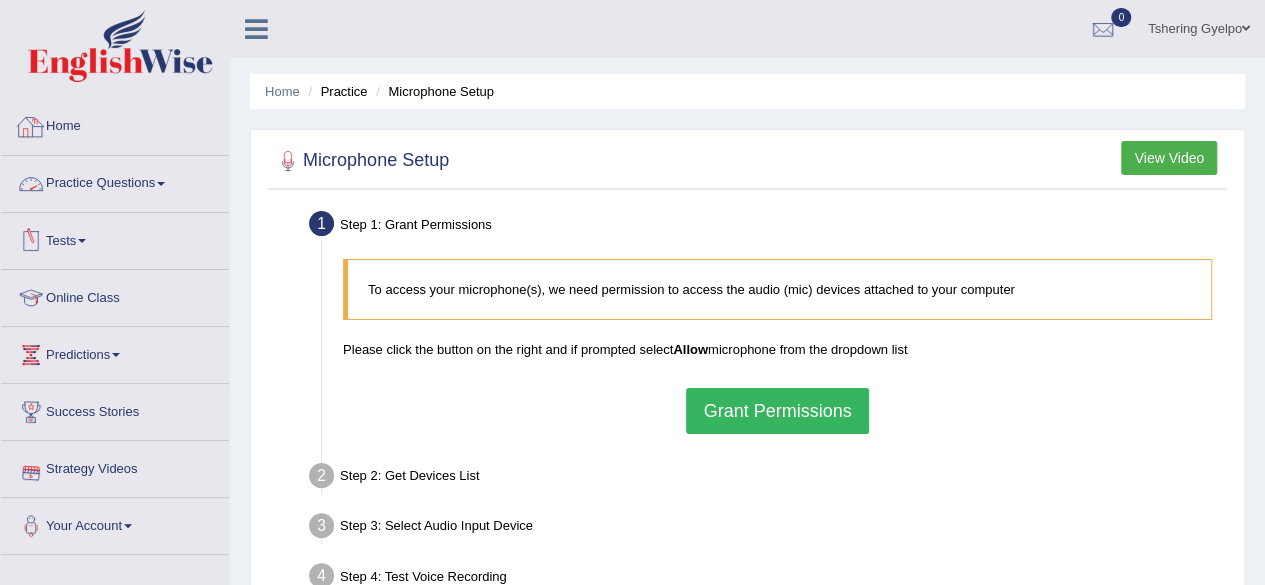 click on "Home" at bounding box center [115, 124] 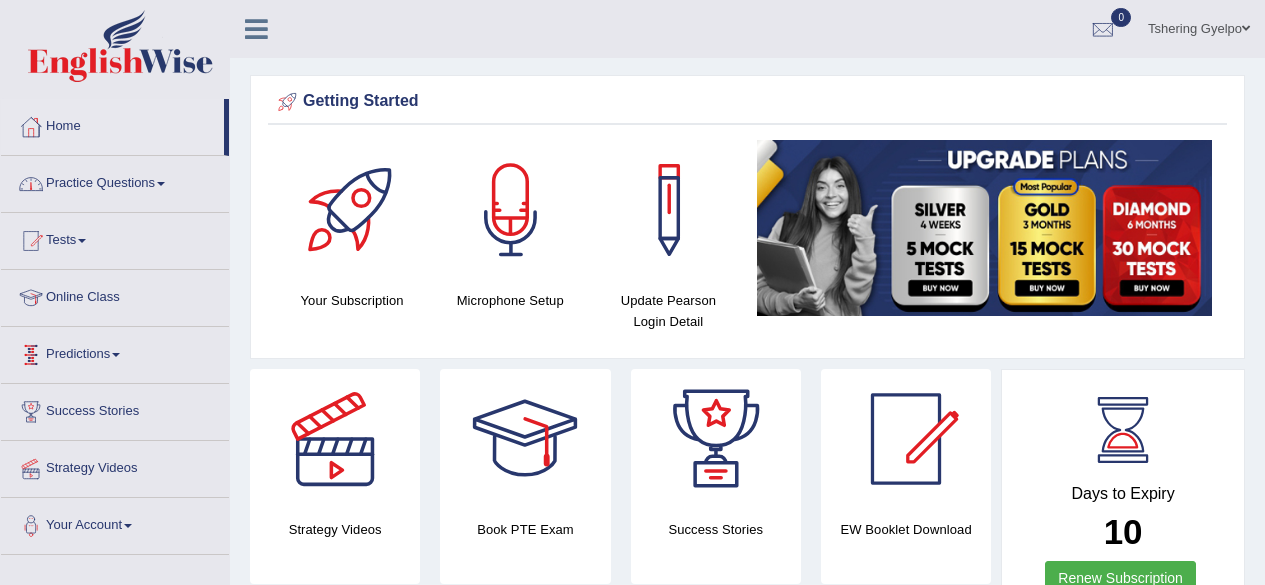 scroll, scrollTop: 0, scrollLeft: 0, axis: both 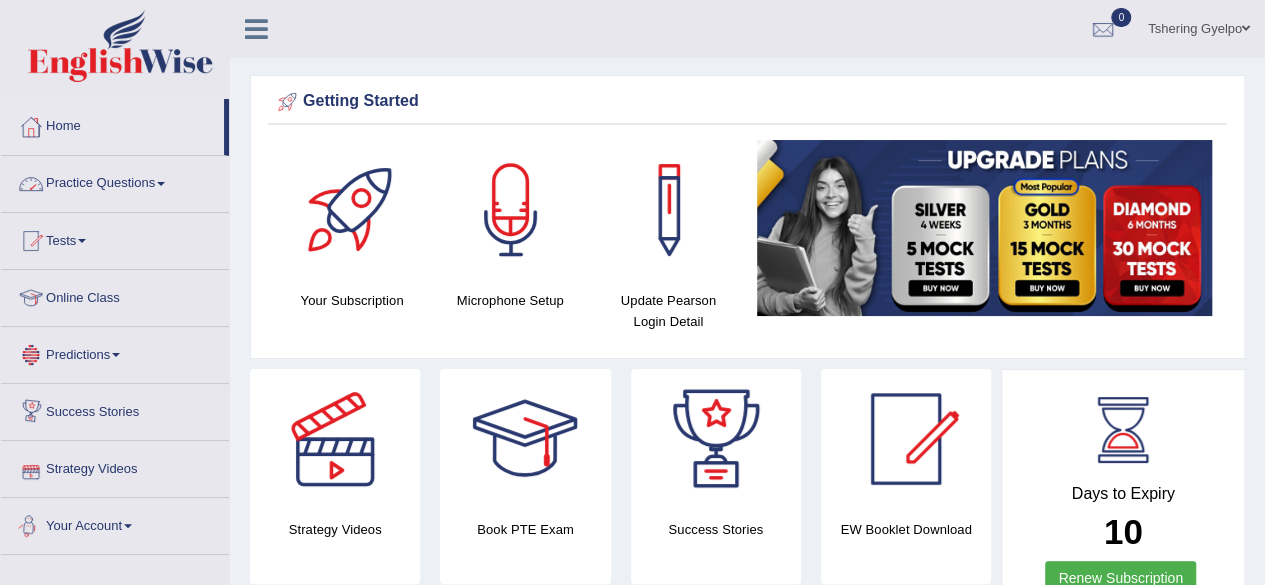 click on "Your Account" at bounding box center (115, 523) 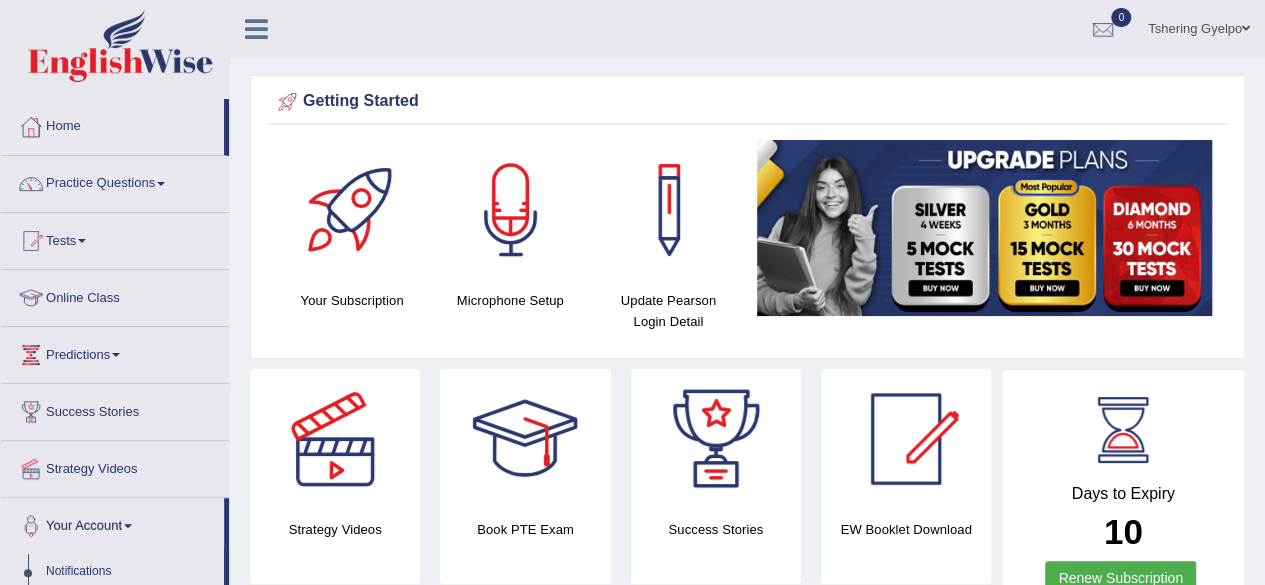 click on "Your Account" at bounding box center [112, 523] 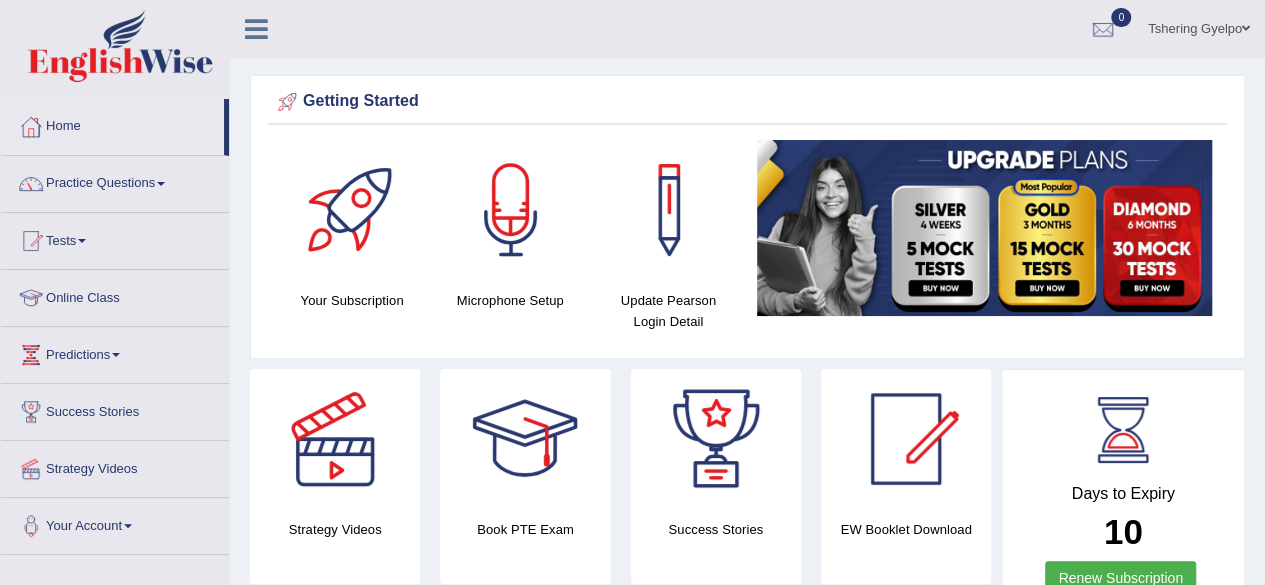 click on "Your Account" at bounding box center (115, 523) 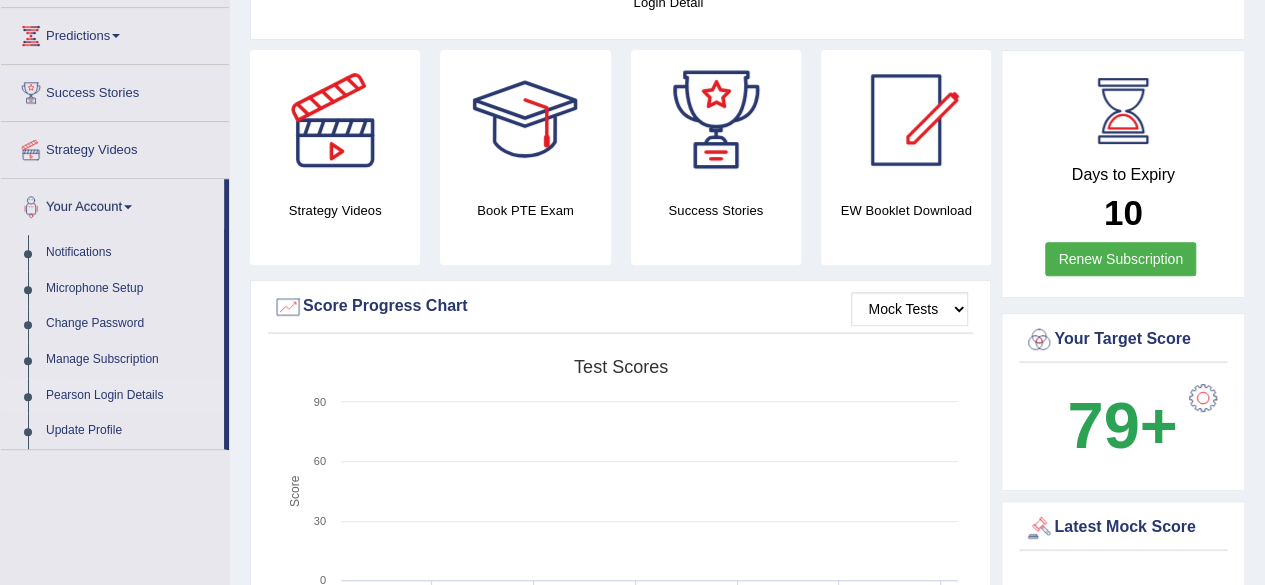 scroll, scrollTop: 320, scrollLeft: 0, axis: vertical 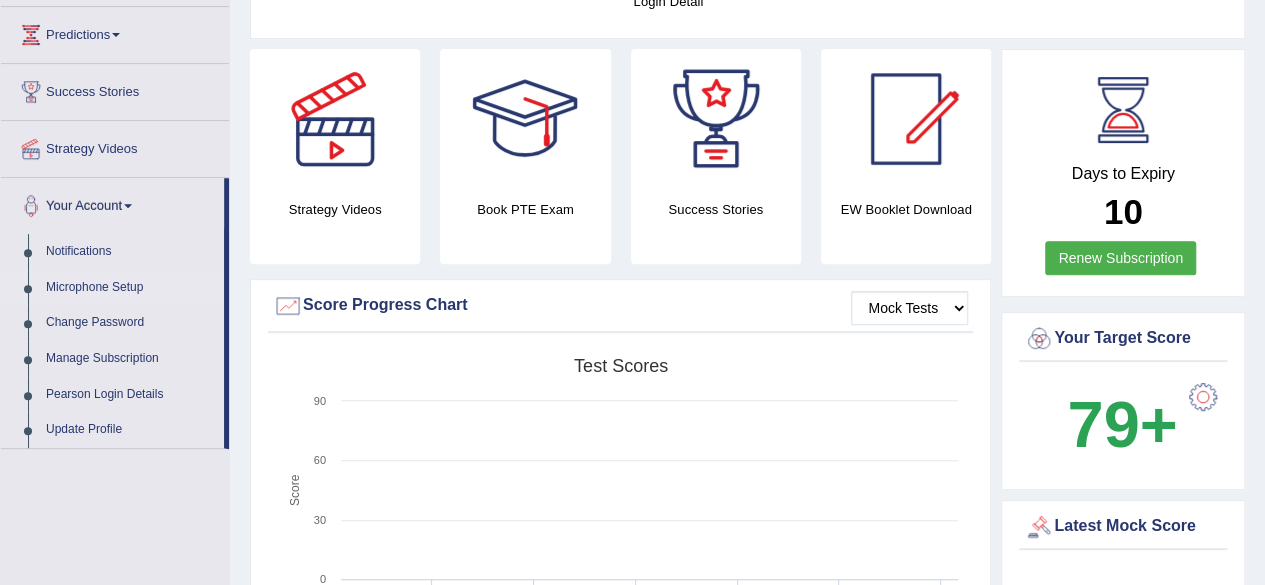 click on "Microphone Setup" at bounding box center (130, 288) 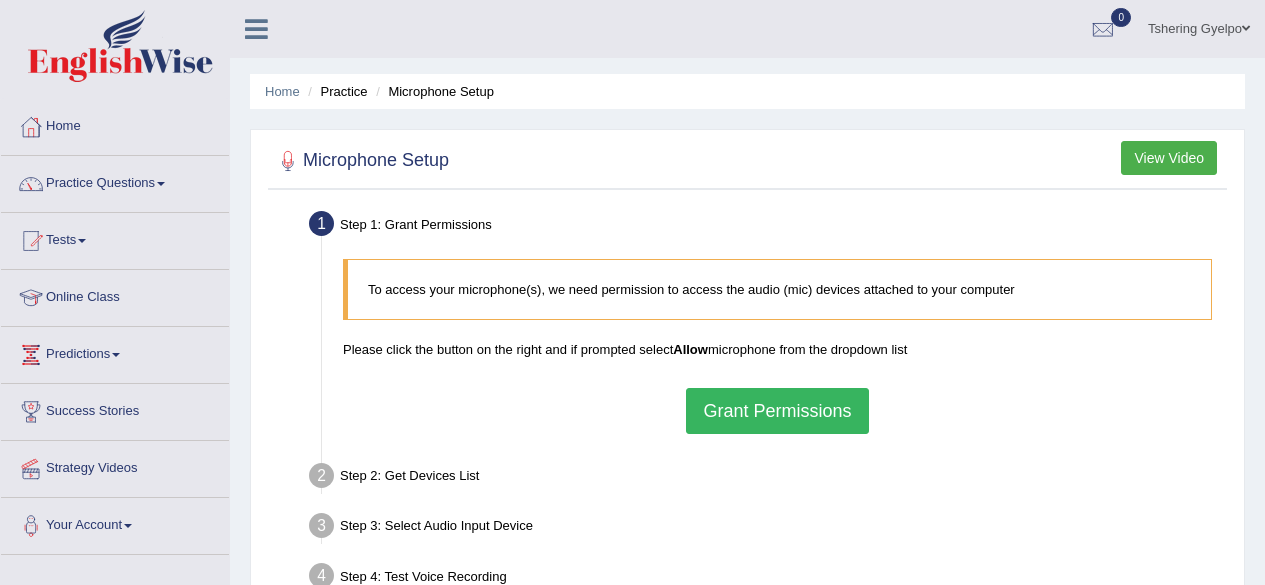 scroll, scrollTop: 0, scrollLeft: 0, axis: both 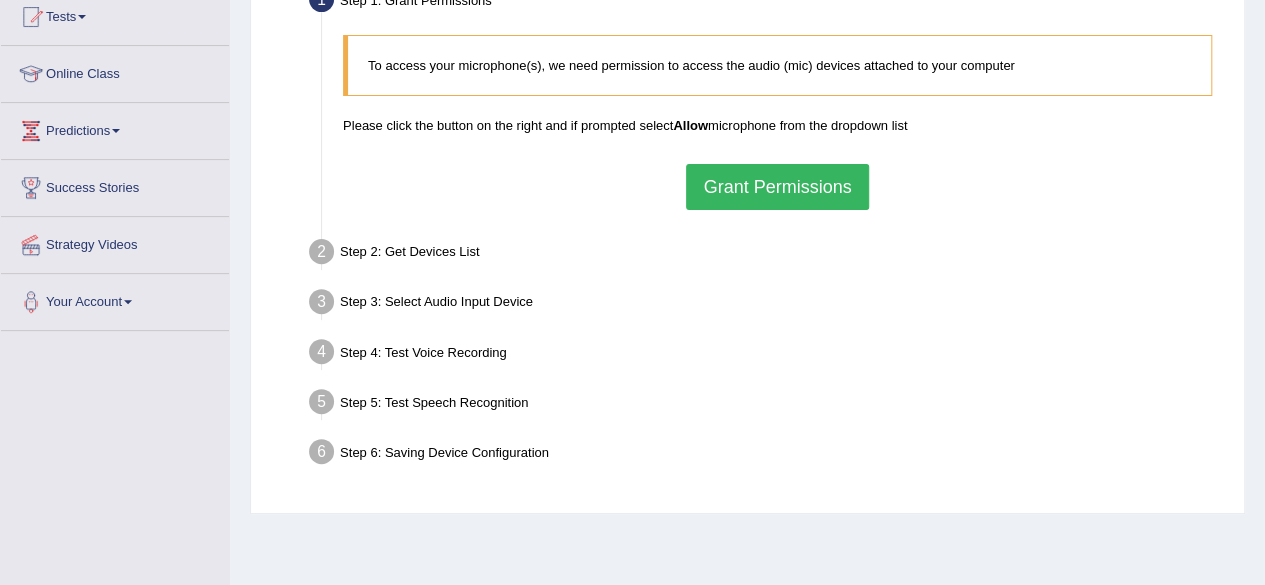 click on "Step 2: Get Devices List" at bounding box center [767, 255] 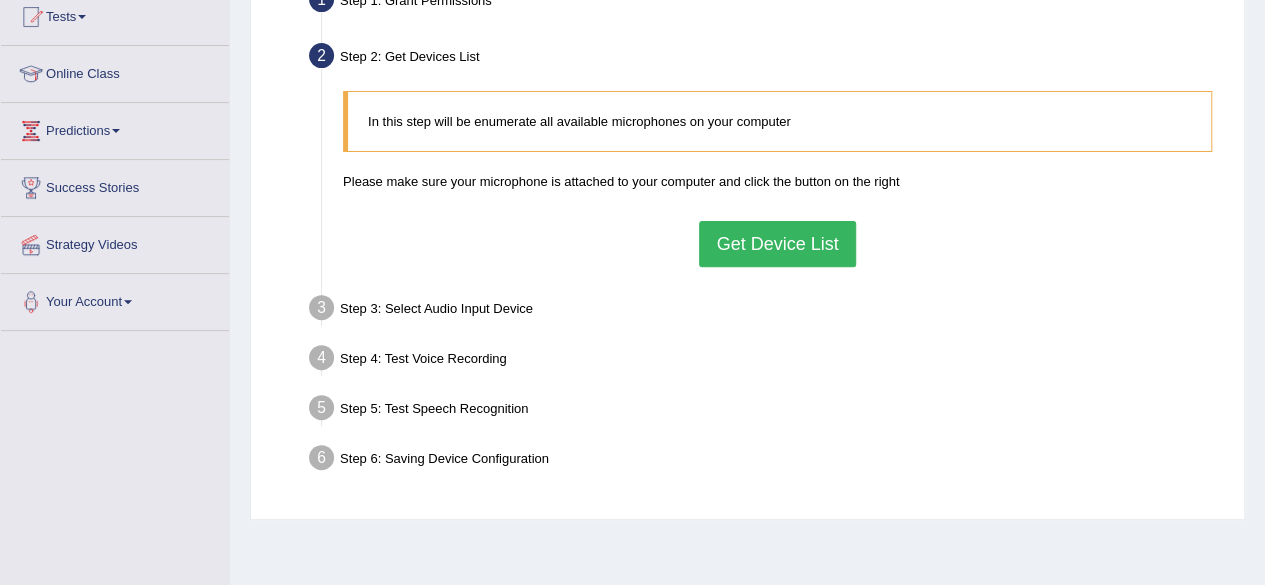 click on "Get Device List" at bounding box center [777, 244] 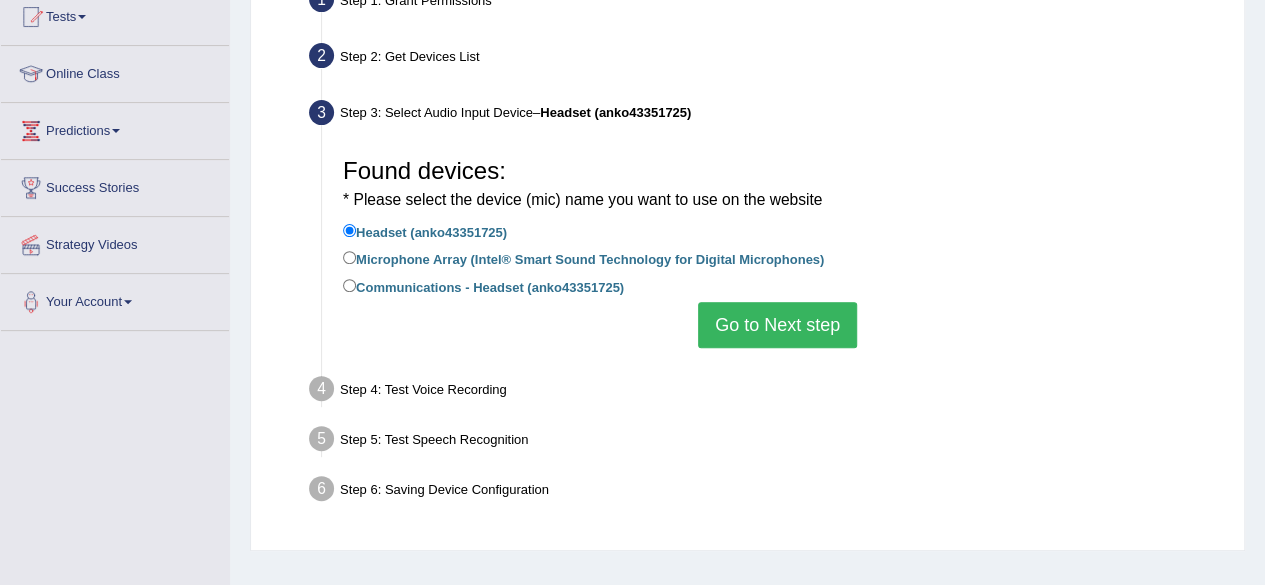 click on "Go to Next step" at bounding box center [777, 325] 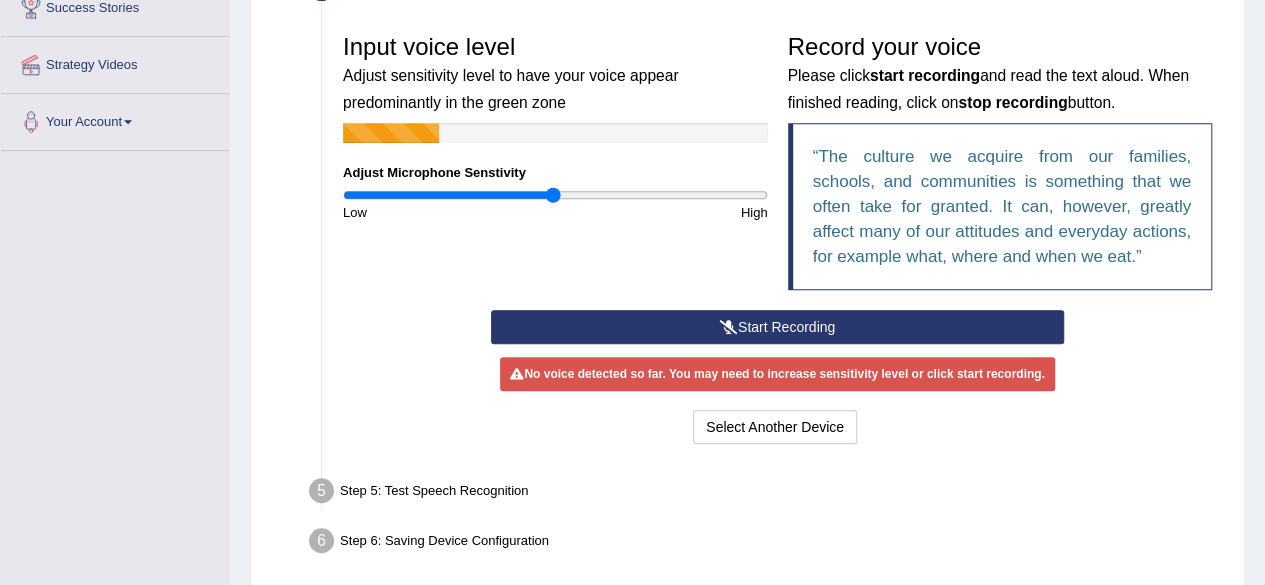 scroll, scrollTop: 405, scrollLeft: 0, axis: vertical 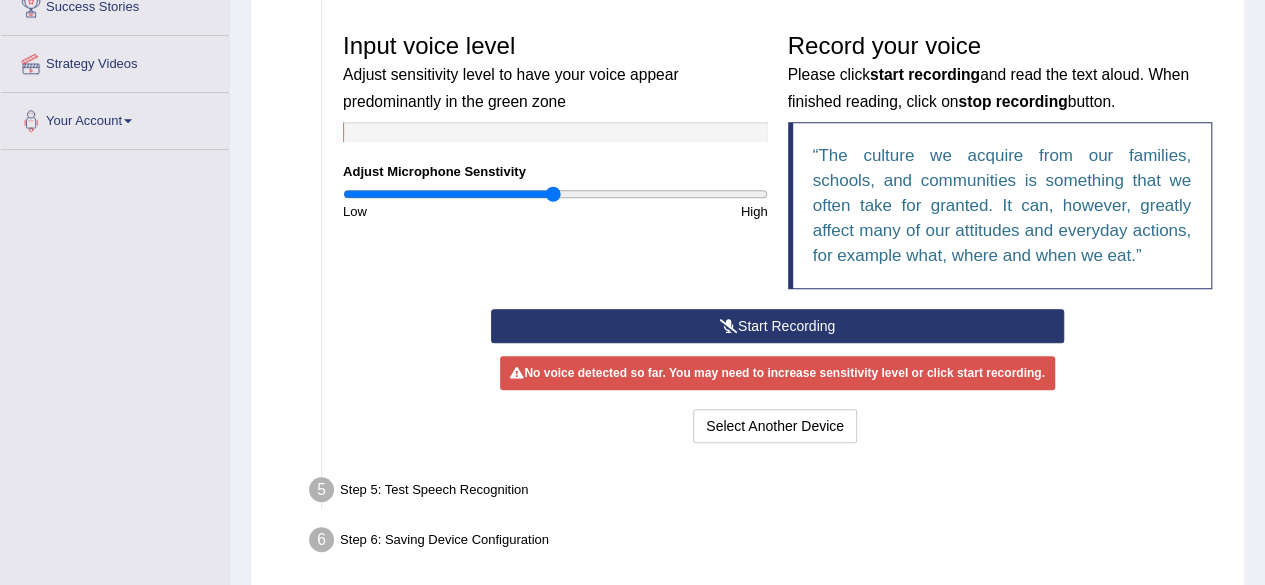 click on "Start Recording" at bounding box center [777, 326] 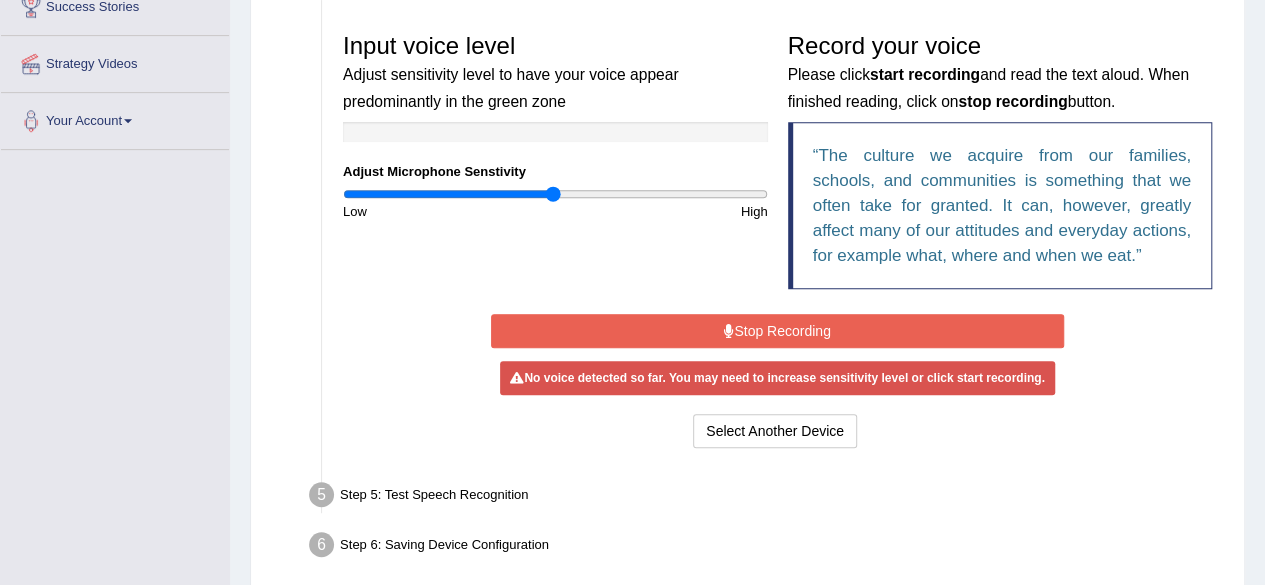 click on "Stop Recording" at bounding box center (777, 331) 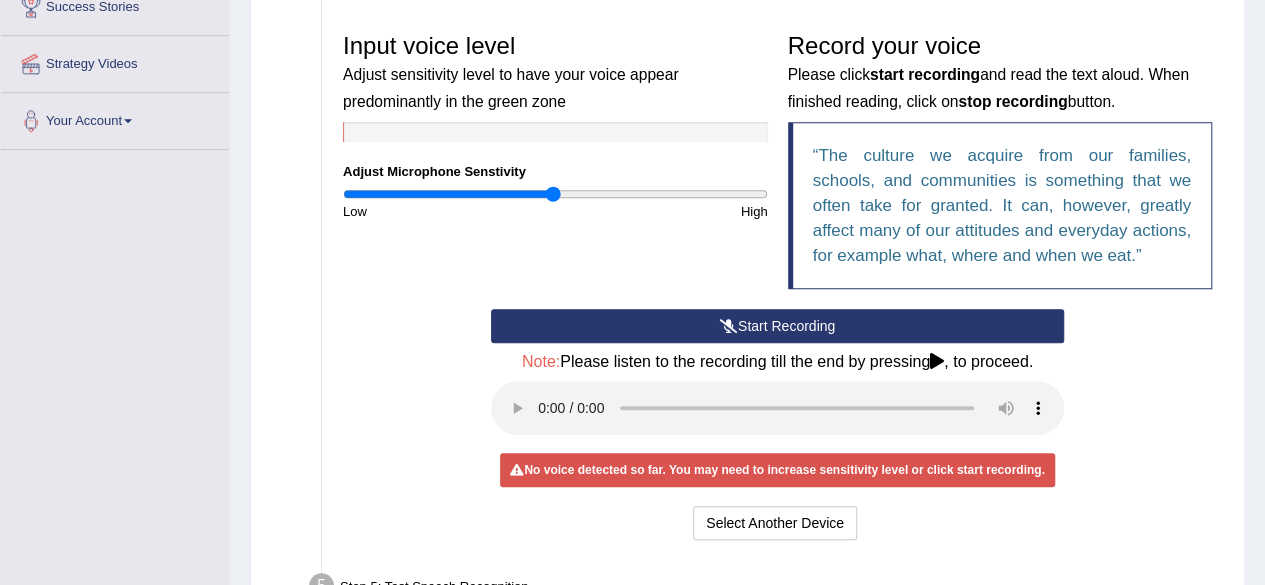 click on "Start Recording" at bounding box center (777, 326) 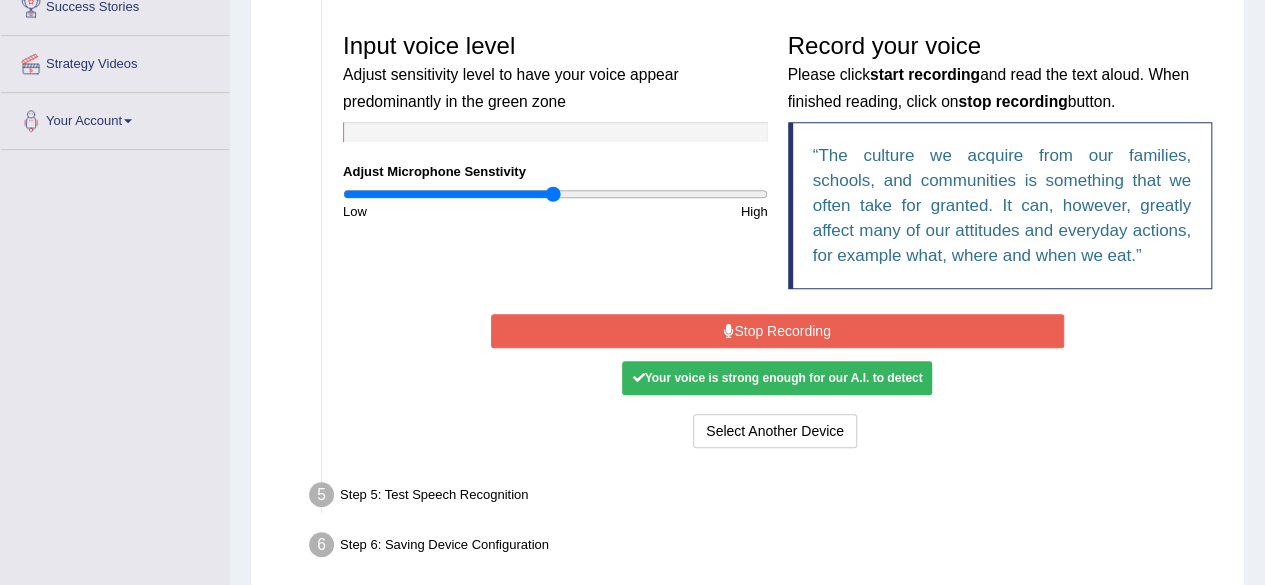 click on "Stop Recording" at bounding box center [777, 331] 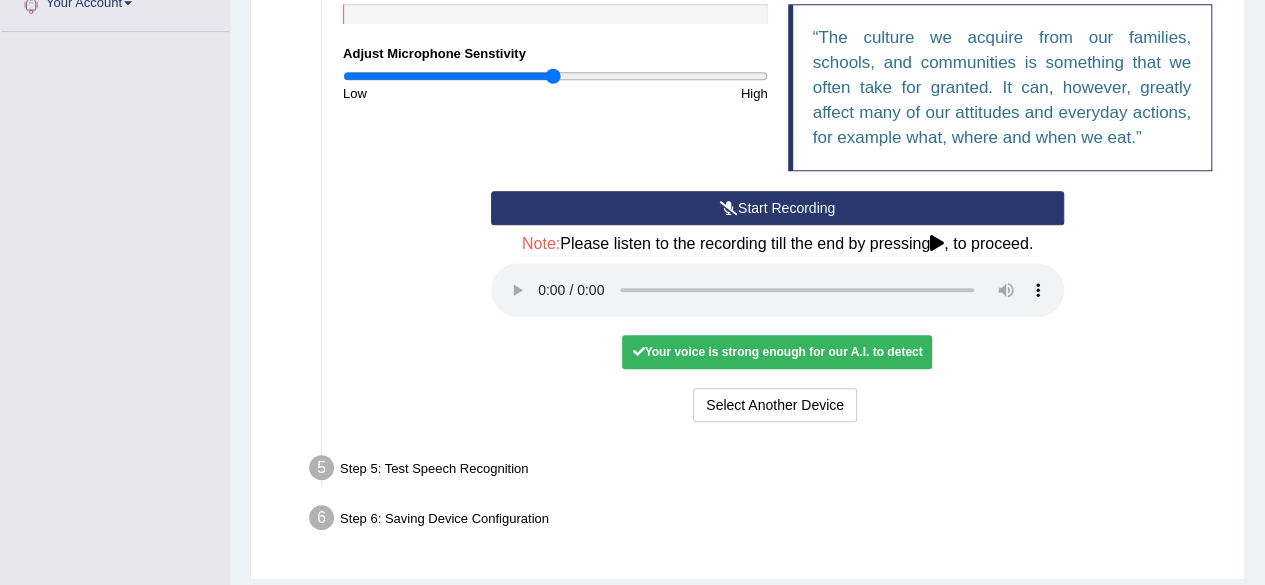 scroll, scrollTop: 580, scrollLeft: 0, axis: vertical 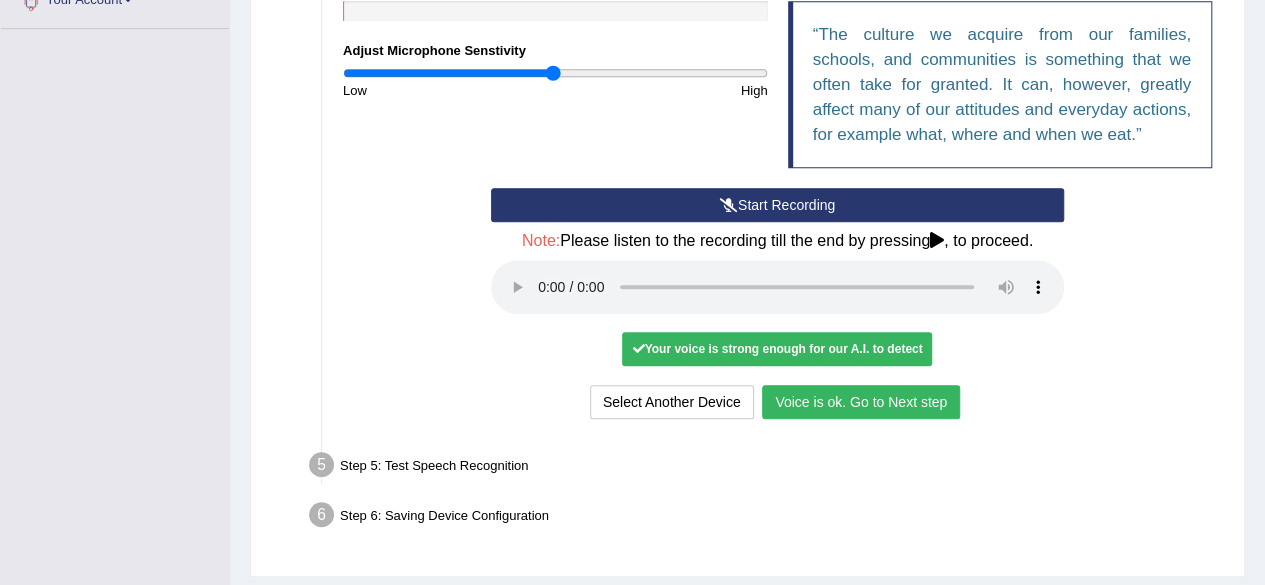 click on "Voice is ok. Go to Next step" at bounding box center [861, 402] 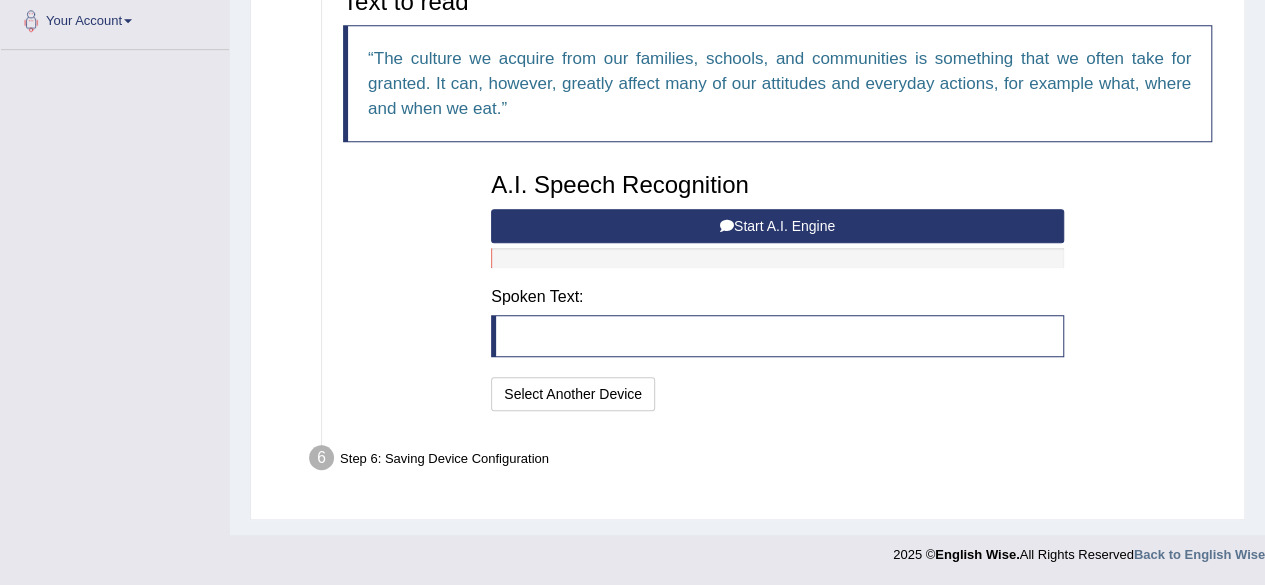 scroll, scrollTop: 501, scrollLeft: 0, axis: vertical 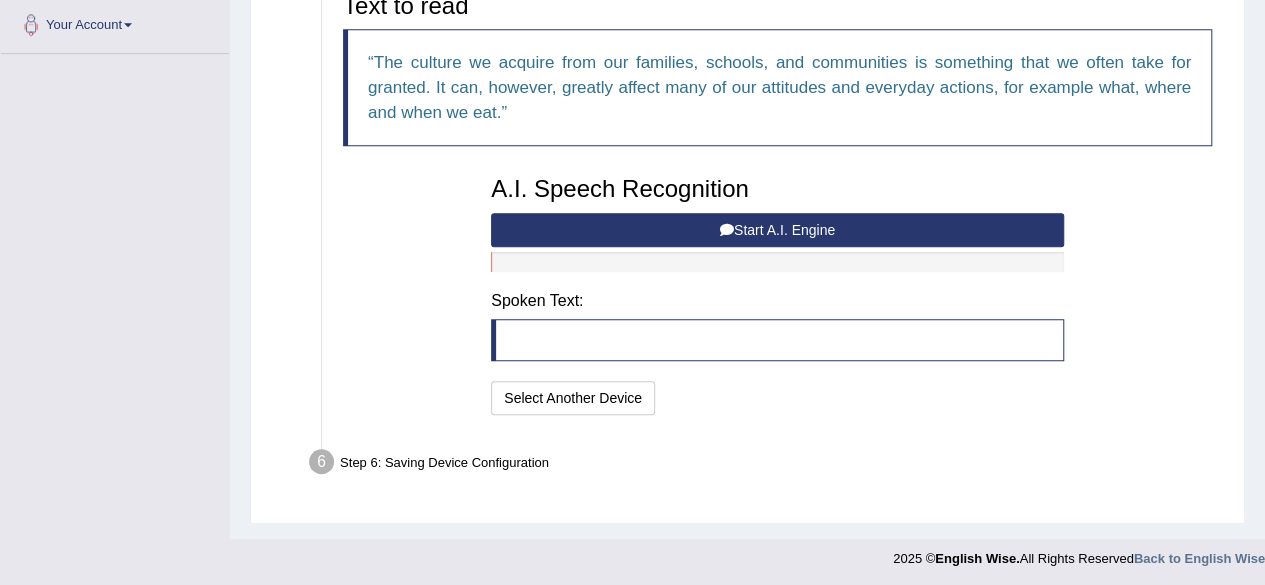 click on "Start A.I. Engine" at bounding box center (777, 230) 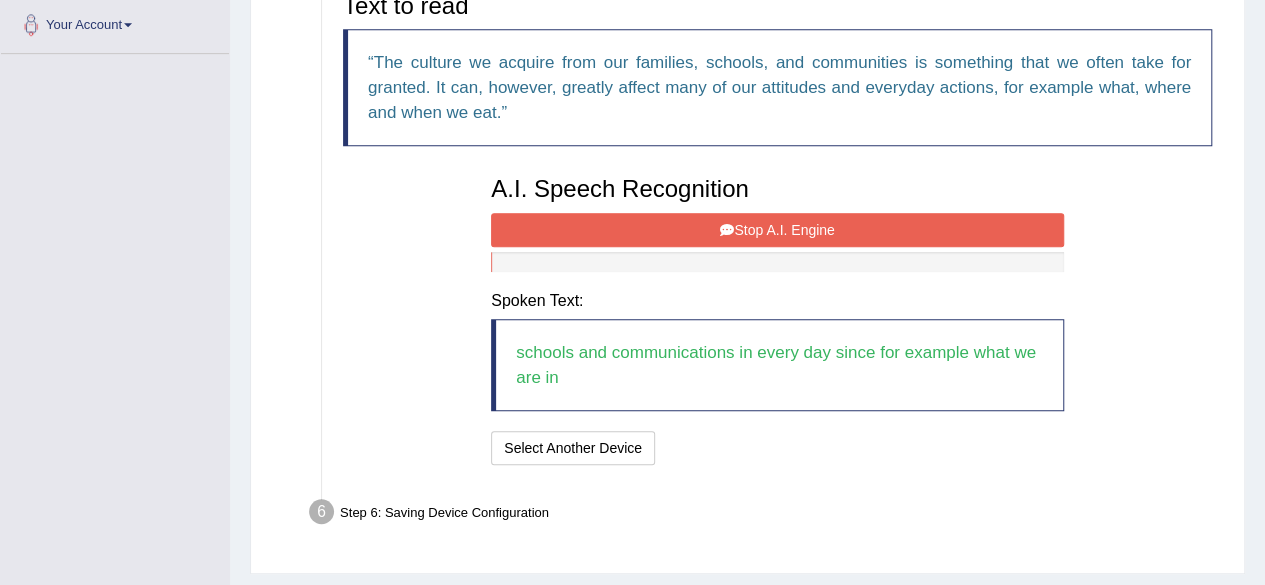 click on "Stop A.I. Engine" at bounding box center [777, 230] 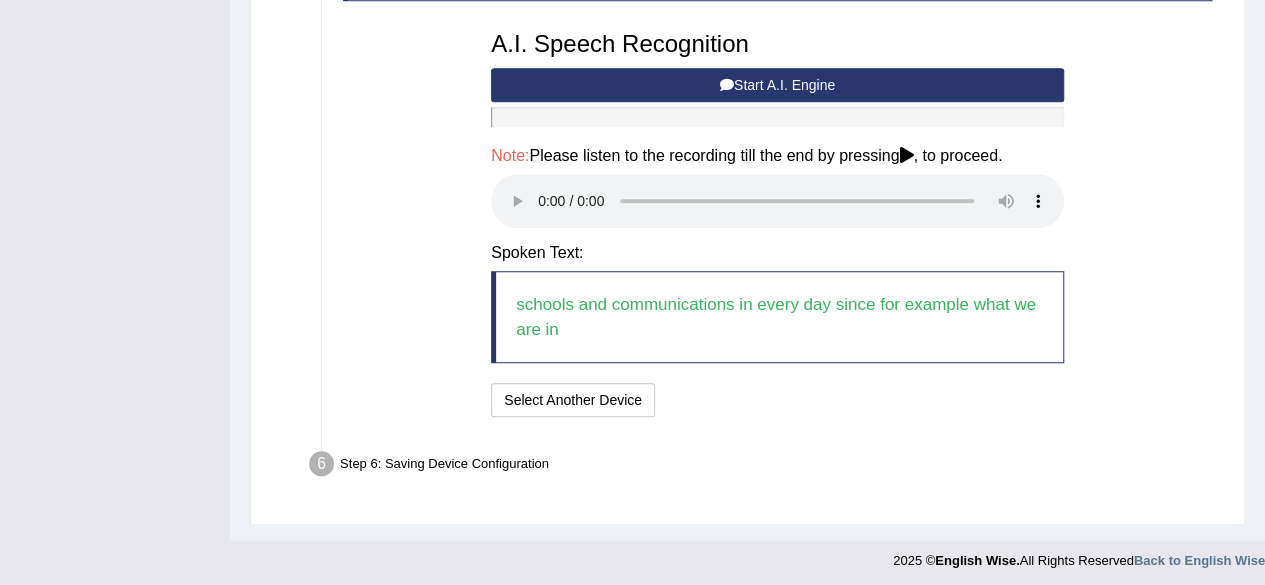 scroll, scrollTop: 648, scrollLeft: 0, axis: vertical 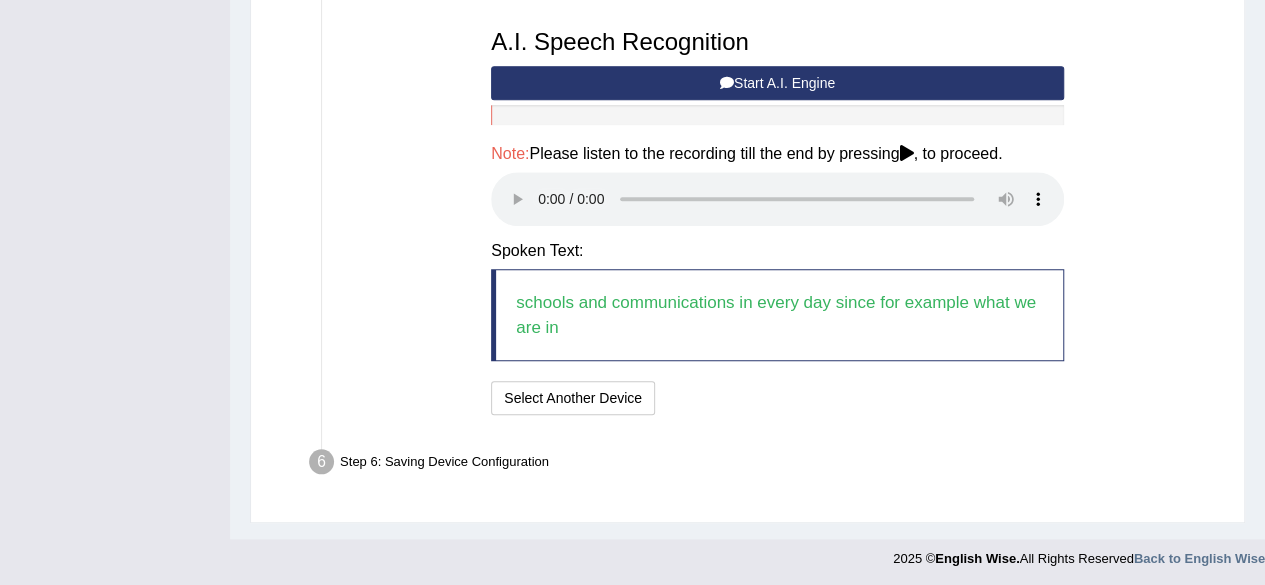 click on "Text to read   The culture we acquire from our families, schools, and communities is something that we often take for granted. It can, however, greatly affect many of our attitudes and everyday actions, for example what, where and when we eat.   A.I. Speech Recognition    Start A.I. Engine    Stop A.I. Engine     Note:  Please listen to the recording till the end by pressing  , to proceed.     Spoken Text:   schools and communications in every day since for example what we are in   I will practice without this feature   Select Another Device   Speech is ok. Go to Last step" at bounding box center (777, 128) 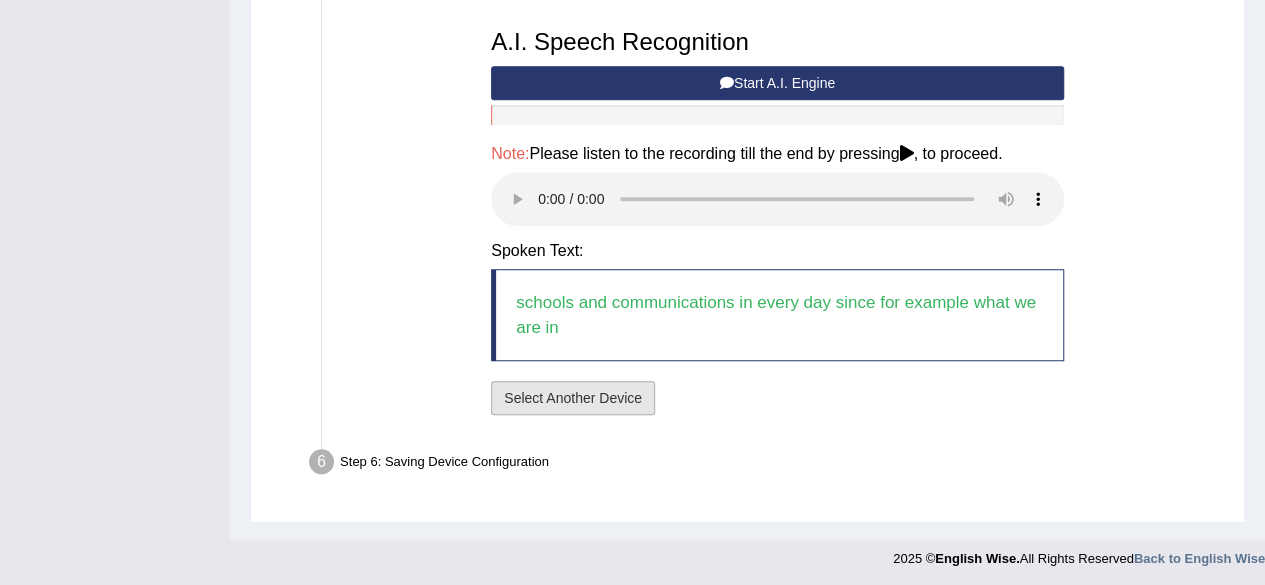 click on "Select Another Device" at bounding box center (573, 398) 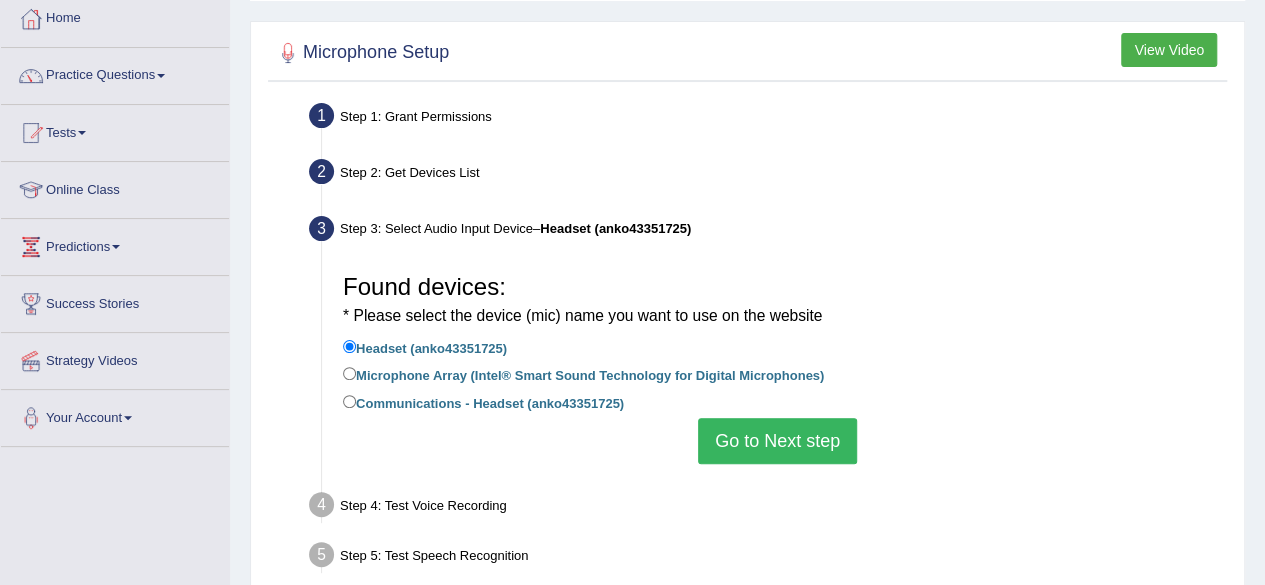 scroll, scrollTop: 106, scrollLeft: 0, axis: vertical 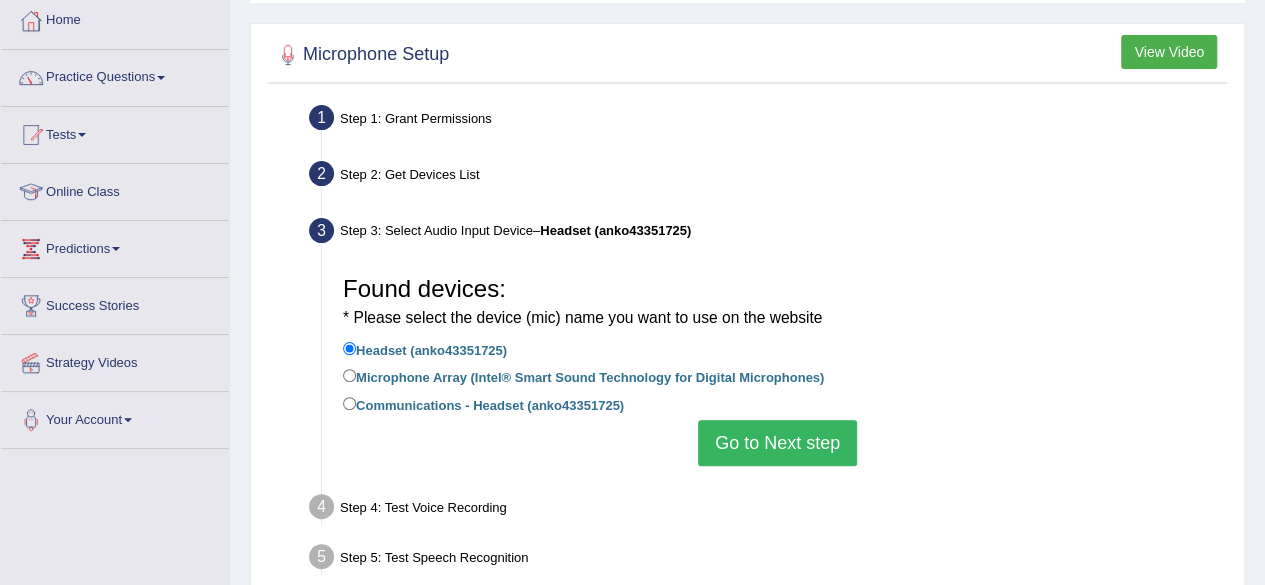 click on "Go to Next step" at bounding box center (777, 443) 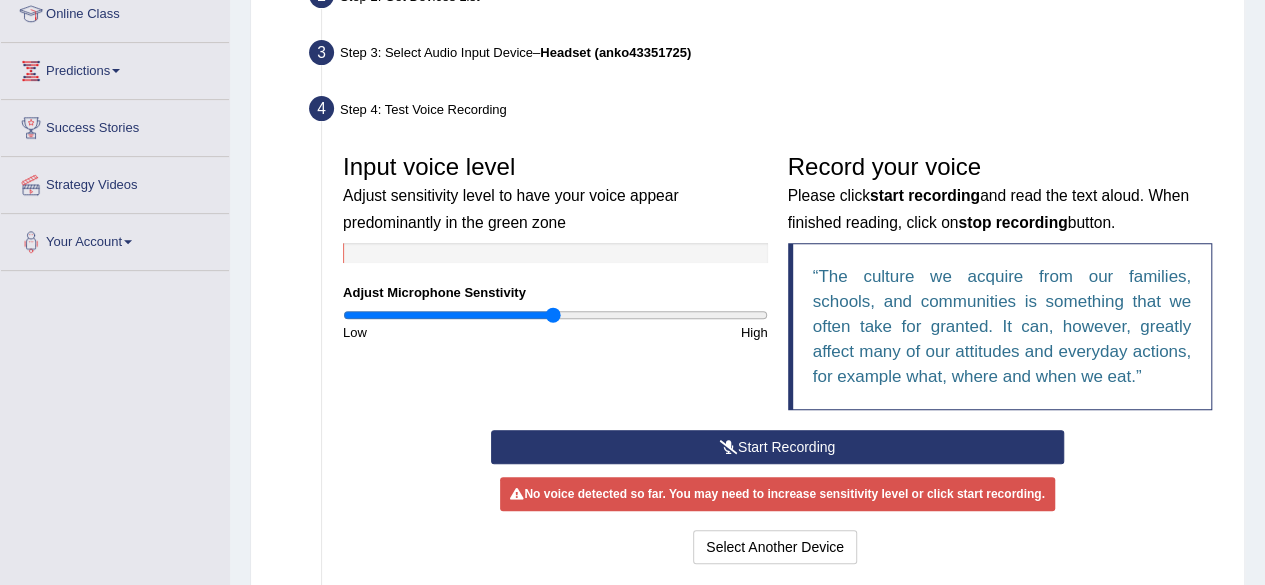 scroll, scrollTop: 284, scrollLeft: 0, axis: vertical 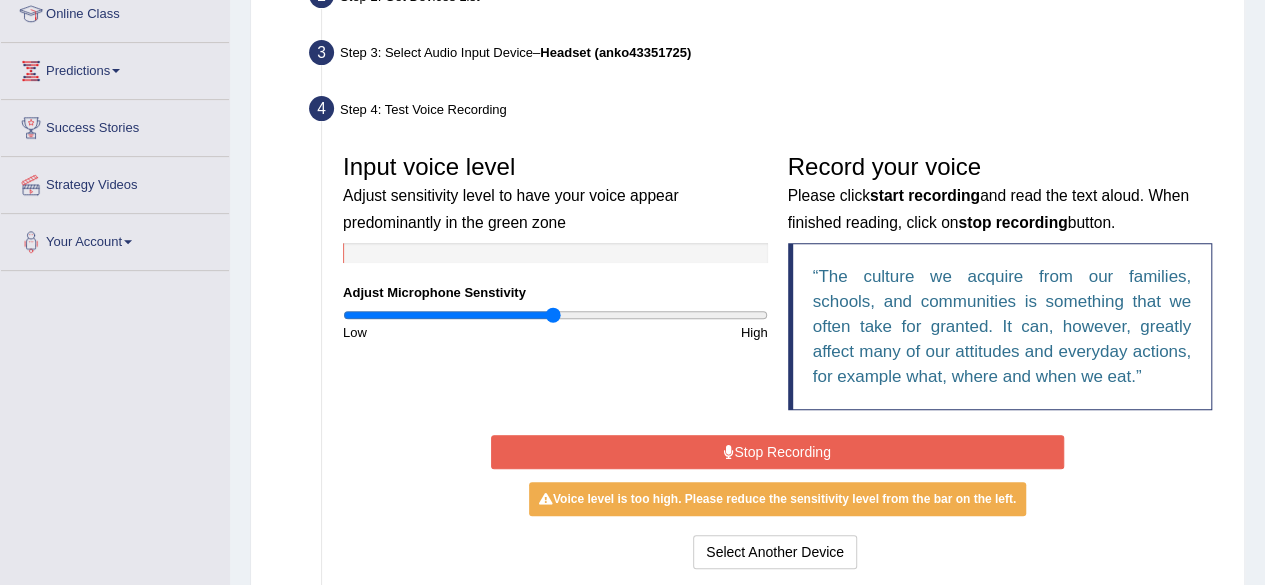 click on "Stop Recording" at bounding box center (777, 452) 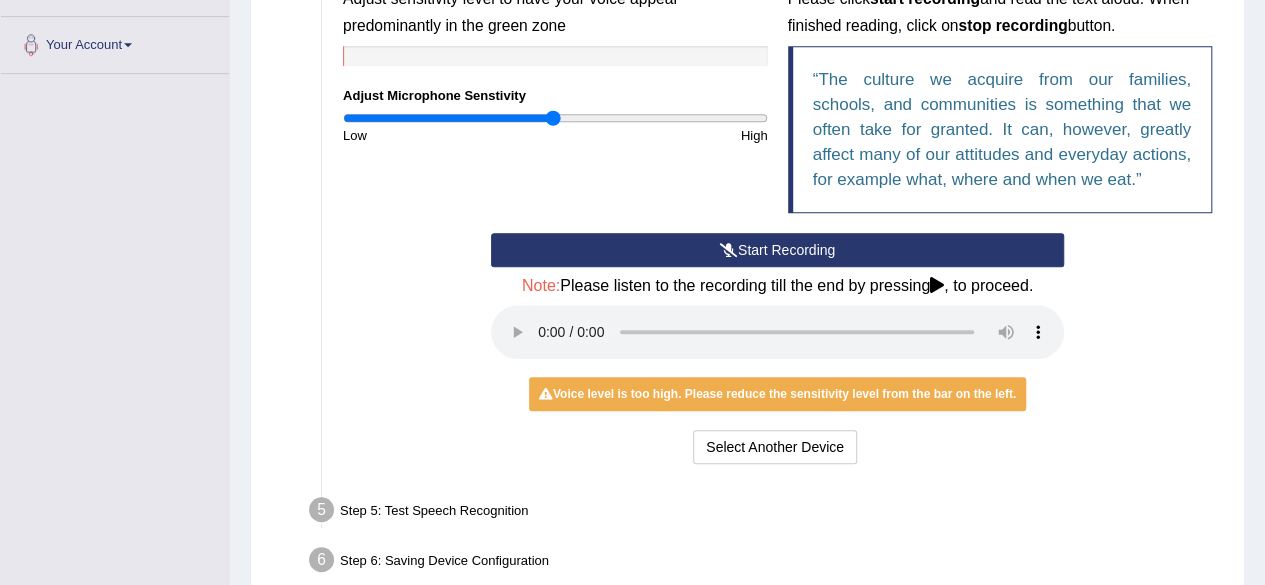 scroll, scrollTop: 438, scrollLeft: 0, axis: vertical 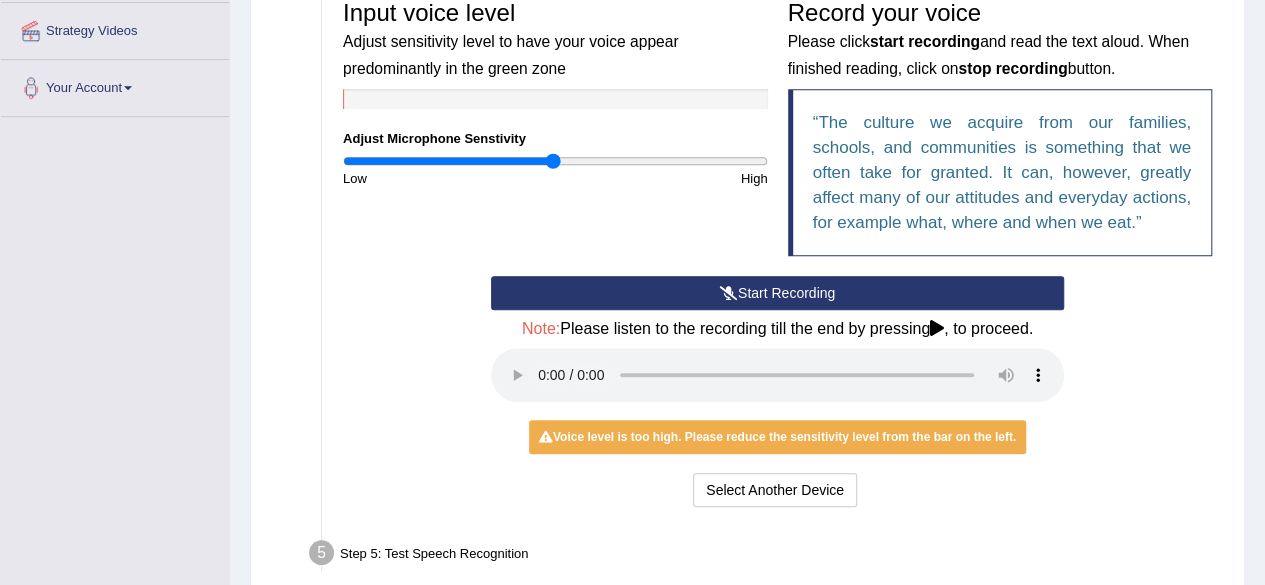 click on "Start Recording" at bounding box center (777, 293) 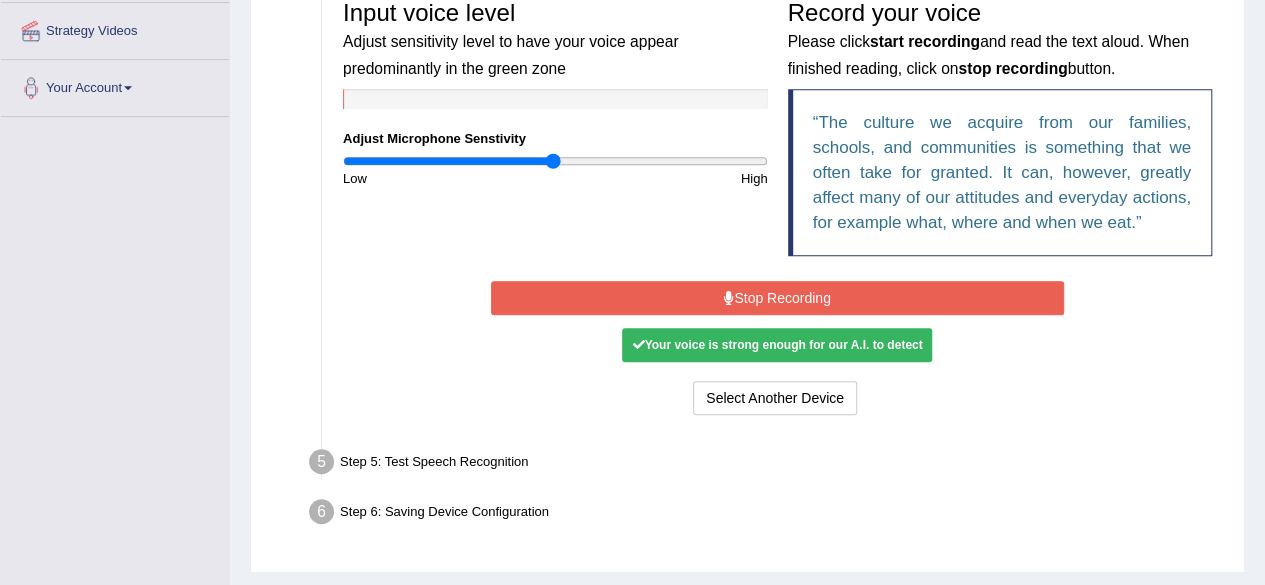 click on "Your voice is strong enough for our A.I. to detect" at bounding box center [777, 345] 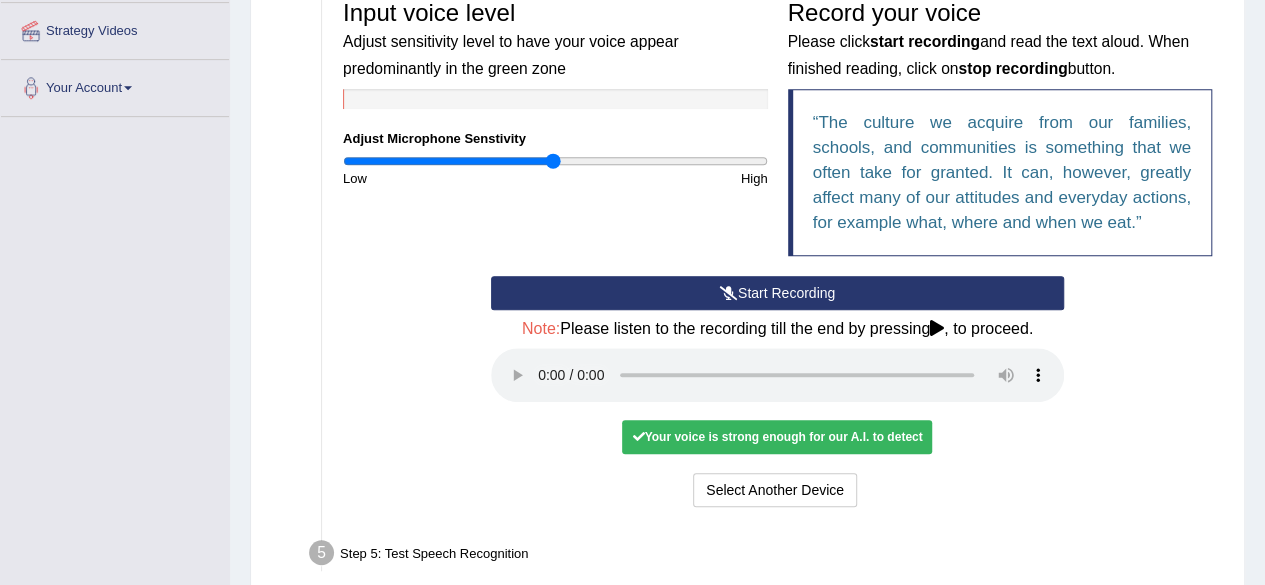 click on "Your voice is strong enough for our A.I. to detect" at bounding box center (777, 437) 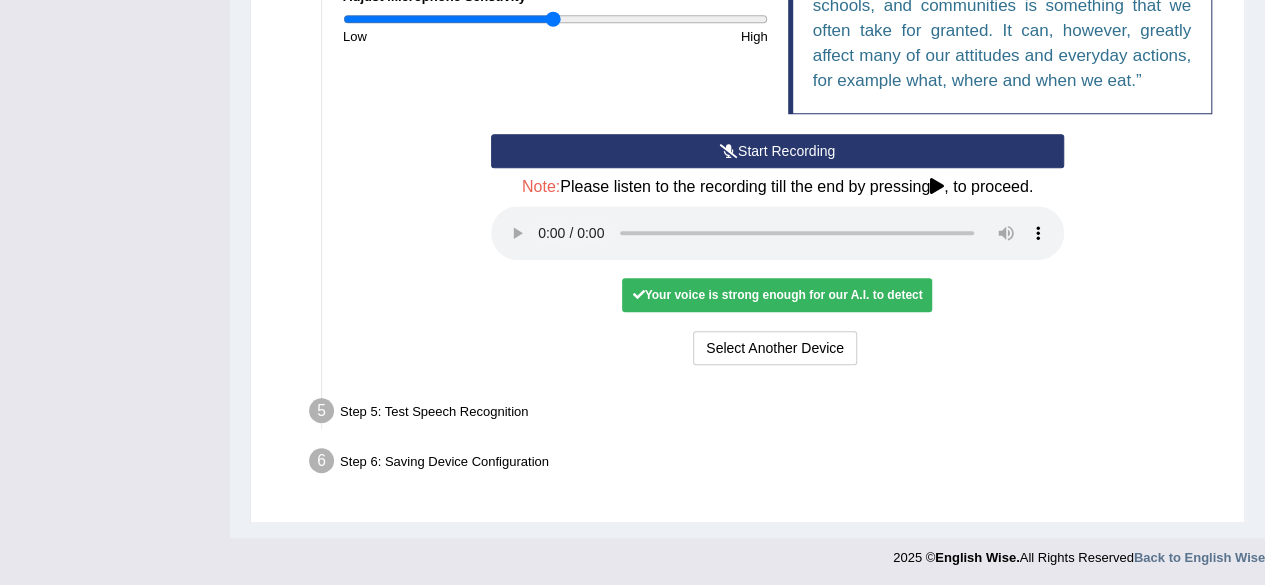 click on "Step 5: Test Speech Recognition   Text to read   The culture we acquire from our families, schools, and communities is something that we often take for granted. It can, however, greatly affect many of our attitudes and everyday actions, for example what, where and when we eat.   A.I. Speech Recognition    Start A.I. Engine    Stop A.I. Engine     Note:  Please listen to the recording till the end by pressing  , to proceed.     Spoken Text:   schools and communications in every day since for example what we are in   I will practice without this feature   Select Another Device   Speech is ok. Go to Last step" at bounding box center [767, 414] 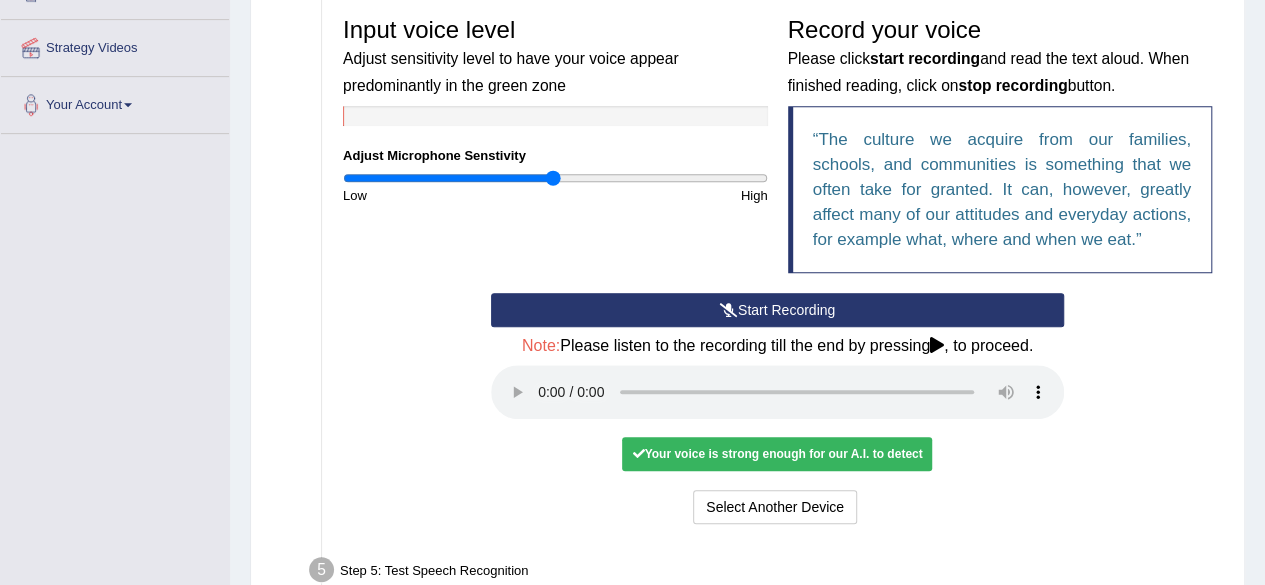 scroll, scrollTop: 580, scrollLeft: 0, axis: vertical 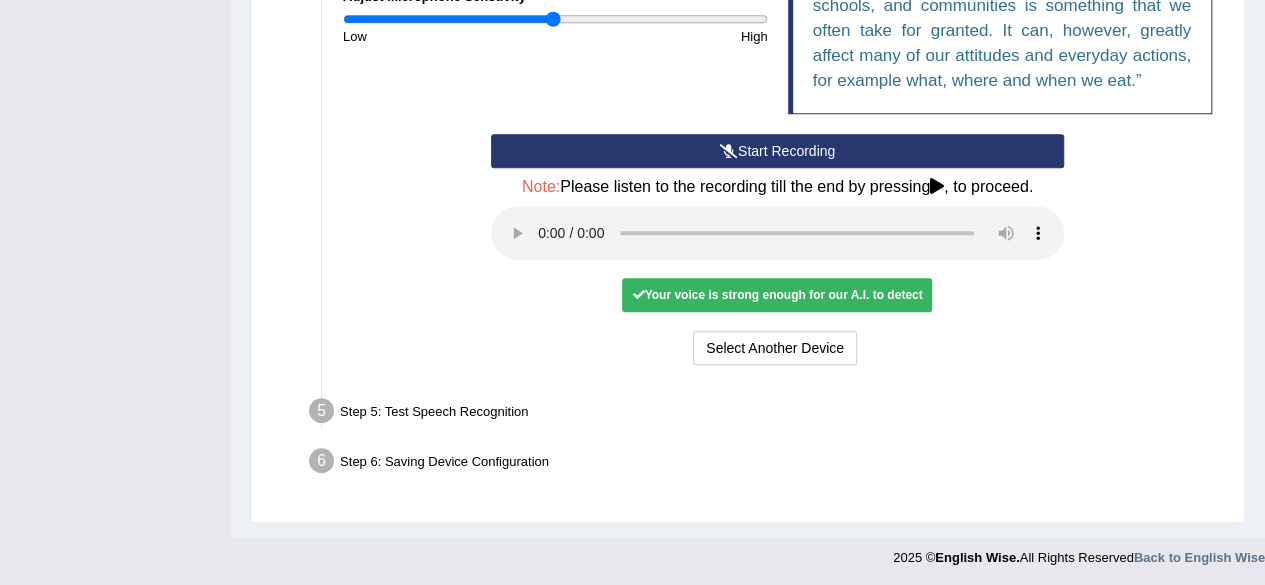 click on "Step 5: Test Speech Recognition" at bounding box center [767, 414] 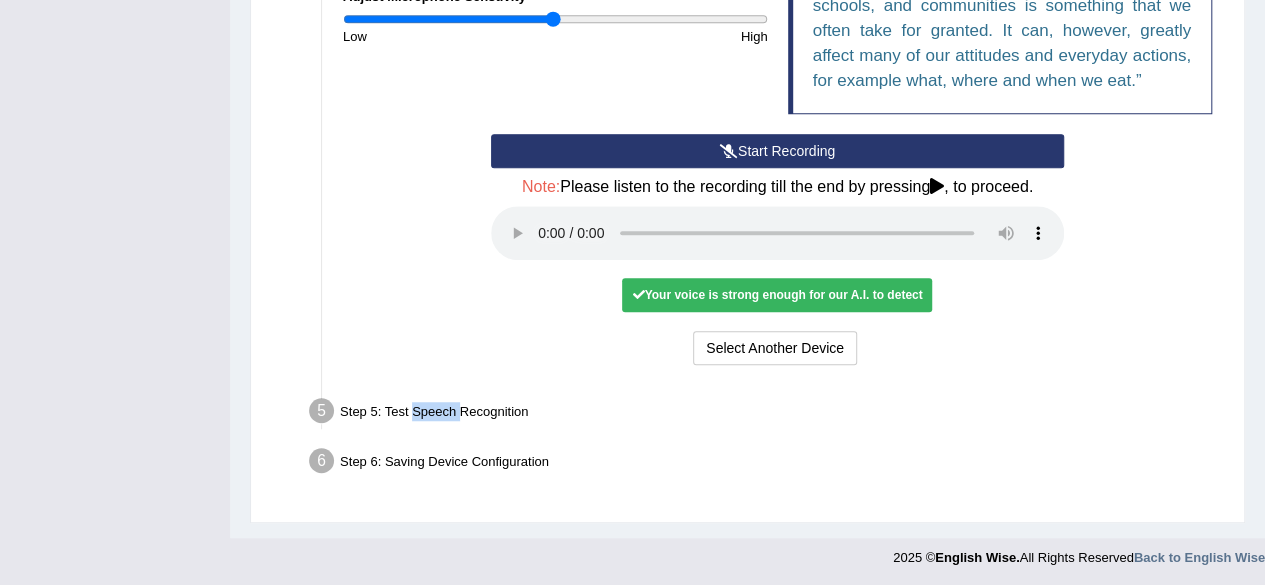 click on "Step 5: Test Speech Recognition" at bounding box center (767, 414) 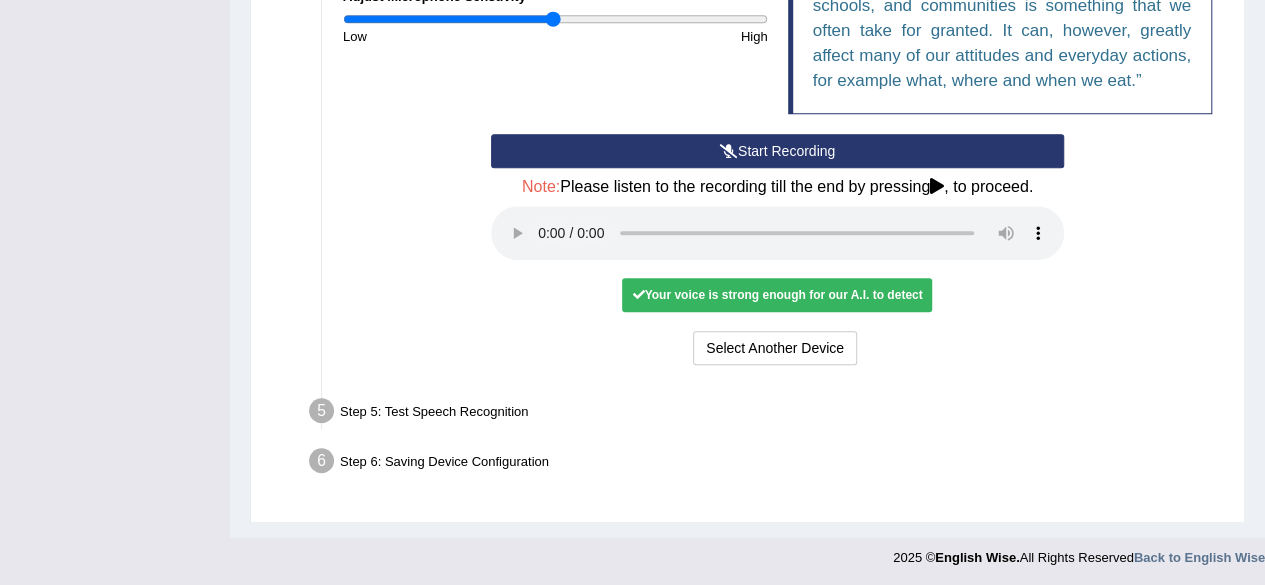click on "Step 5: Test Speech Recognition   Text to read   The culture we acquire from our families, schools, and communities is something that we often take for granted. It can, however, greatly affect many of our attitudes and everyday actions, for example what, where and when we eat.   A.I. Speech Recognition    Start A.I. Engine    Stop A.I. Engine     Note:  Please listen to the recording till the end by pressing  , to proceed.     Spoken Text:   schools and communications in every day since for example what we are in   I will practice without this feature   Select Another Device   Speech is ok. Go to Last step" at bounding box center (767, 414) 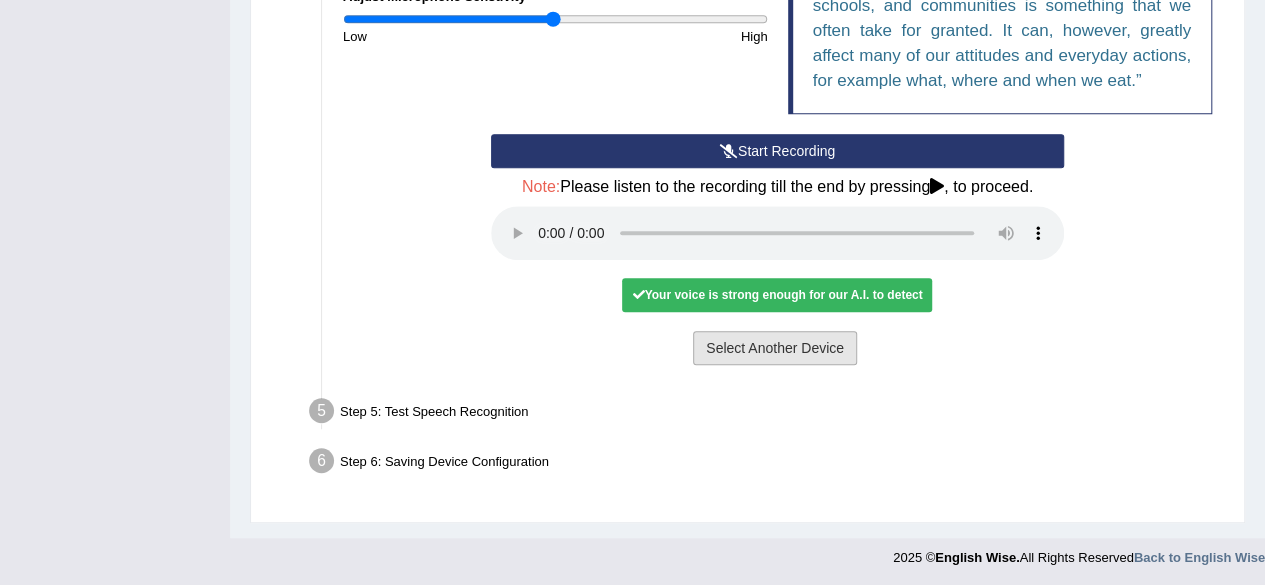 click on "Select Another Device" at bounding box center (775, 348) 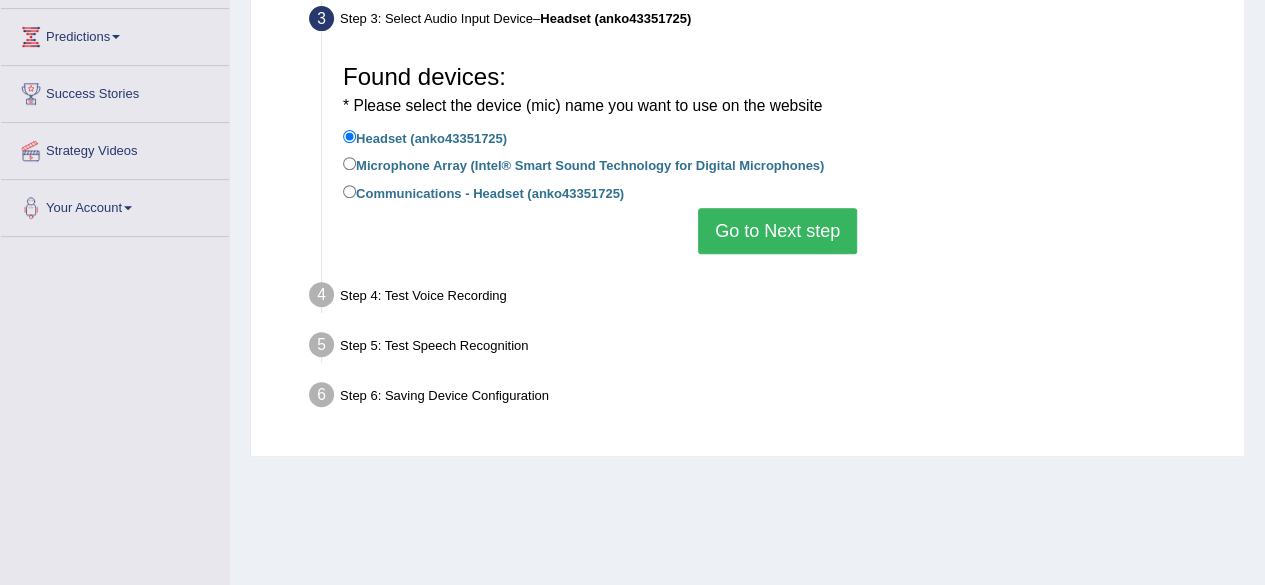scroll, scrollTop: 316, scrollLeft: 0, axis: vertical 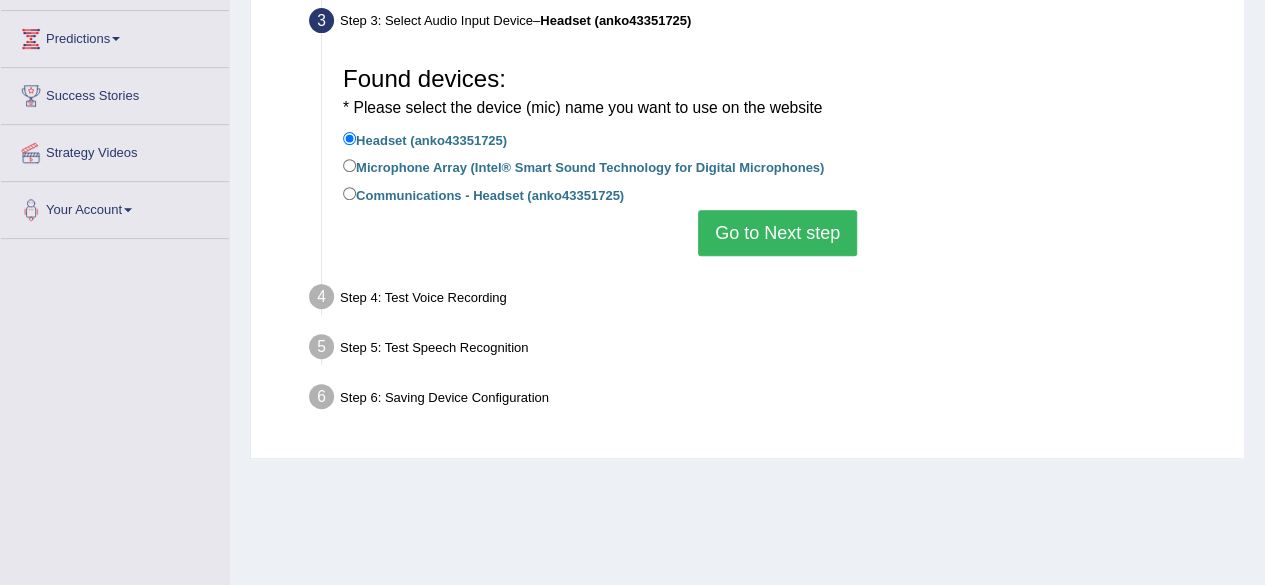 click on "Go to Next step" at bounding box center [777, 233] 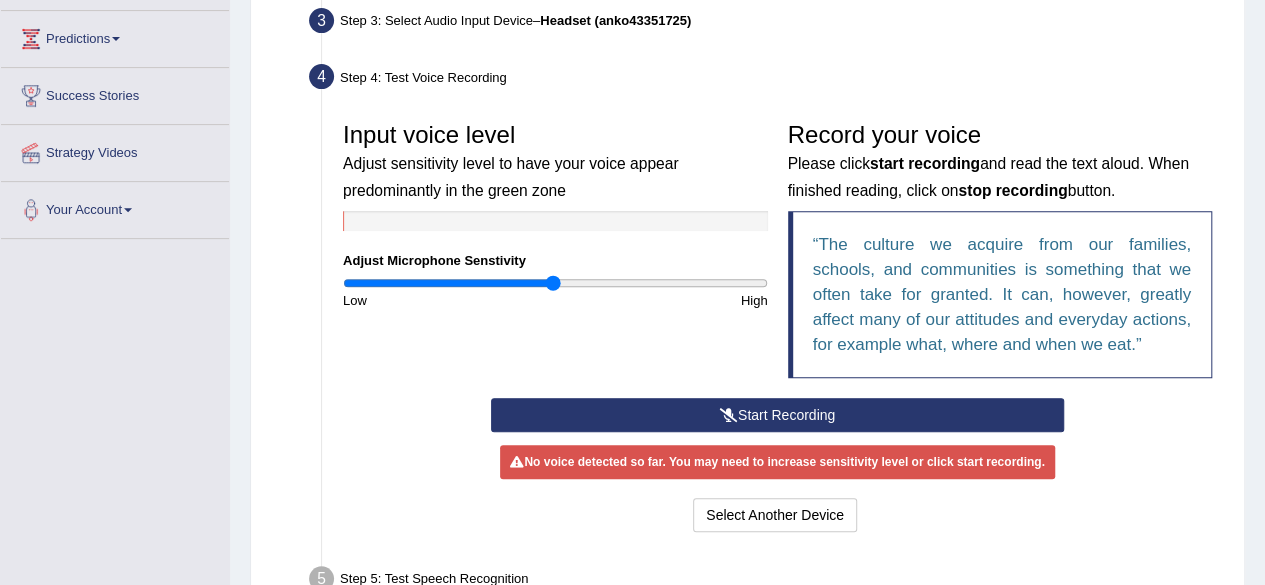 click on "Start Recording" at bounding box center [777, 415] 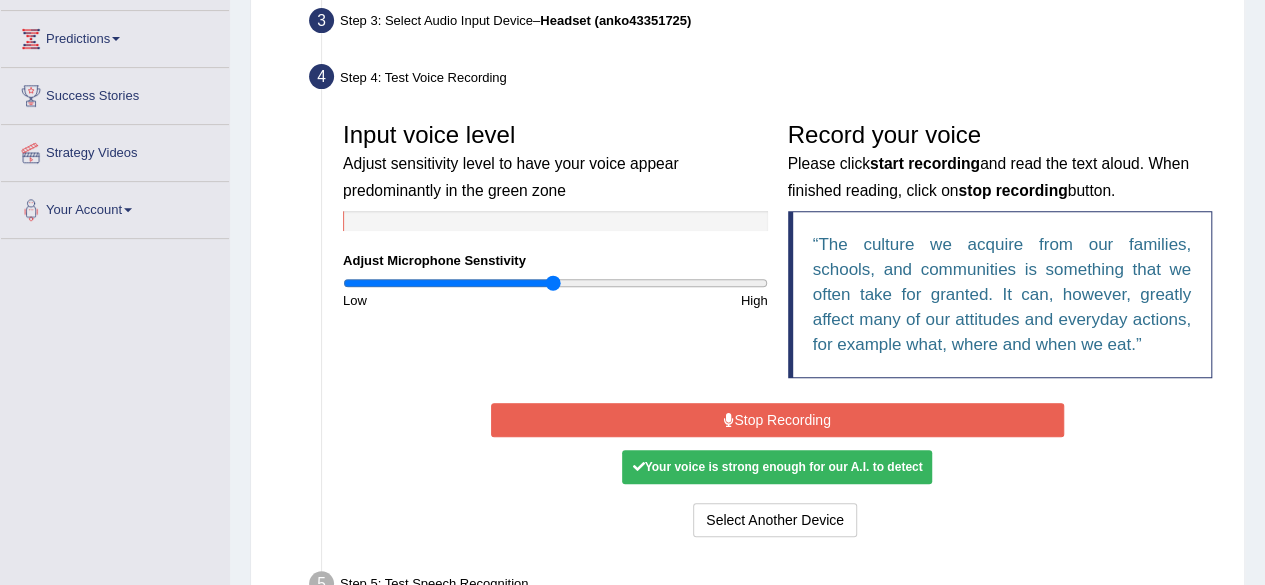 click on "Stop Recording" at bounding box center [777, 420] 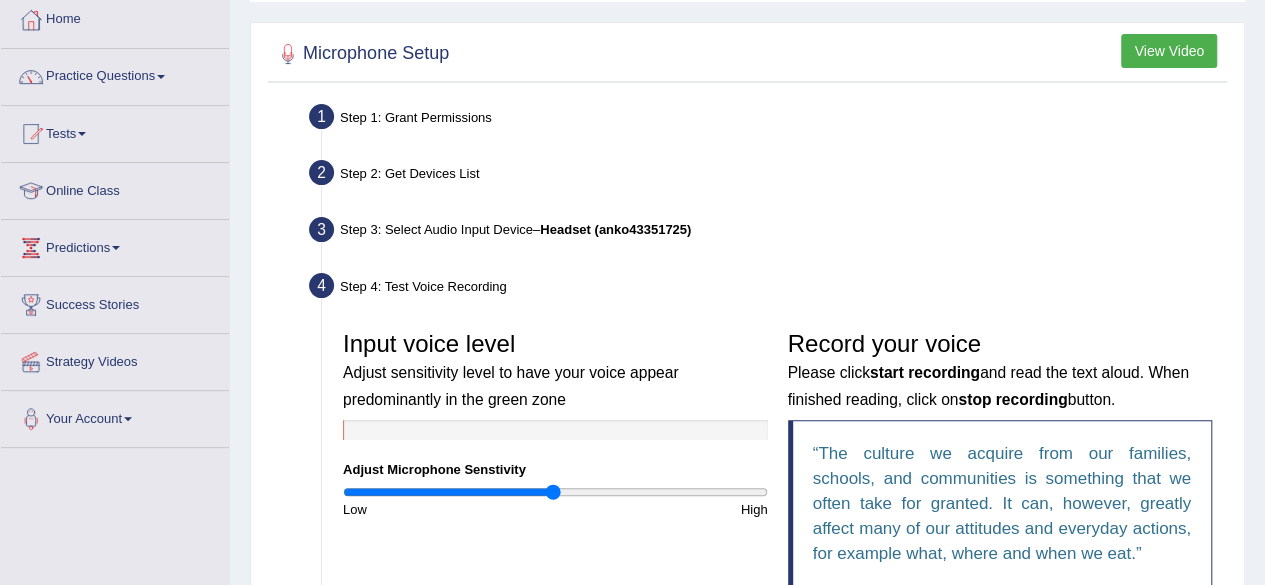 scroll, scrollTop: 0, scrollLeft: 0, axis: both 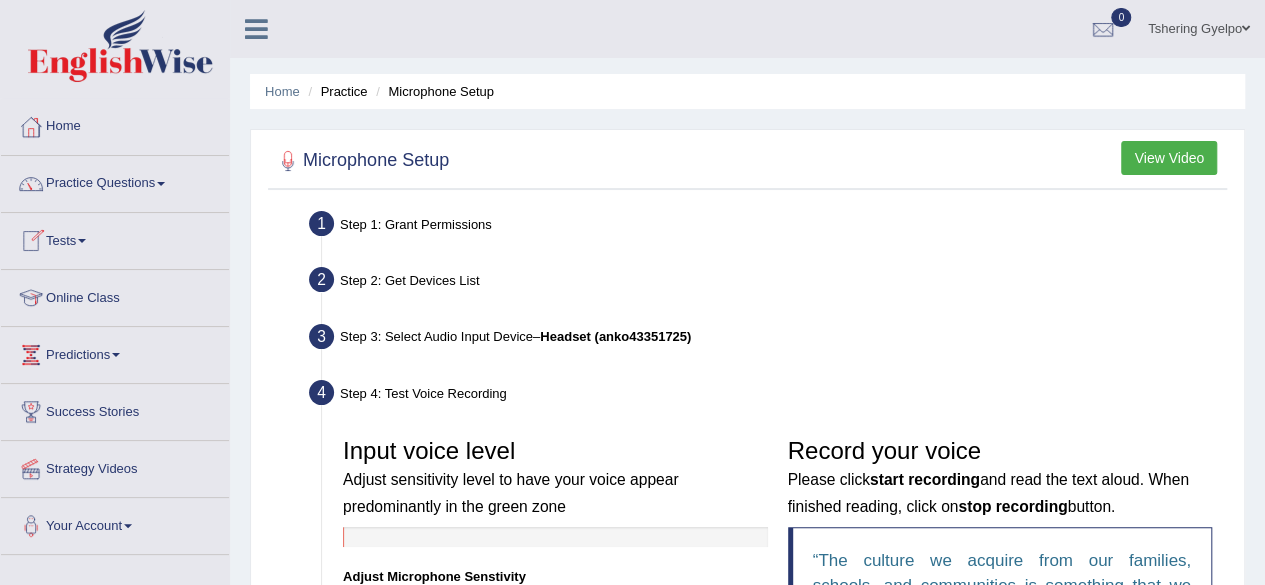 click at bounding box center (161, 184) 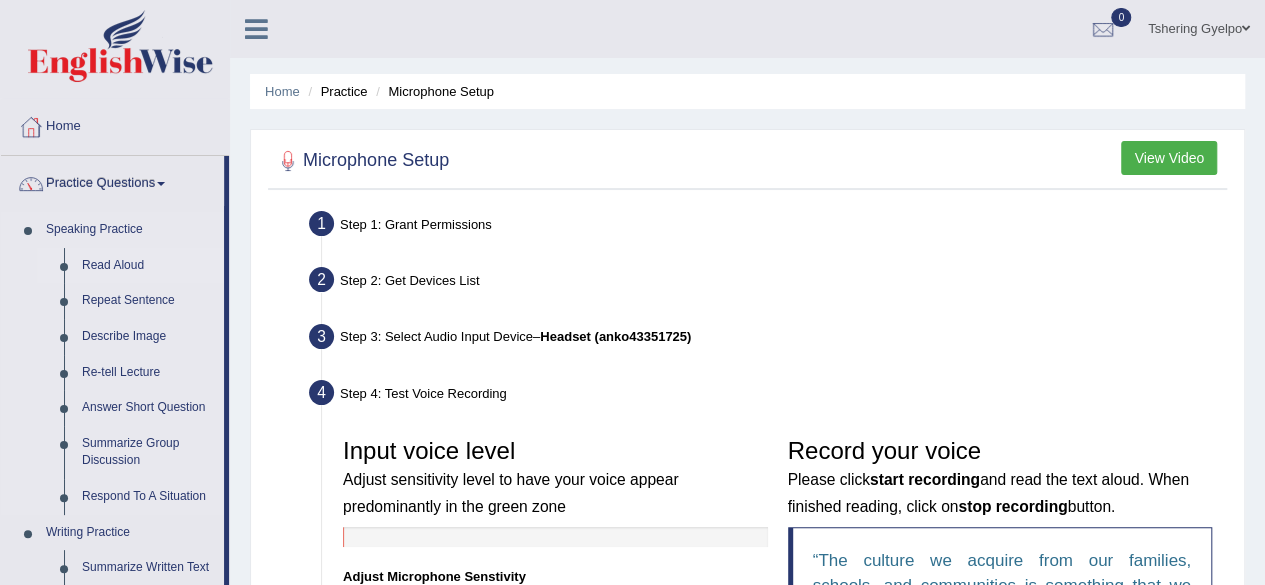 click on "Read Aloud" at bounding box center [148, 266] 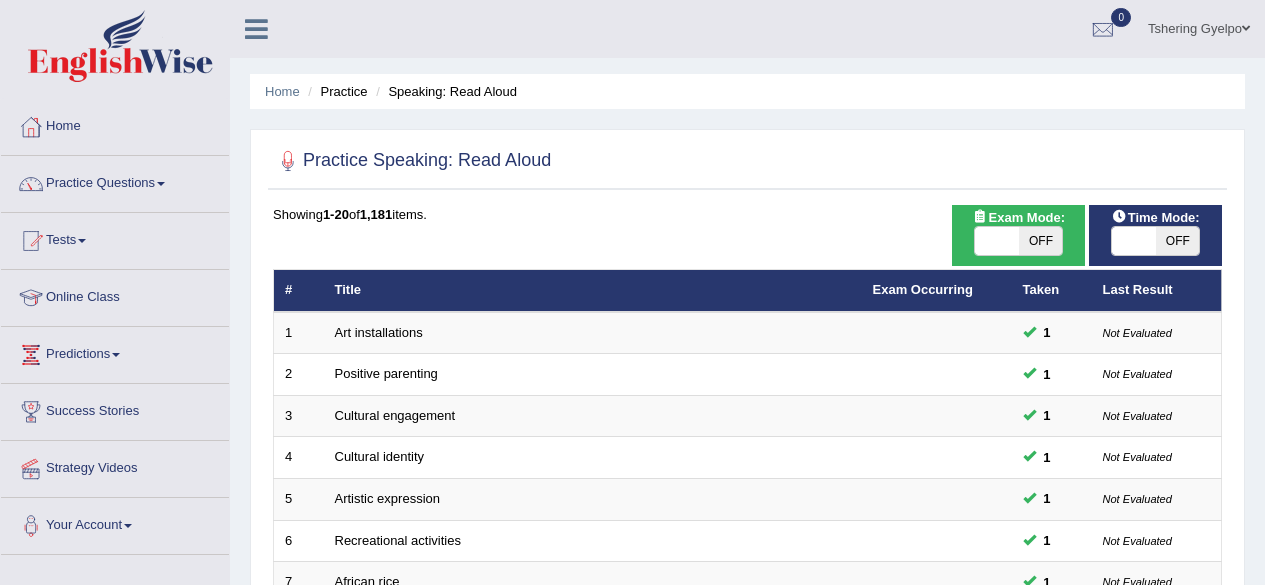 scroll, scrollTop: 0, scrollLeft: 0, axis: both 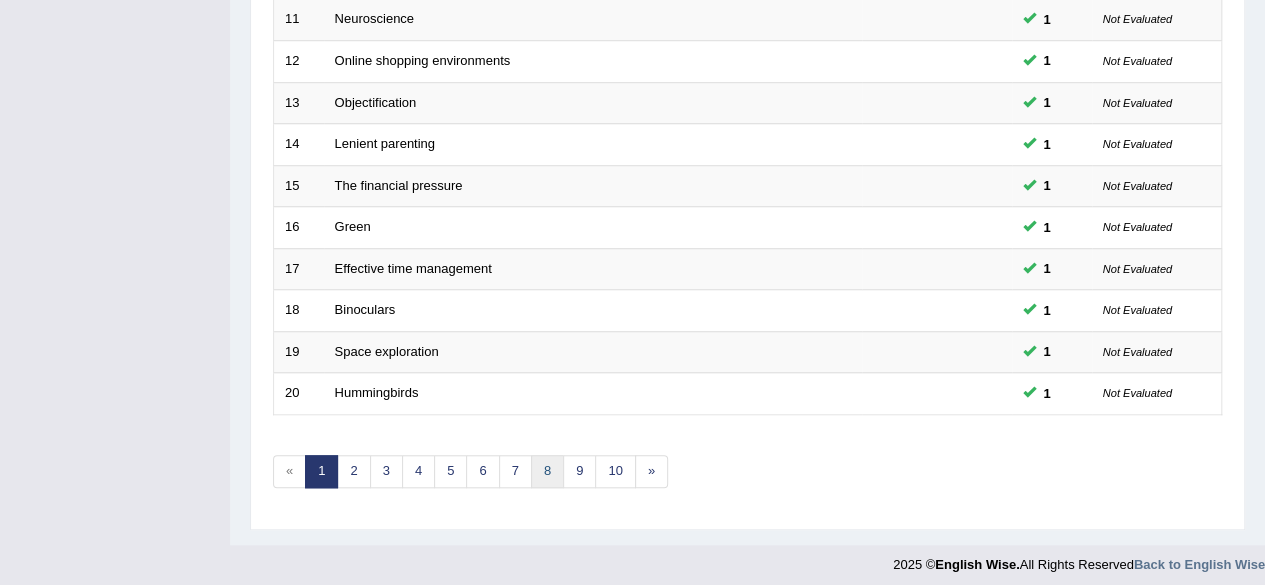 click on "8" at bounding box center [547, 471] 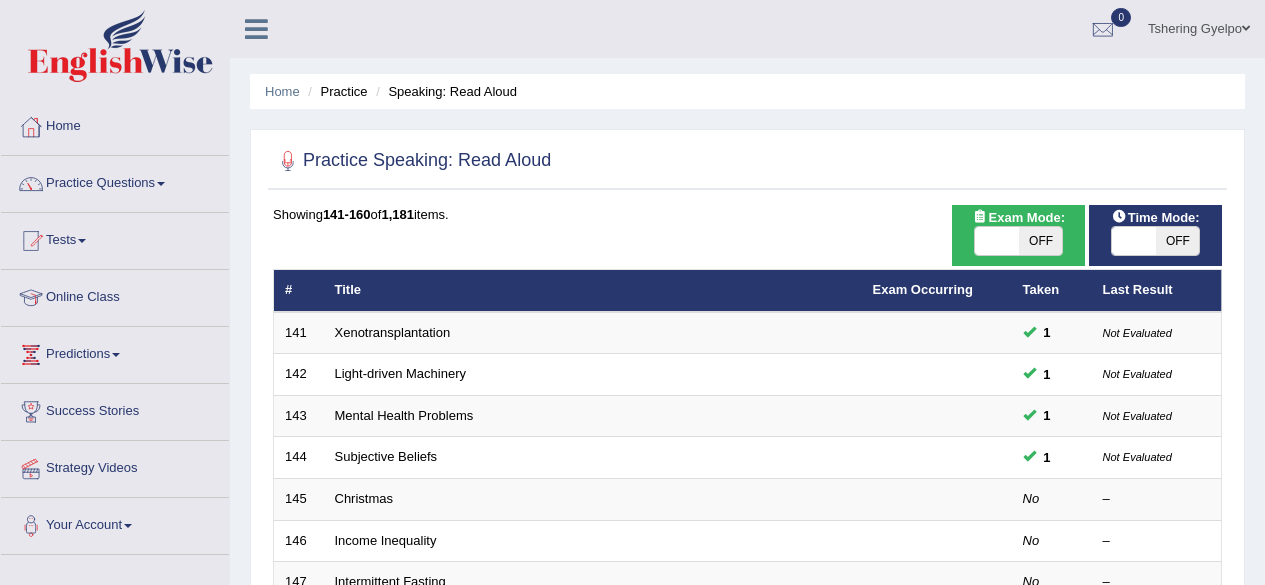 scroll, scrollTop: 0, scrollLeft: 0, axis: both 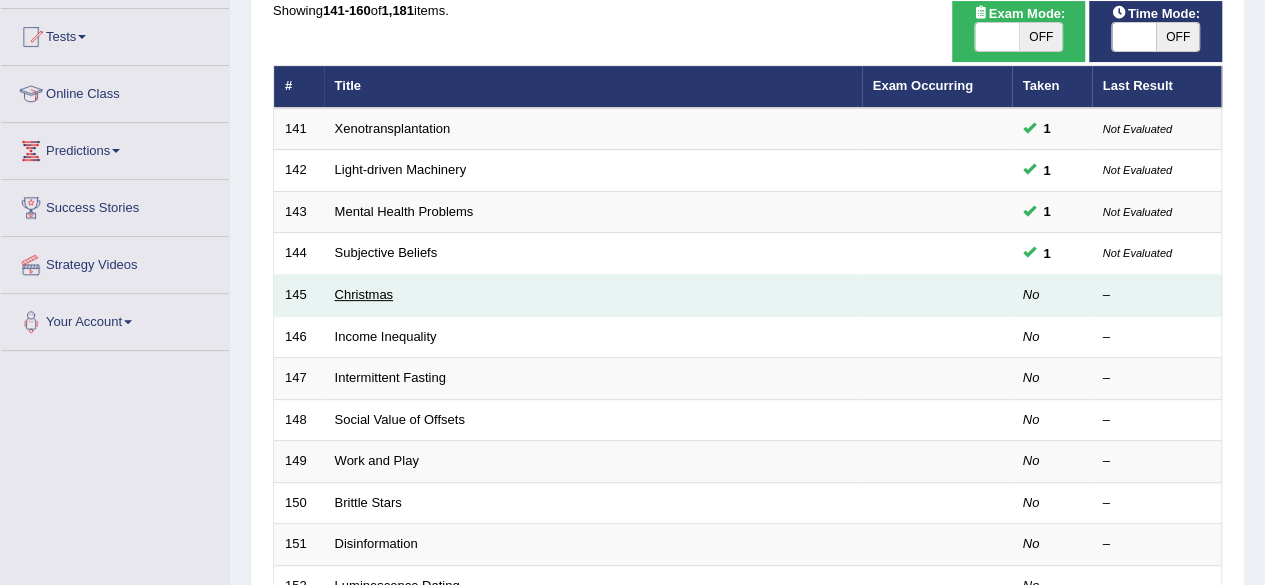 click on "Christmas" at bounding box center (364, 294) 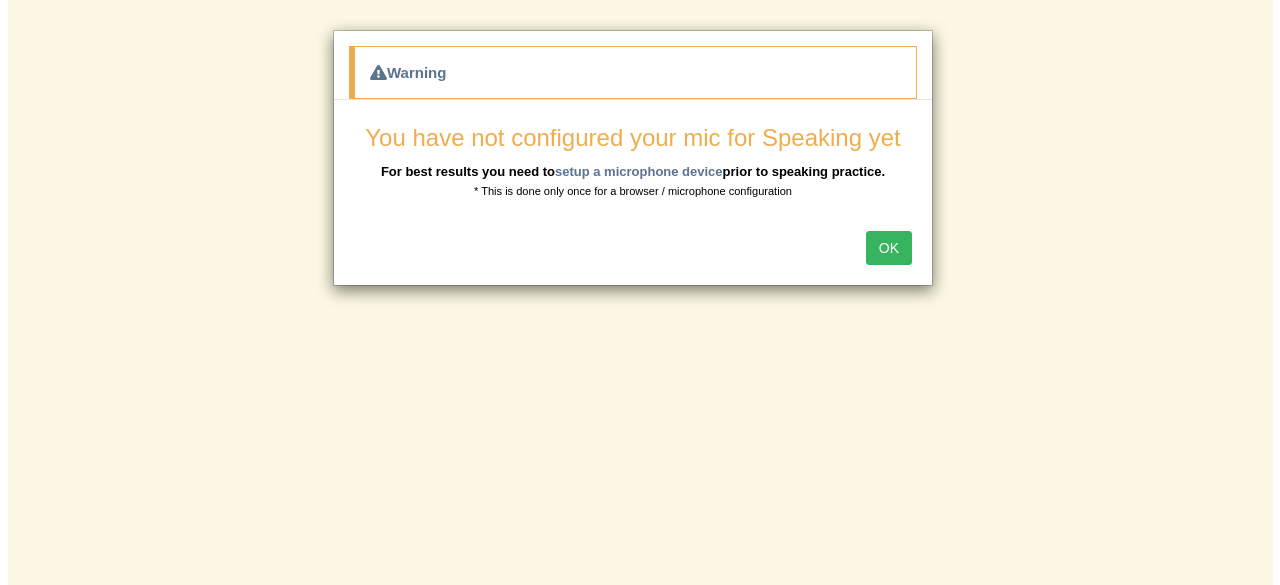 scroll, scrollTop: 0, scrollLeft: 0, axis: both 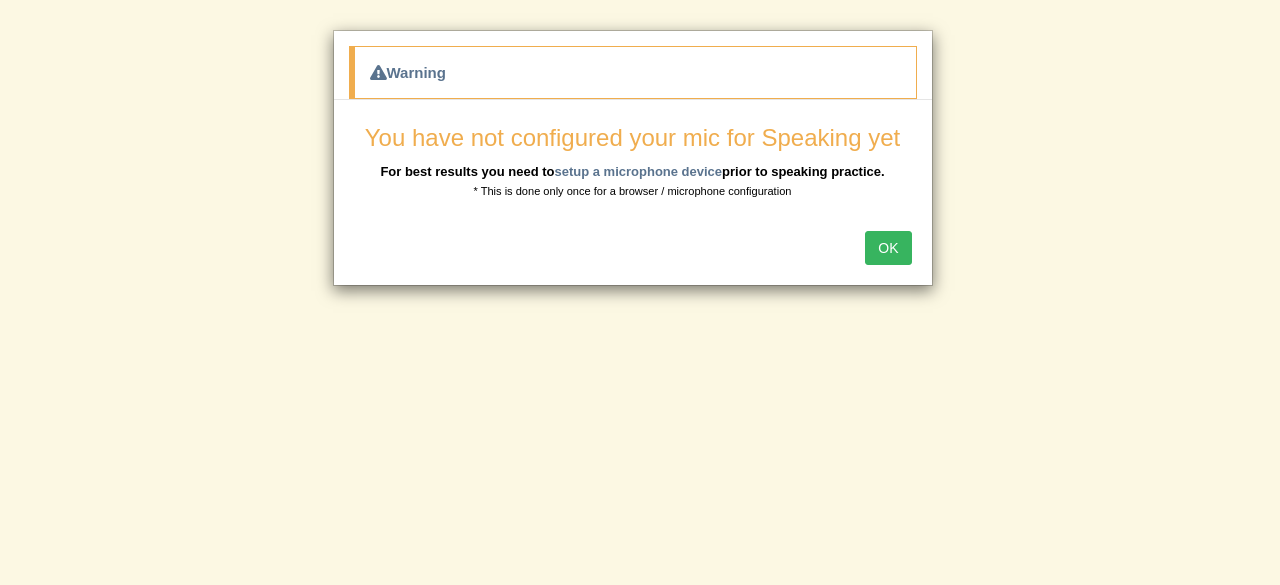 click on "OK" at bounding box center (888, 248) 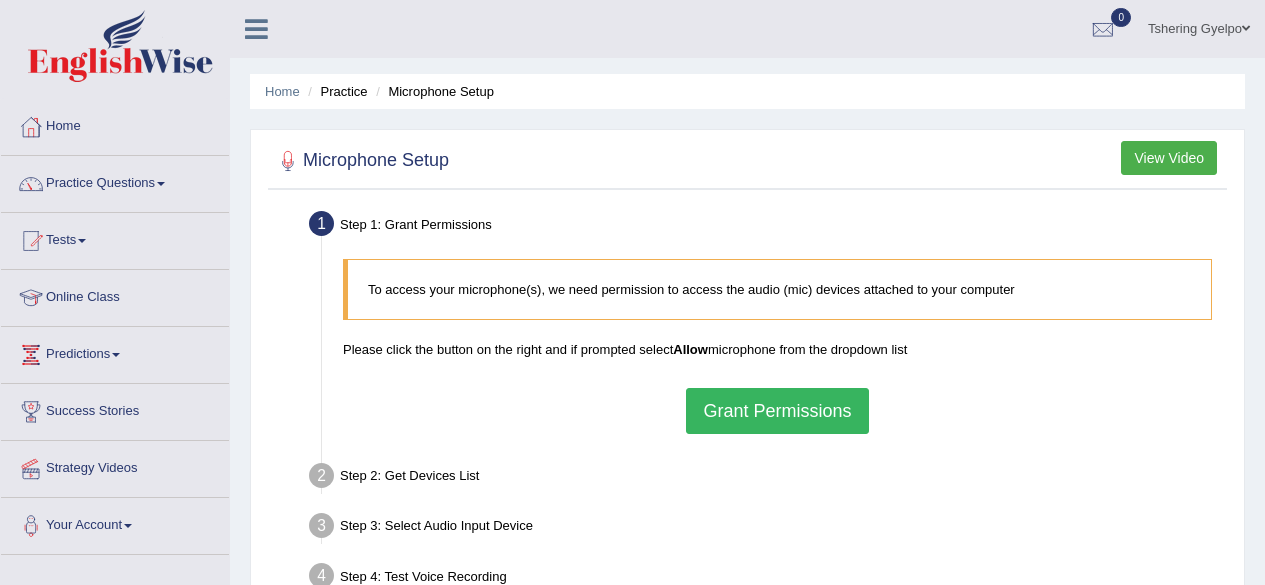 scroll, scrollTop: 0, scrollLeft: 0, axis: both 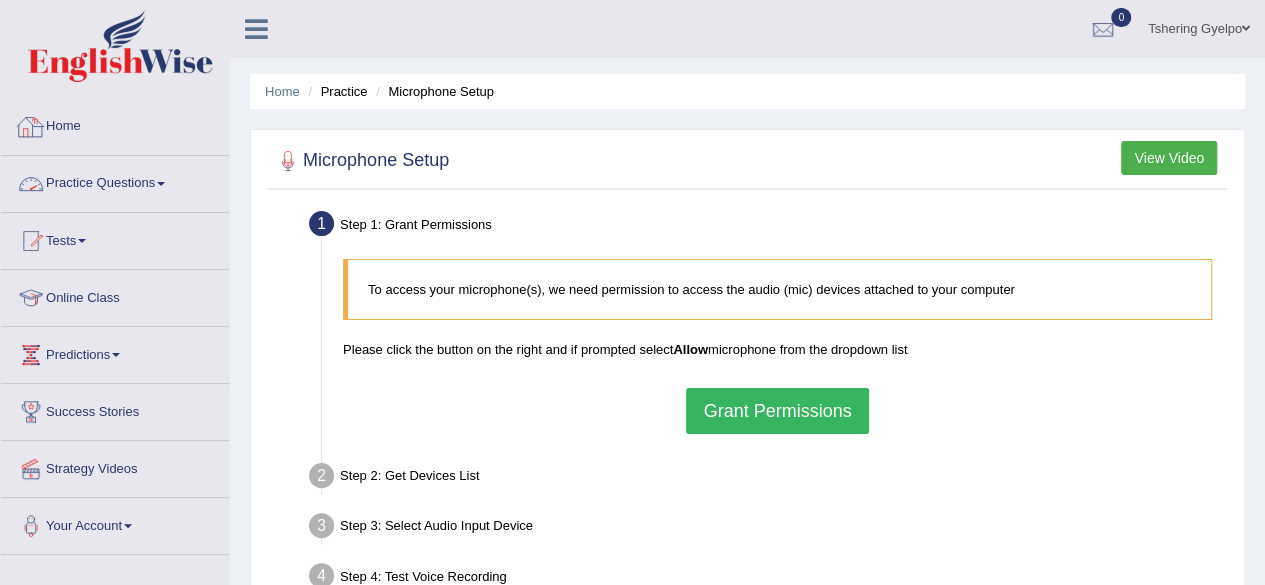 click on "Home" at bounding box center (115, 124) 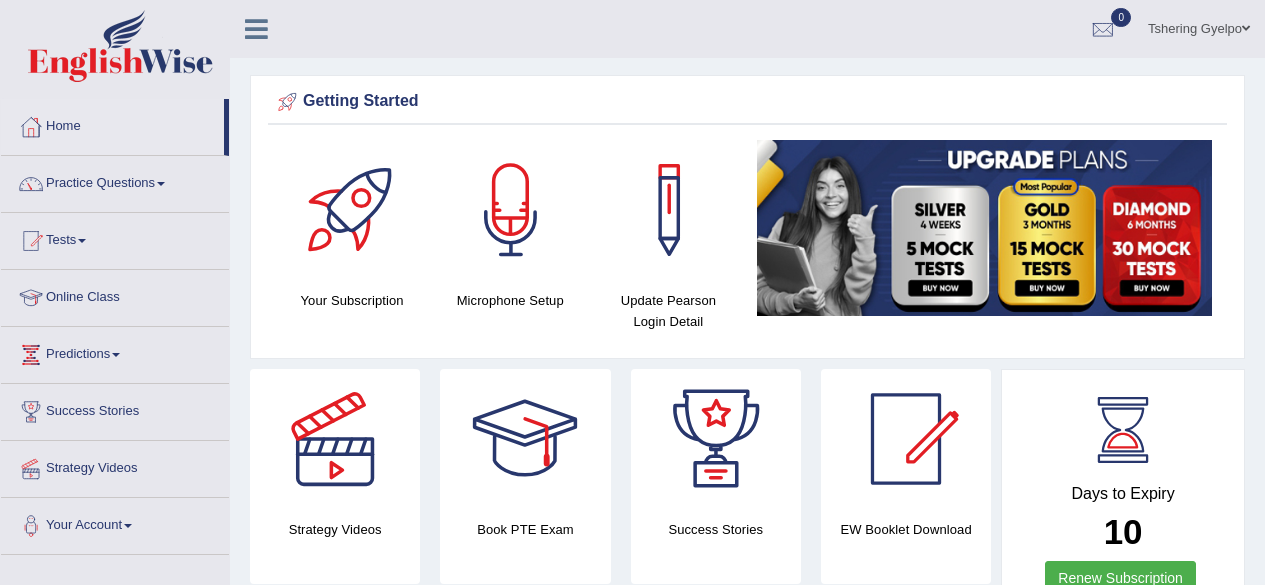 scroll, scrollTop: 0, scrollLeft: 0, axis: both 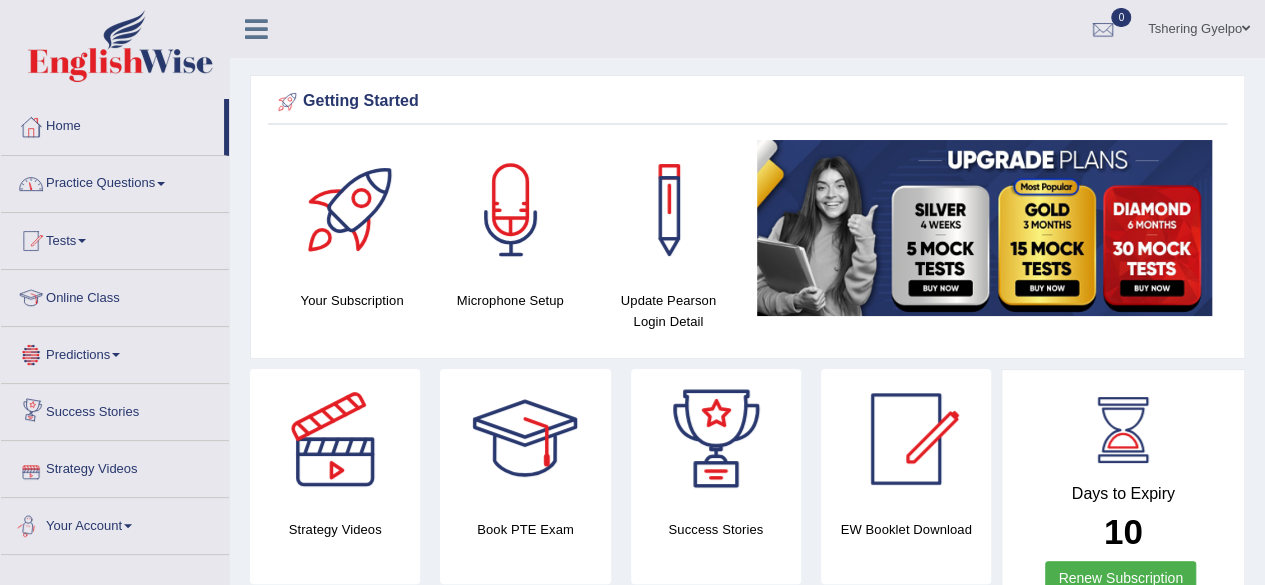 click on "Your Account" at bounding box center [115, 523] 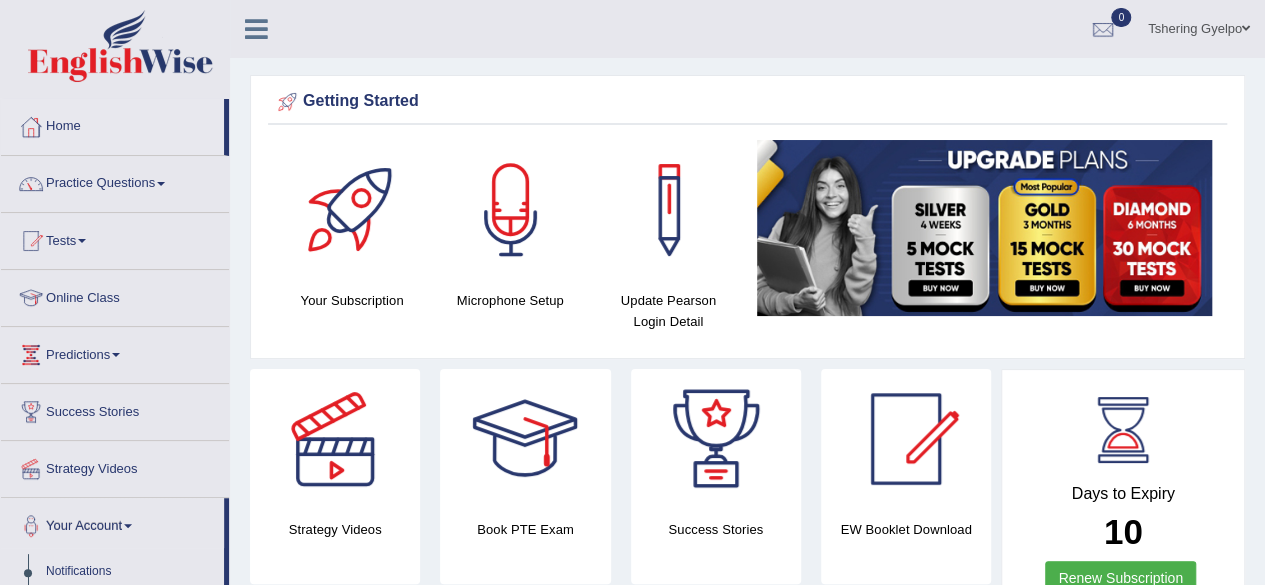 click on "Your Account" at bounding box center (112, 523) 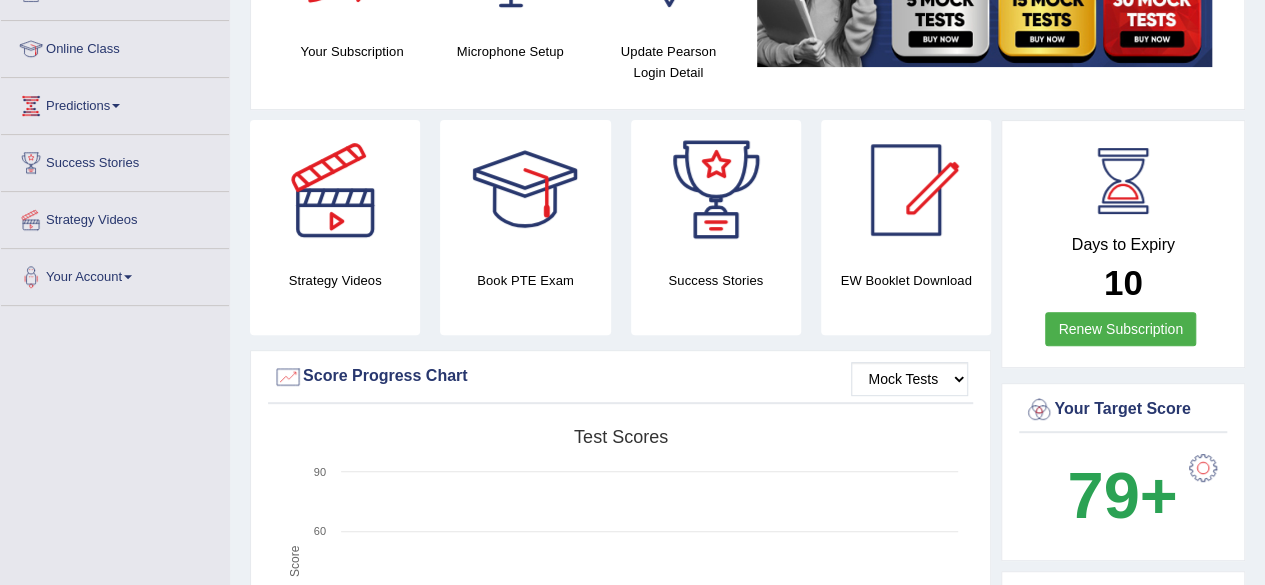 scroll, scrollTop: 250, scrollLeft: 0, axis: vertical 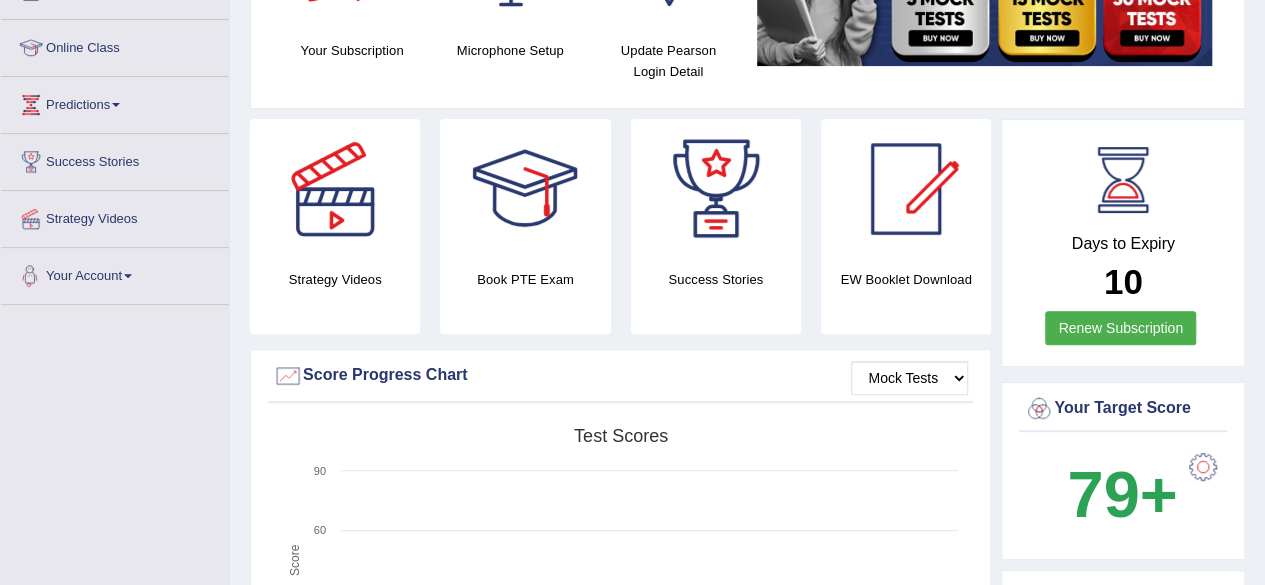click on "Your Account" at bounding box center (115, 273) 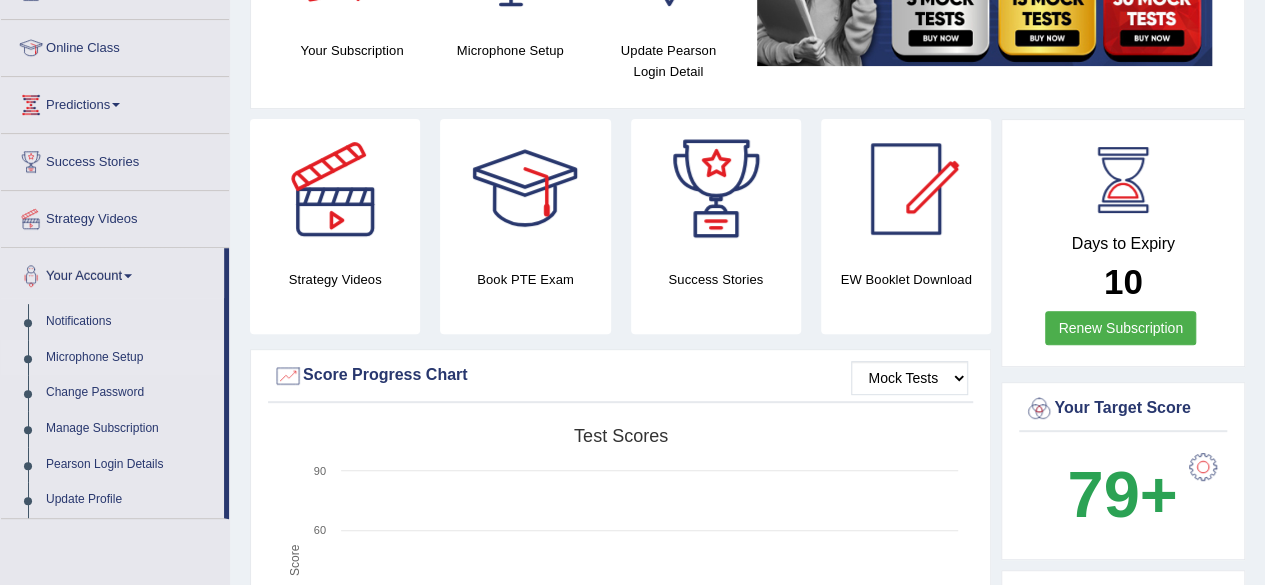 click on "Microphone Setup" at bounding box center [130, 358] 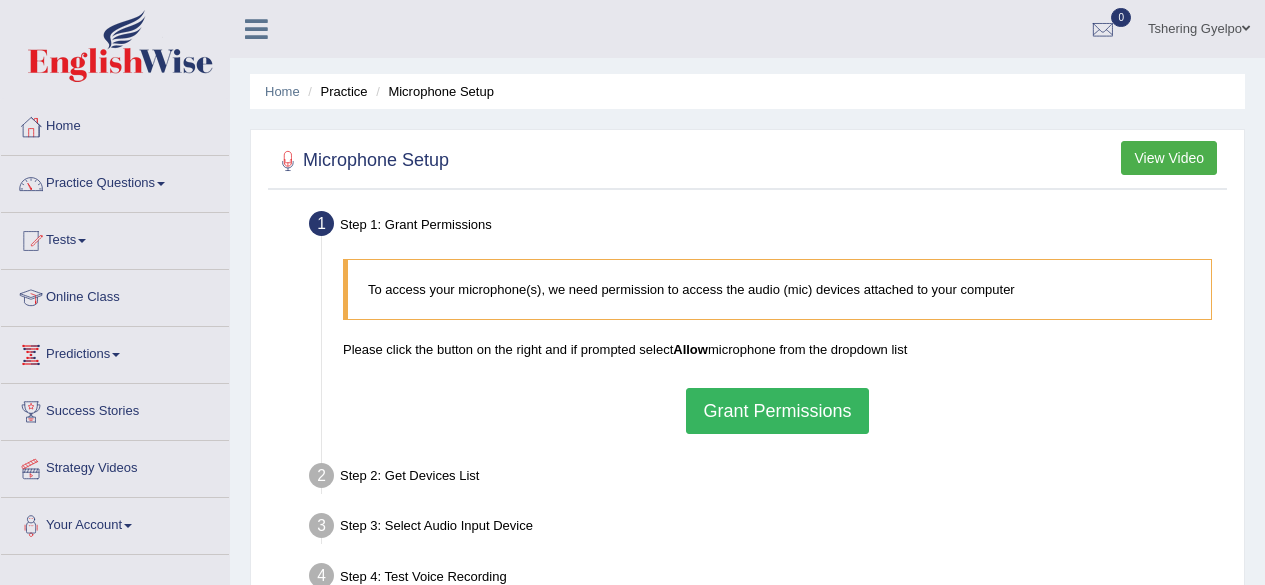 scroll, scrollTop: 0, scrollLeft: 0, axis: both 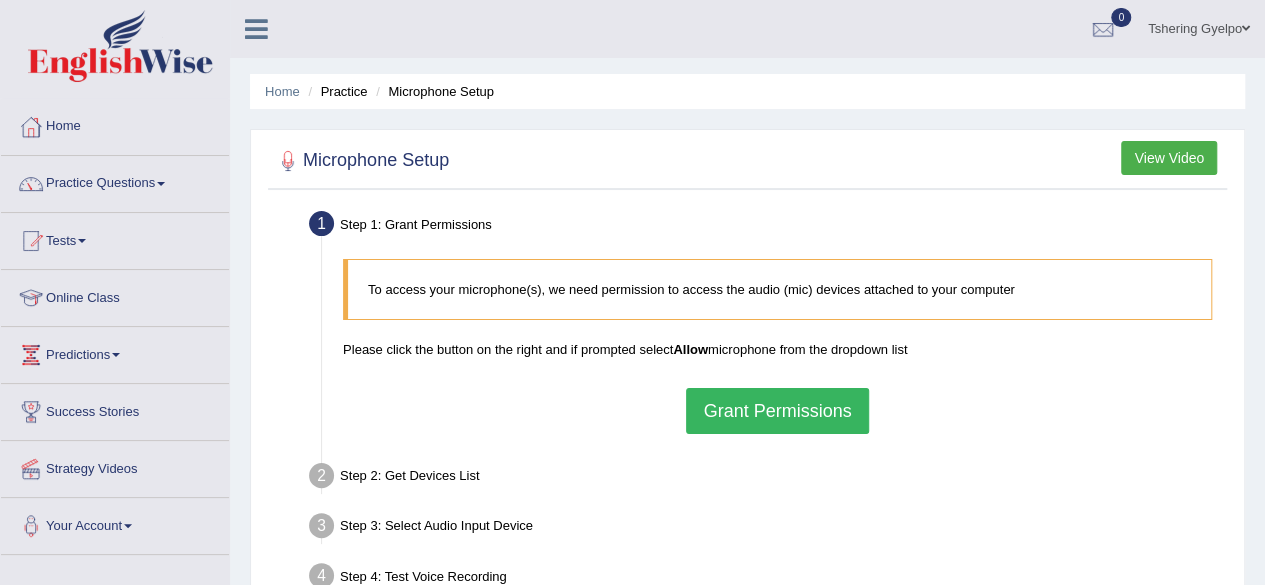 click on "View Video" at bounding box center (1169, 158) 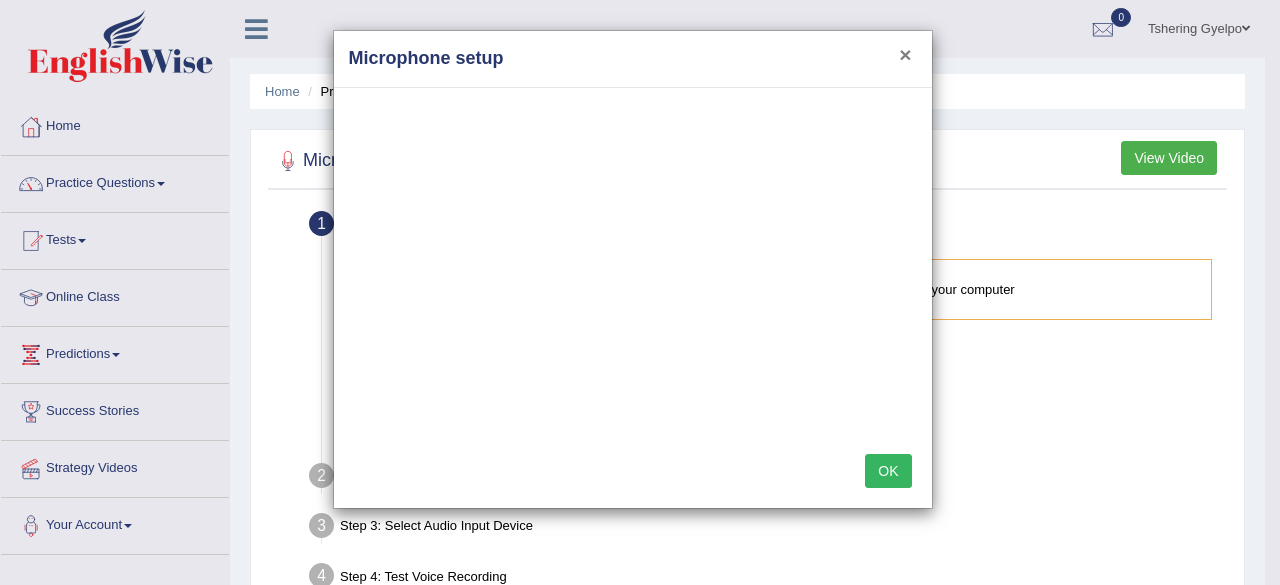 click on "×" at bounding box center (905, 54) 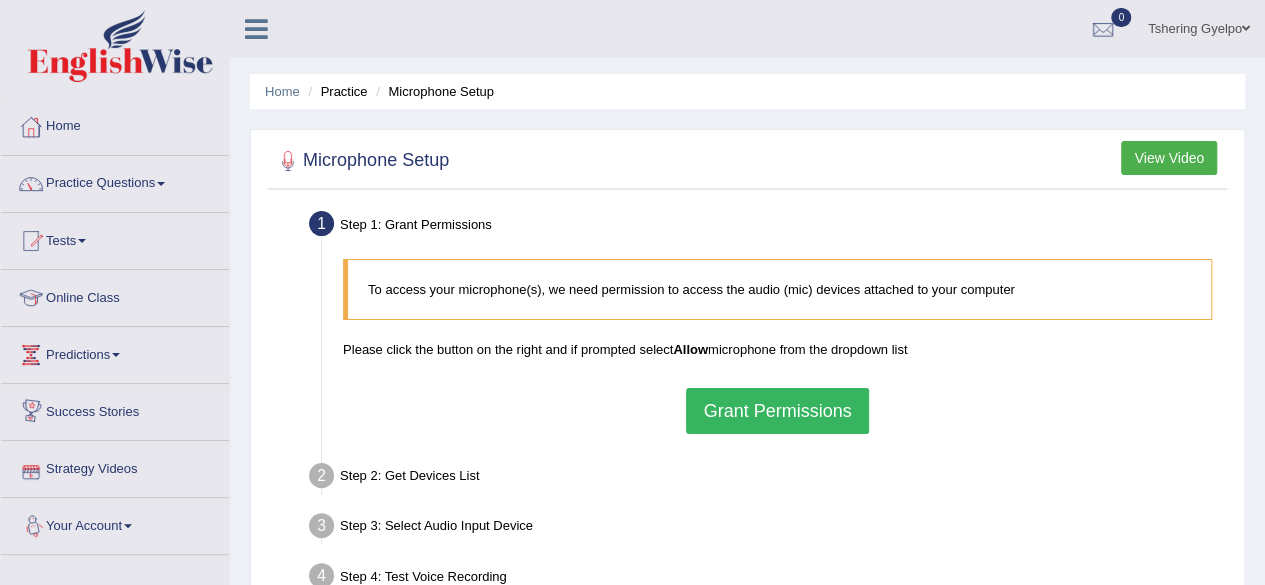 click on "Your Account" at bounding box center (115, 523) 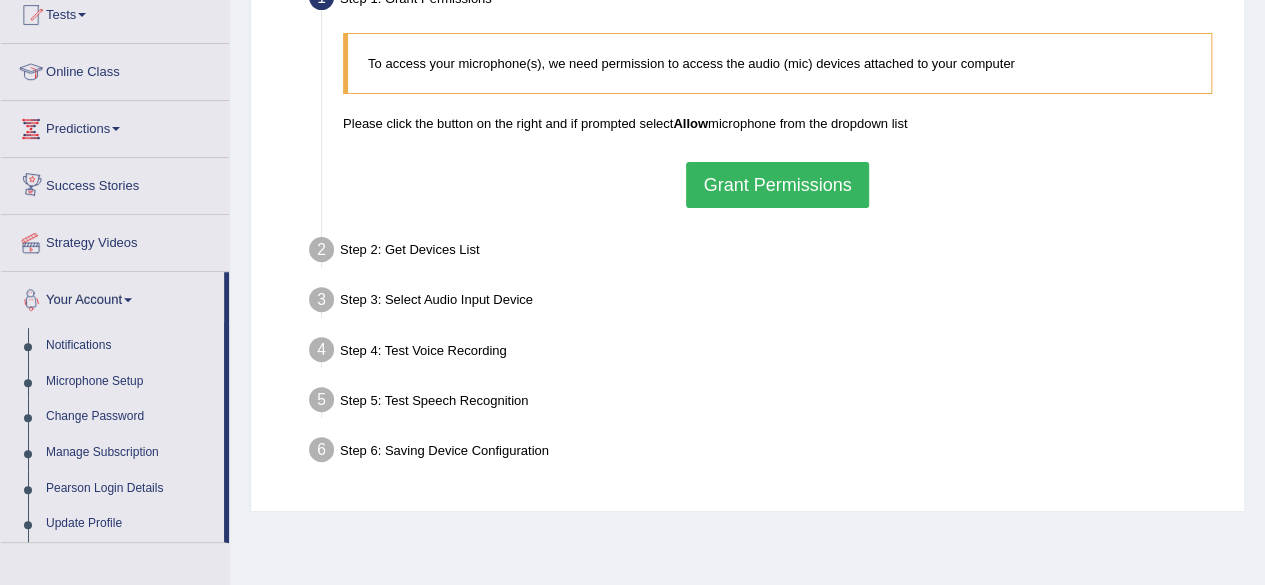 scroll, scrollTop: 245, scrollLeft: 0, axis: vertical 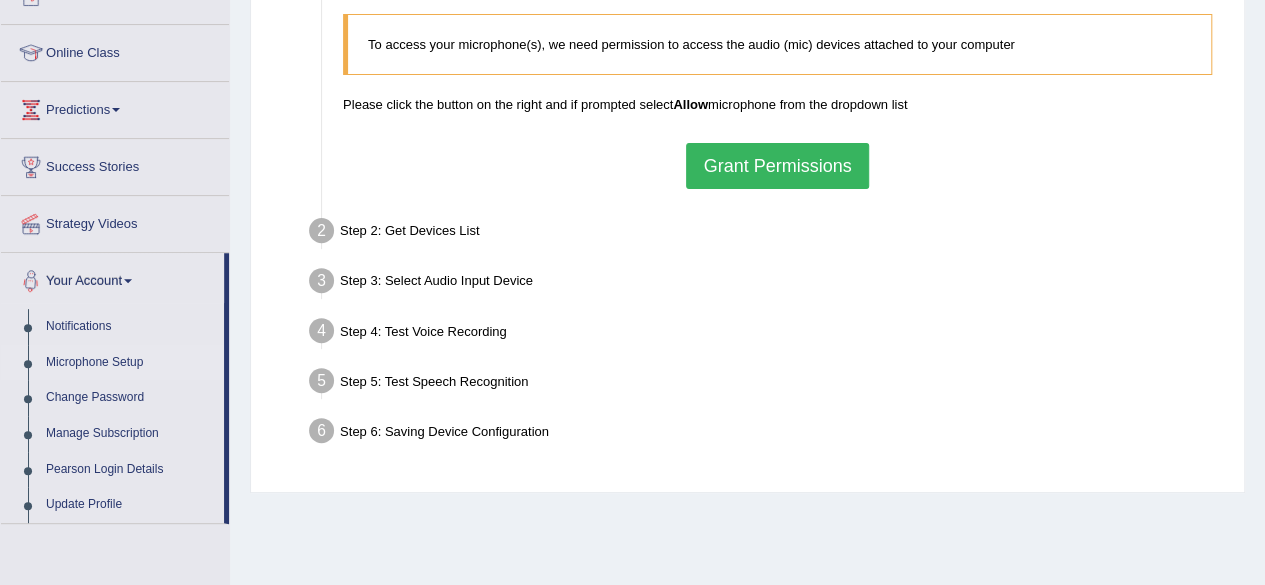 click on "Microphone Setup" at bounding box center (130, 363) 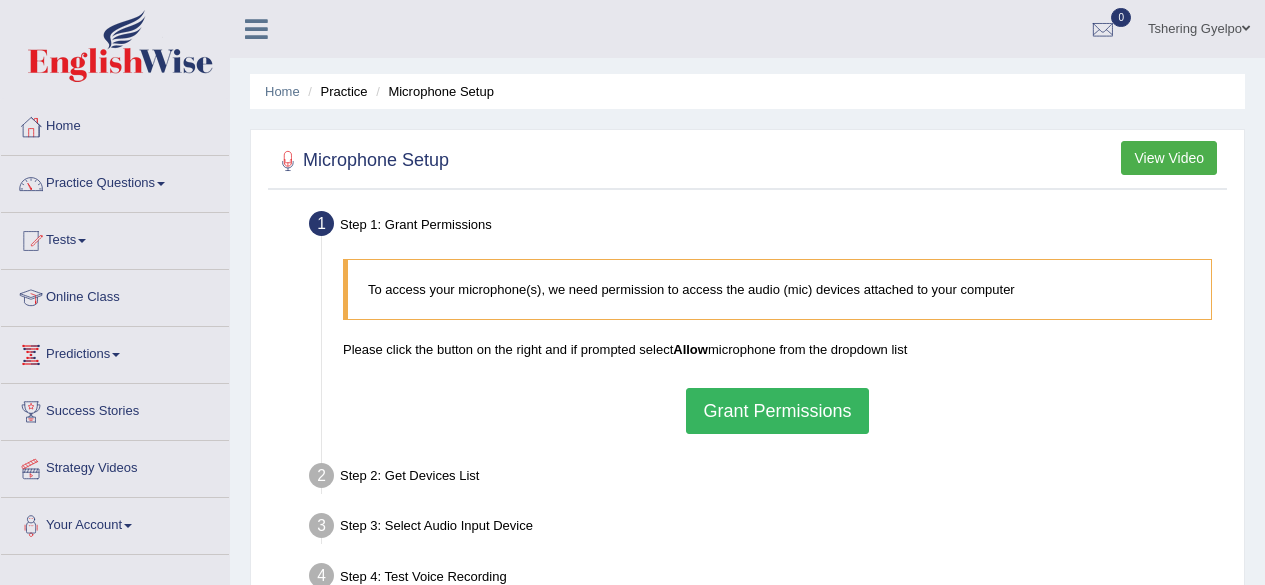 scroll, scrollTop: 0, scrollLeft: 0, axis: both 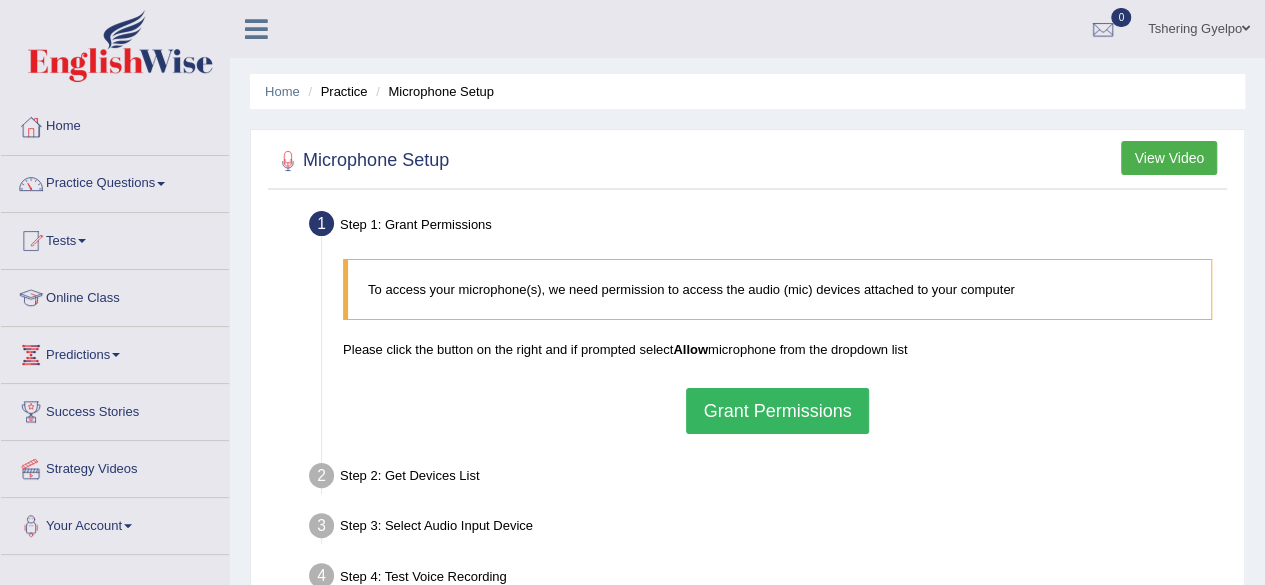 click on "Grant Permissions" at bounding box center [777, 411] 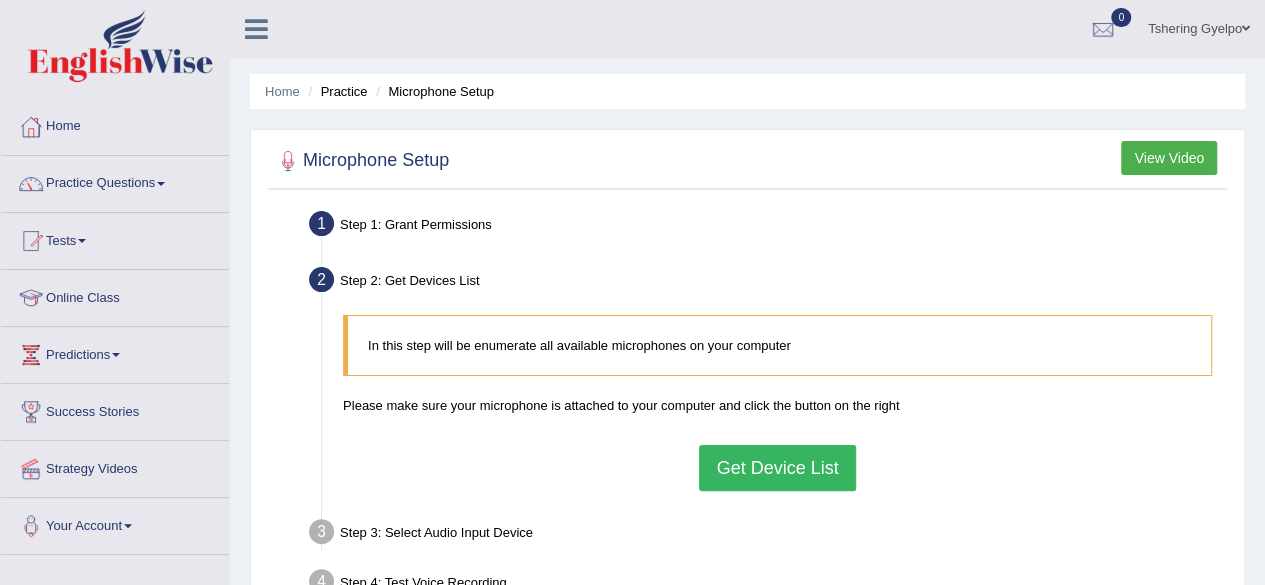 click on "Get Device List" at bounding box center (777, 468) 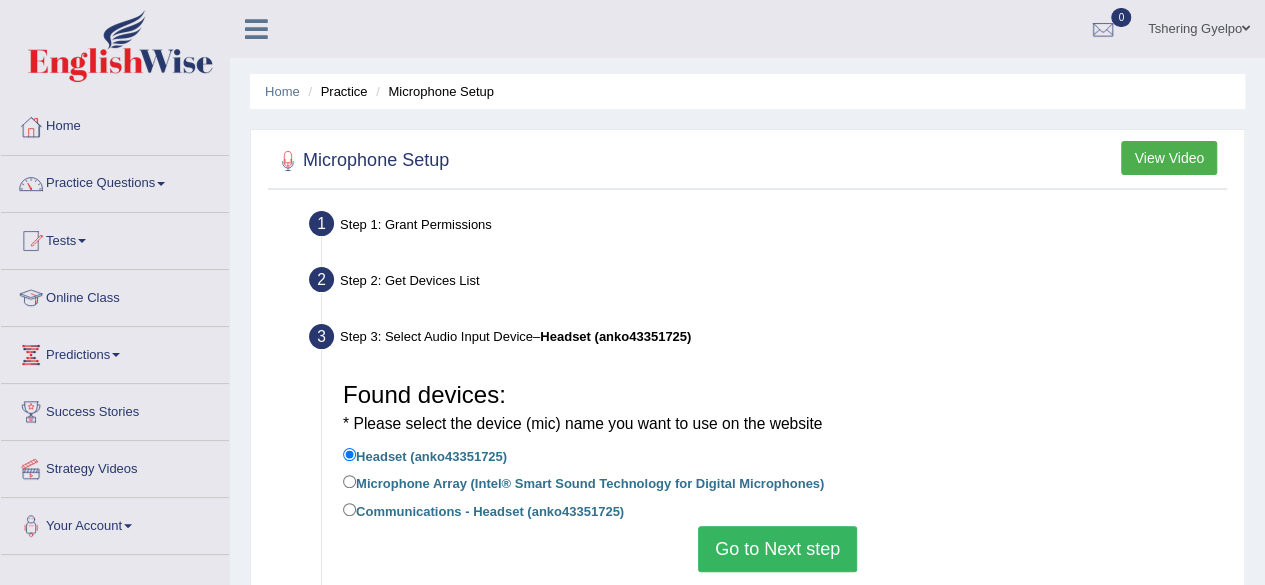 click on "Go to Next step" at bounding box center [777, 549] 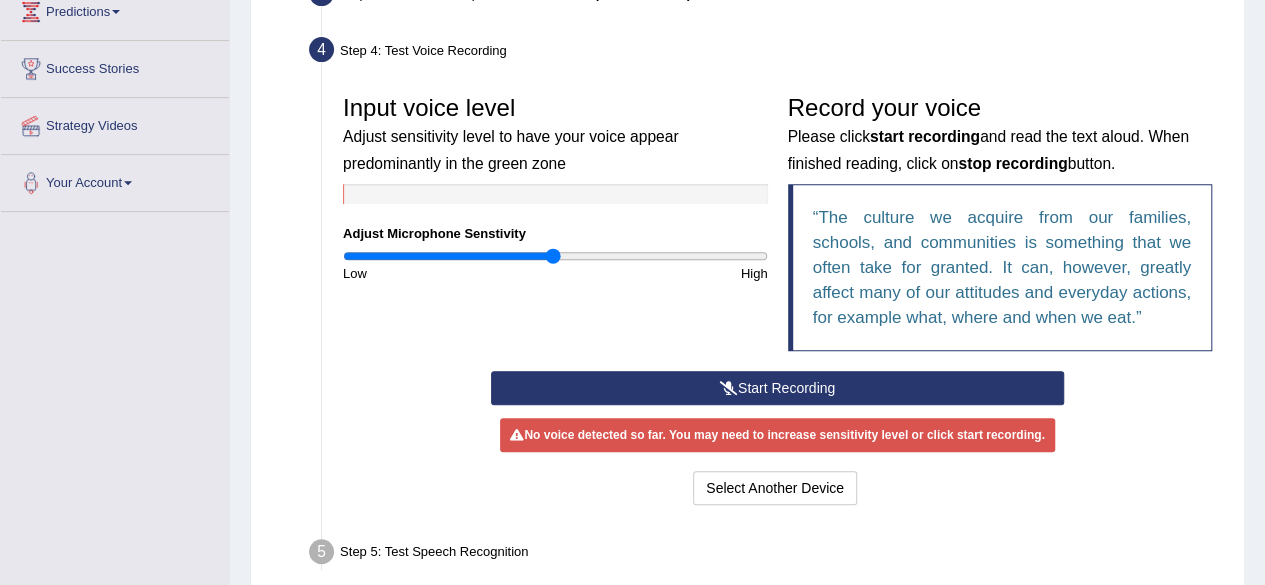 scroll, scrollTop: 344, scrollLeft: 0, axis: vertical 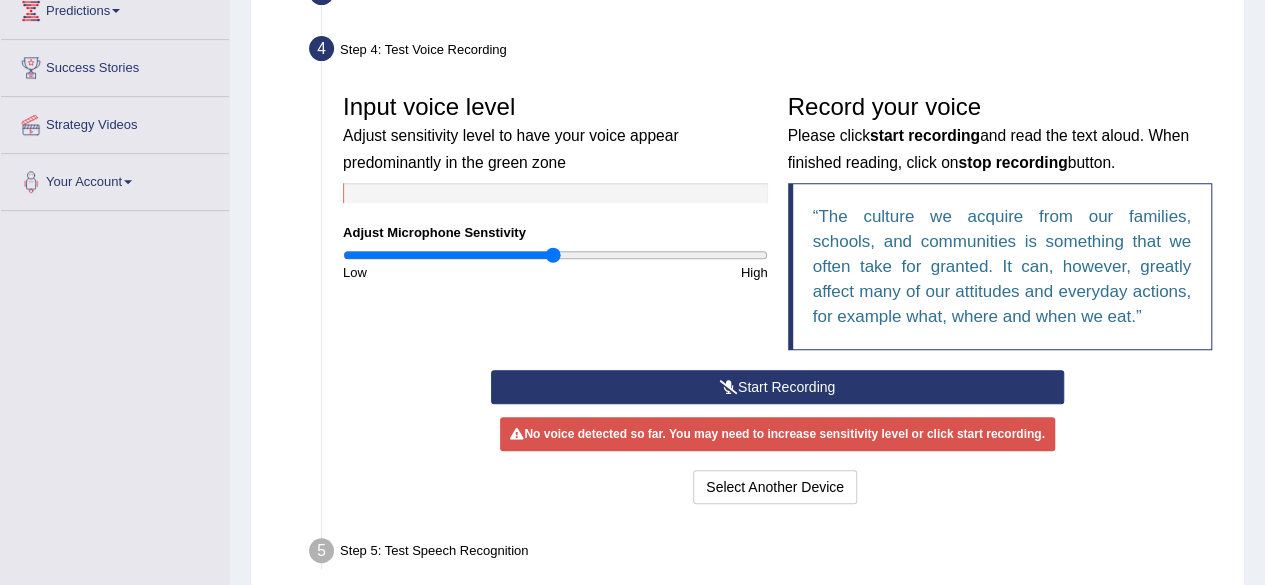 click on "Start Recording" at bounding box center (777, 387) 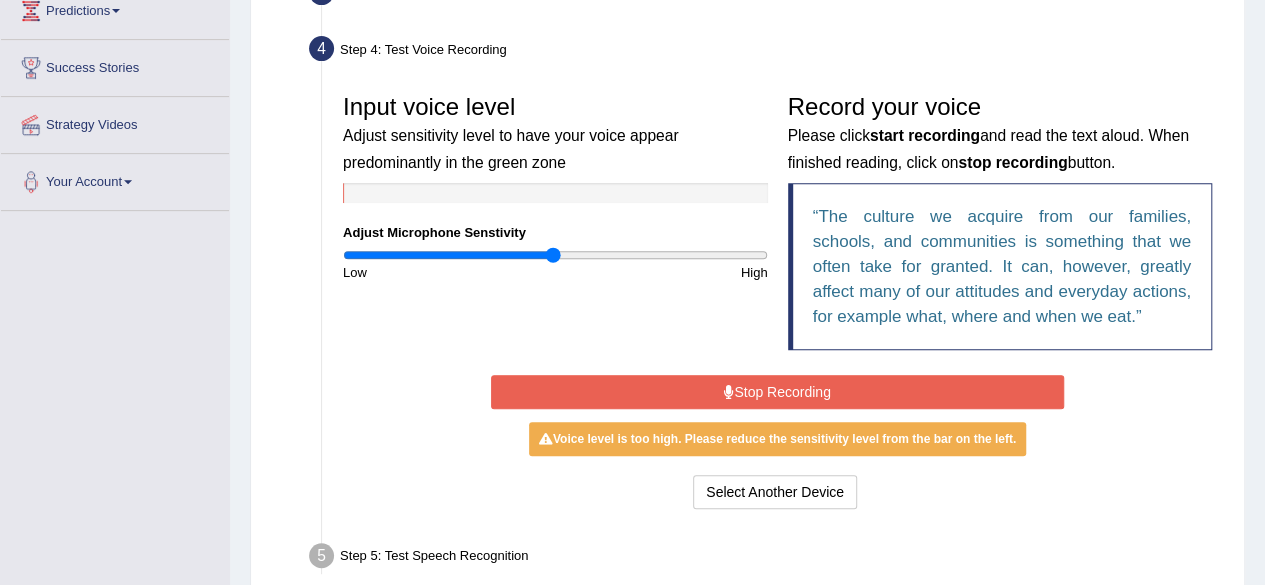 click on "Stop Recording" at bounding box center (777, 392) 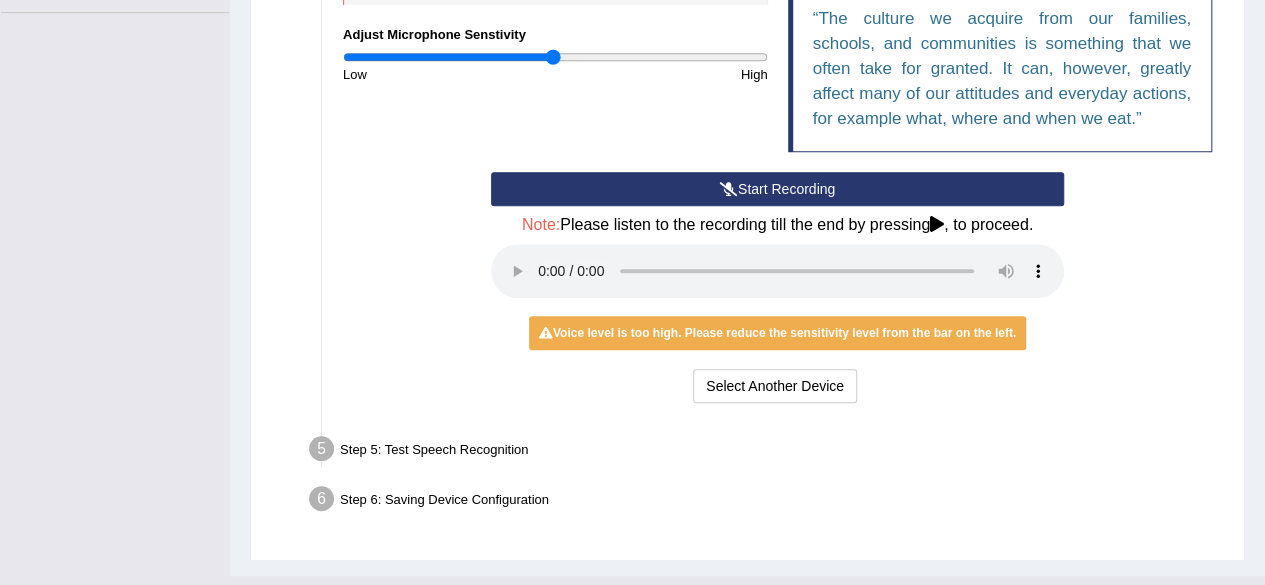 scroll, scrollTop: 543, scrollLeft: 0, axis: vertical 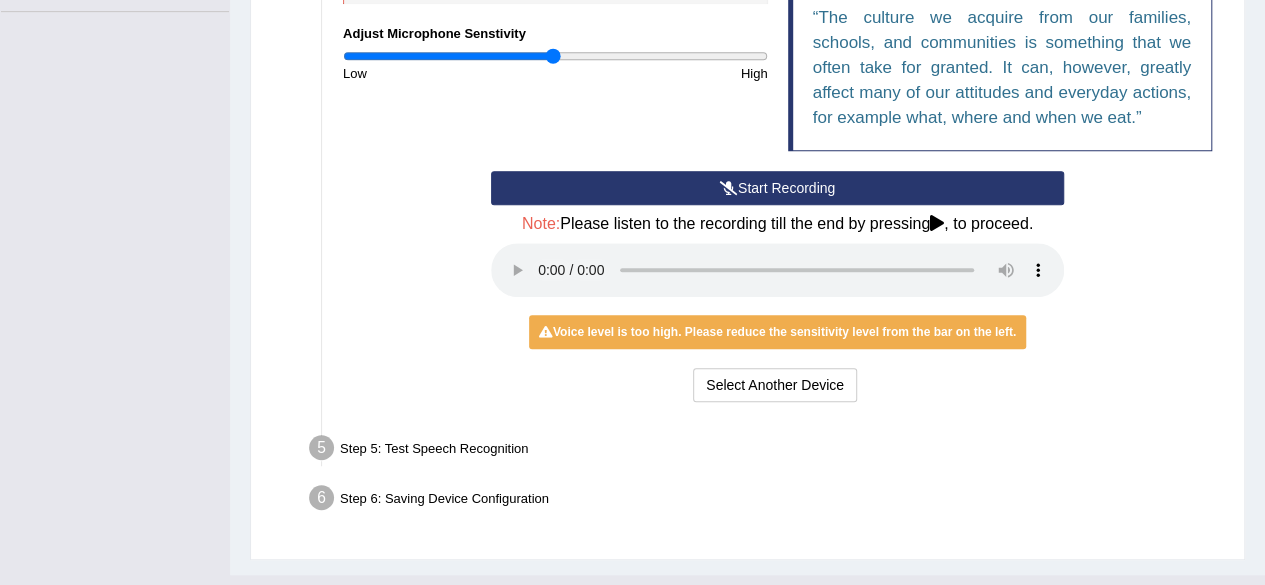 click on "Start Recording" at bounding box center (777, 188) 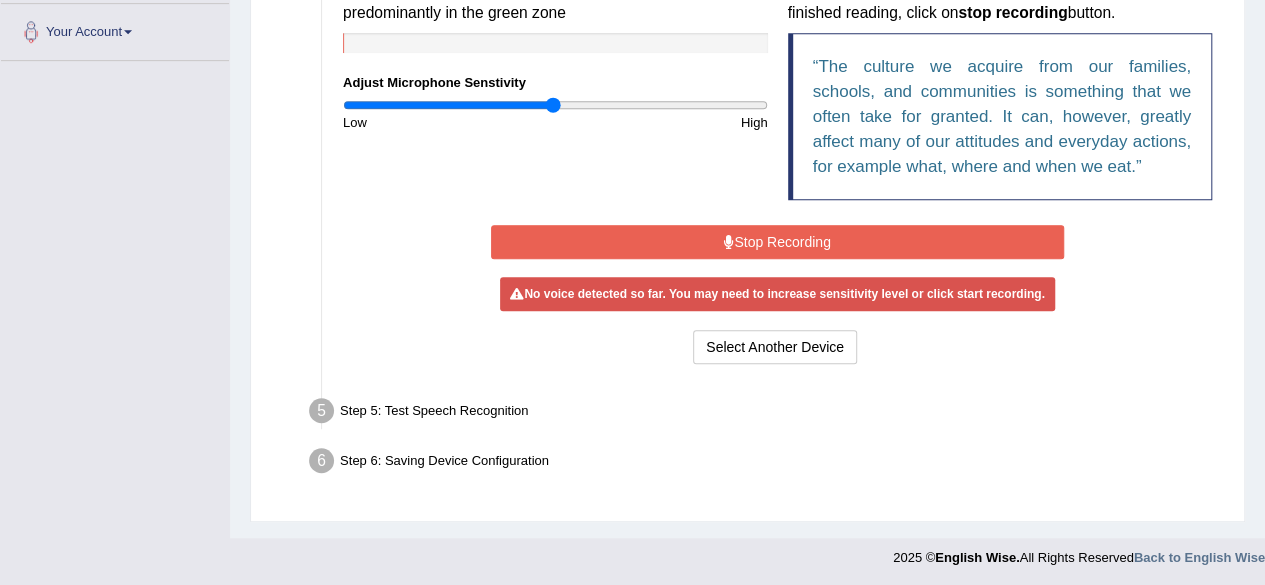 scroll, scrollTop: 488, scrollLeft: 0, axis: vertical 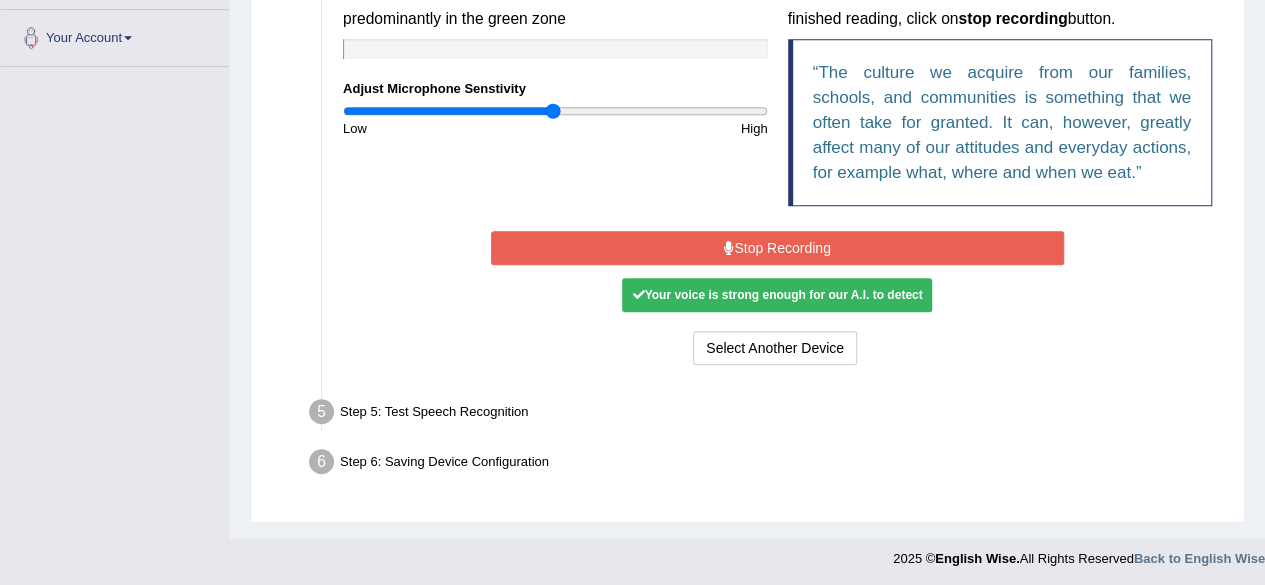 click on "Stop Recording" at bounding box center (777, 248) 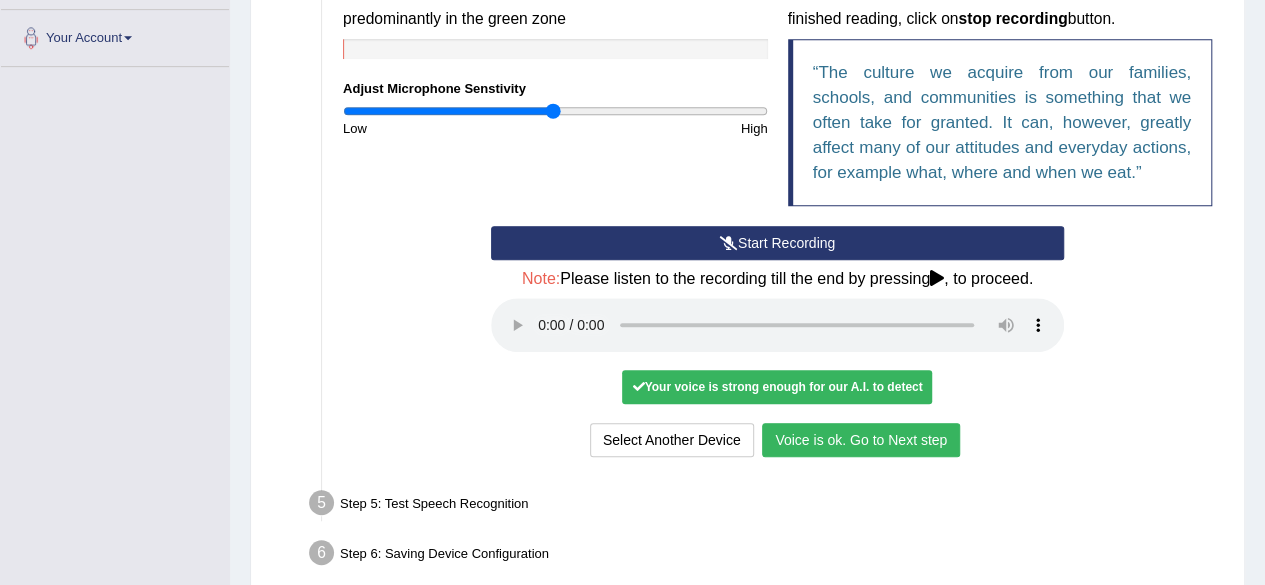 click on "Voice is ok. Go to Next step" at bounding box center [861, 440] 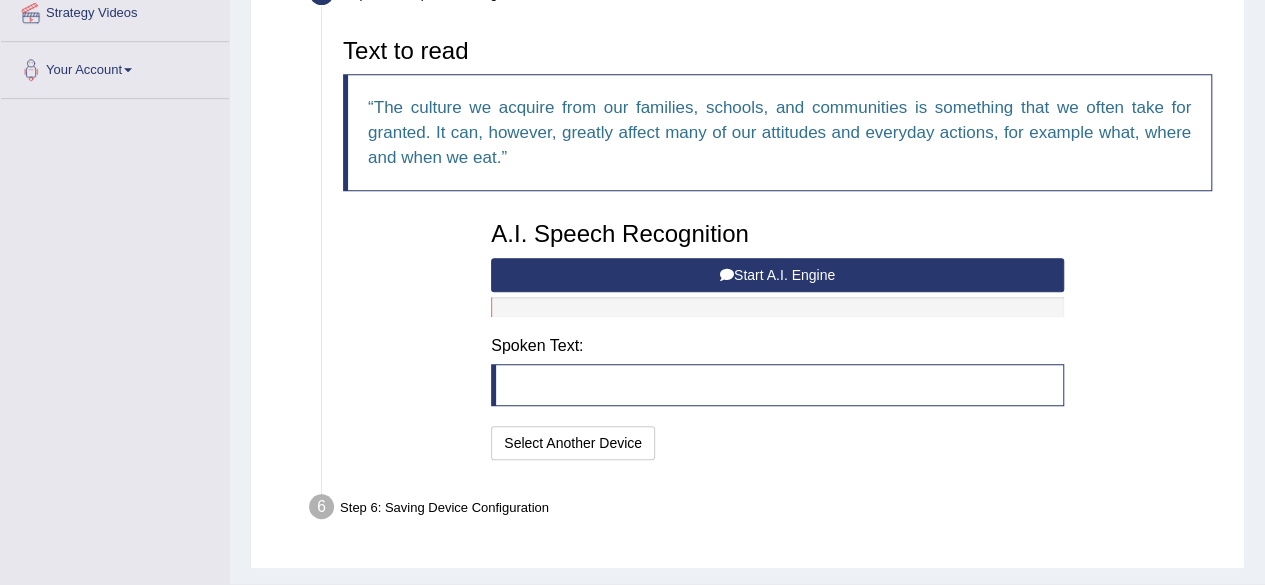 scroll, scrollTop: 455, scrollLeft: 0, axis: vertical 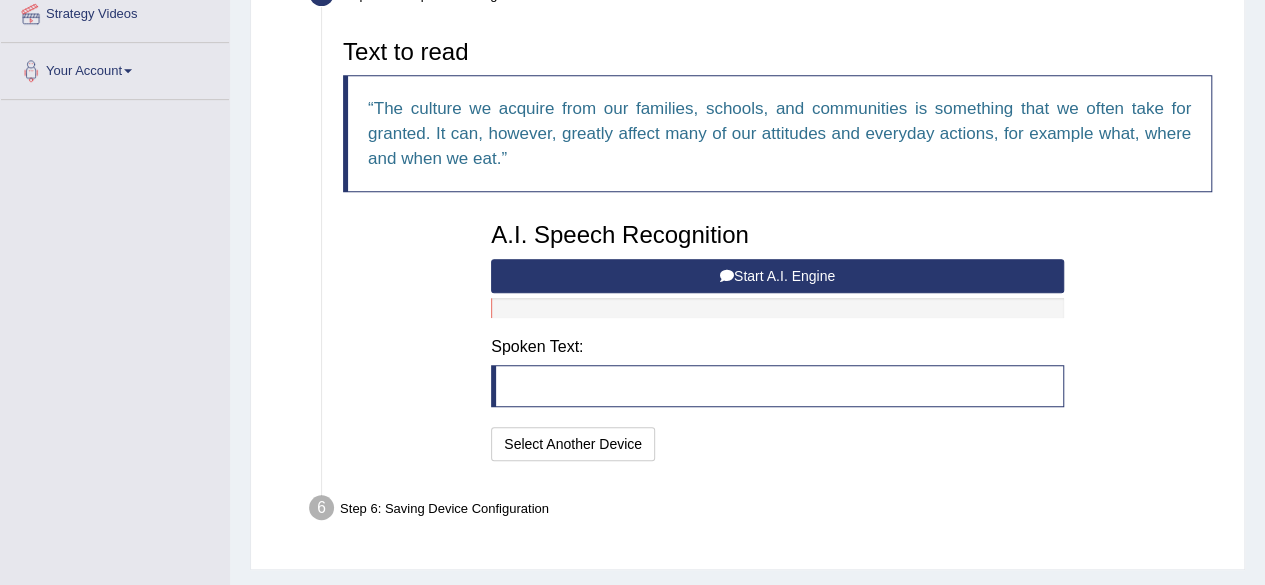 click on "Start A.I. Engine" at bounding box center [777, 276] 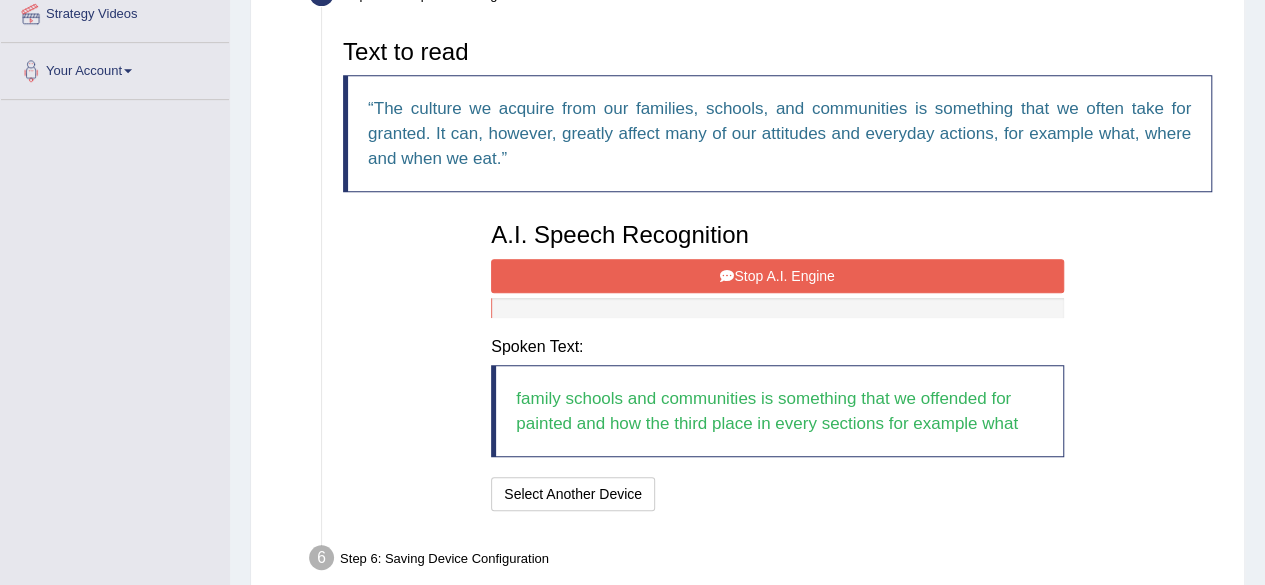 click on "Stop A.I. Engine" at bounding box center (777, 276) 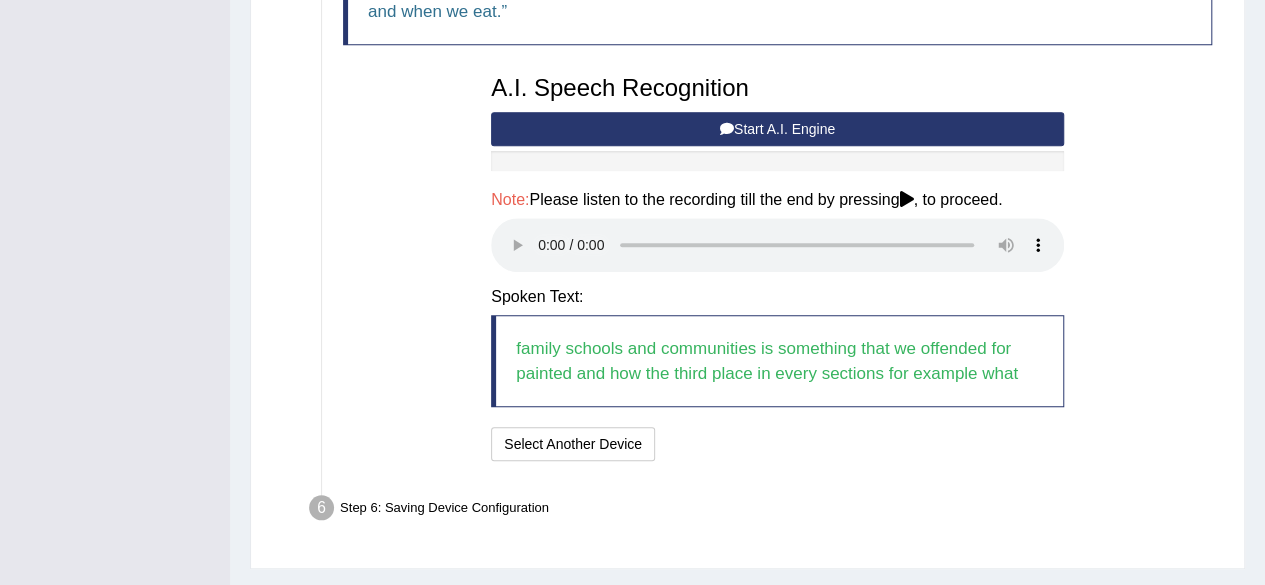 scroll, scrollTop: 603, scrollLeft: 0, axis: vertical 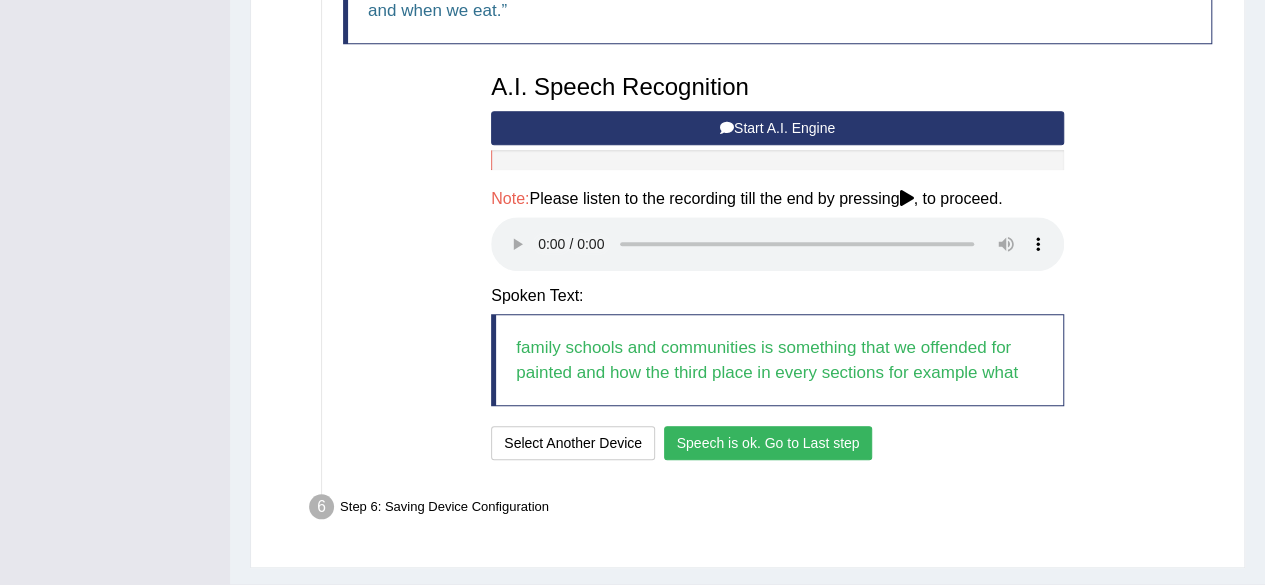 click on "Speech is ok. Go to Last step" at bounding box center [768, 443] 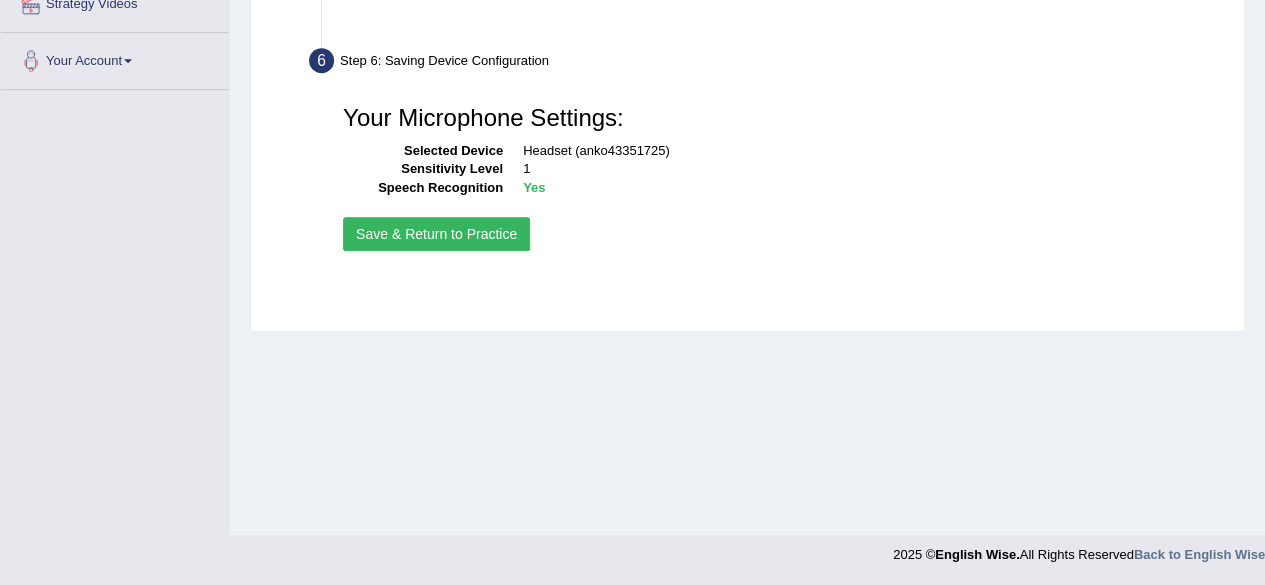 scroll, scrollTop: 464, scrollLeft: 0, axis: vertical 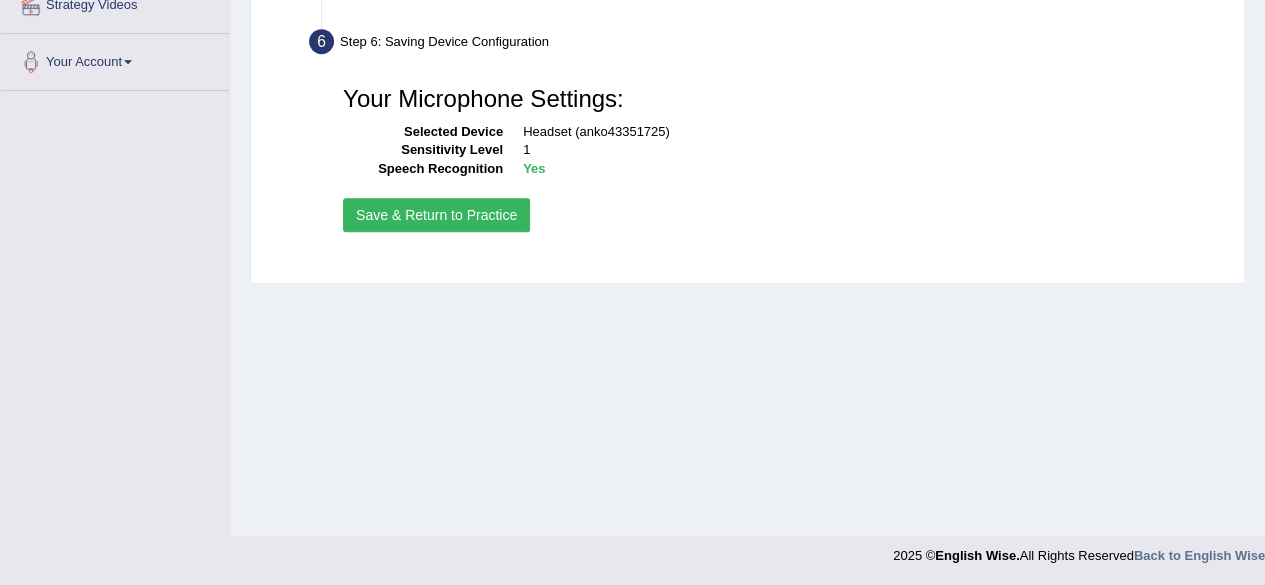 click on "Save & Return to Practice" at bounding box center (436, 215) 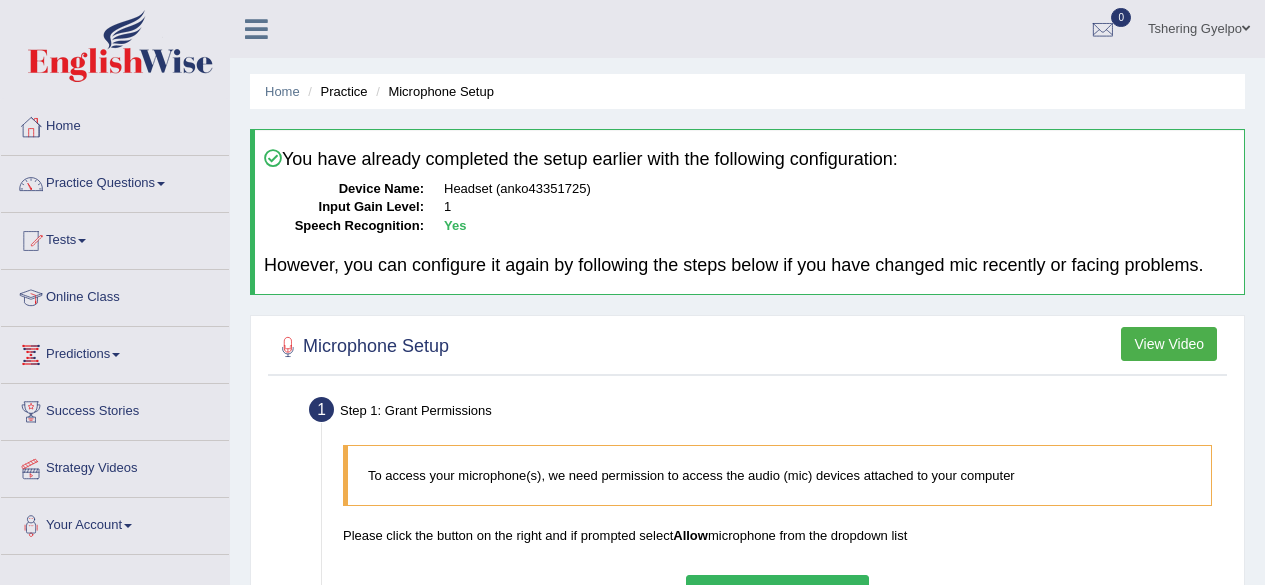 scroll, scrollTop: 0, scrollLeft: 0, axis: both 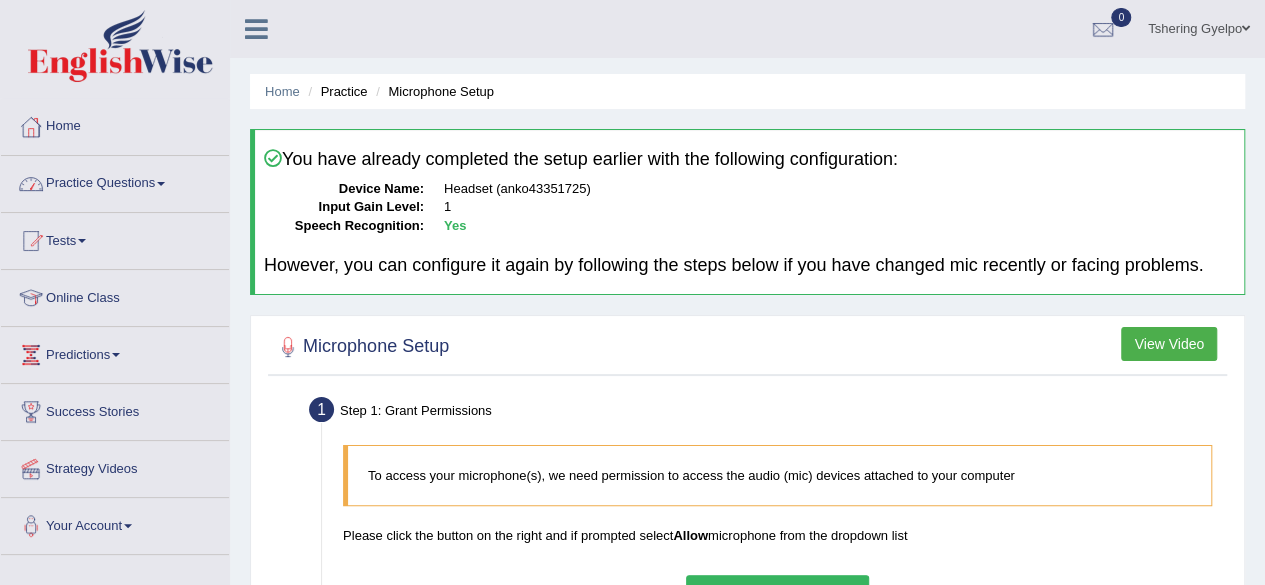 click on "Practice Questions" at bounding box center (115, 181) 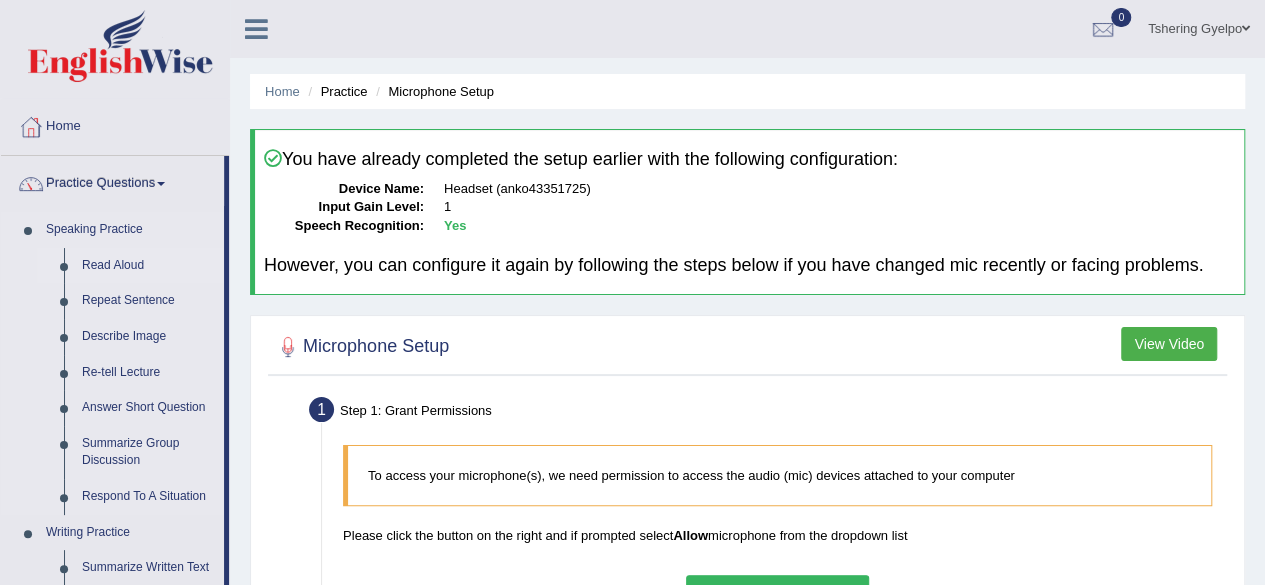 click on "Read Aloud" at bounding box center [148, 266] 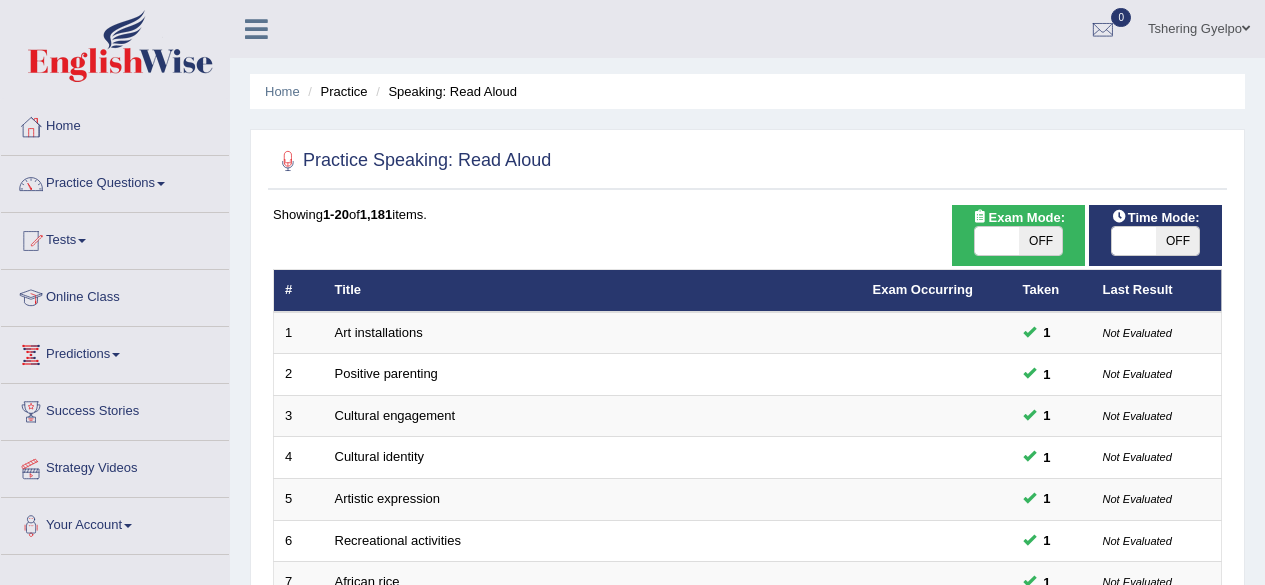 scroll, scrollTop: 0, scrollLeft: 0, axis: both 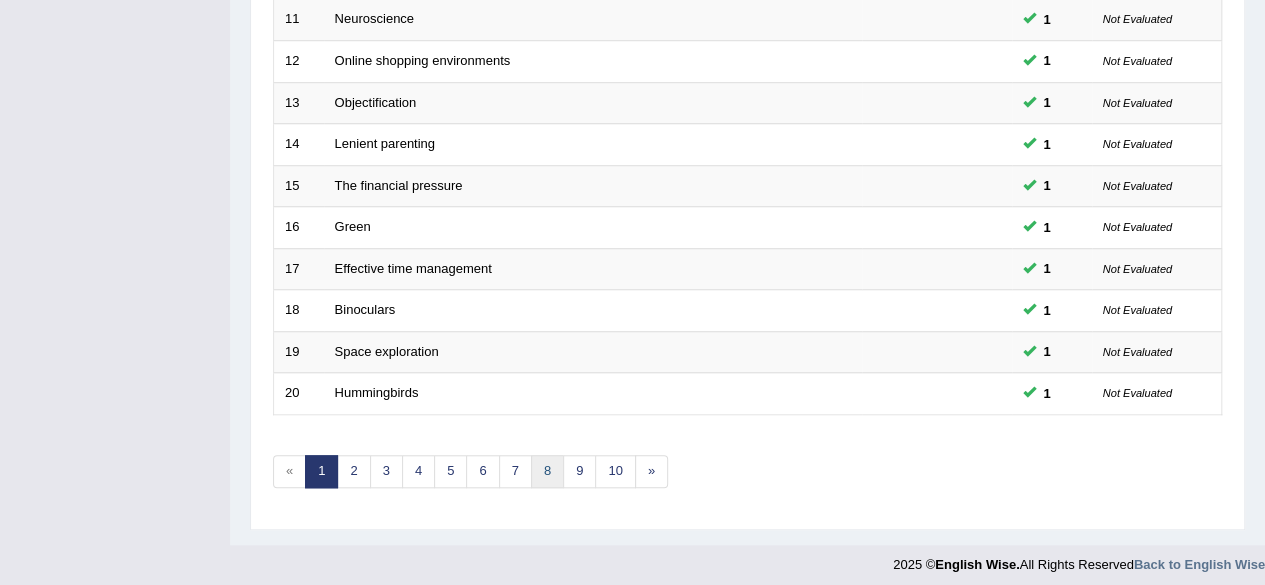 click on "8" at bounding box center [547, 471] 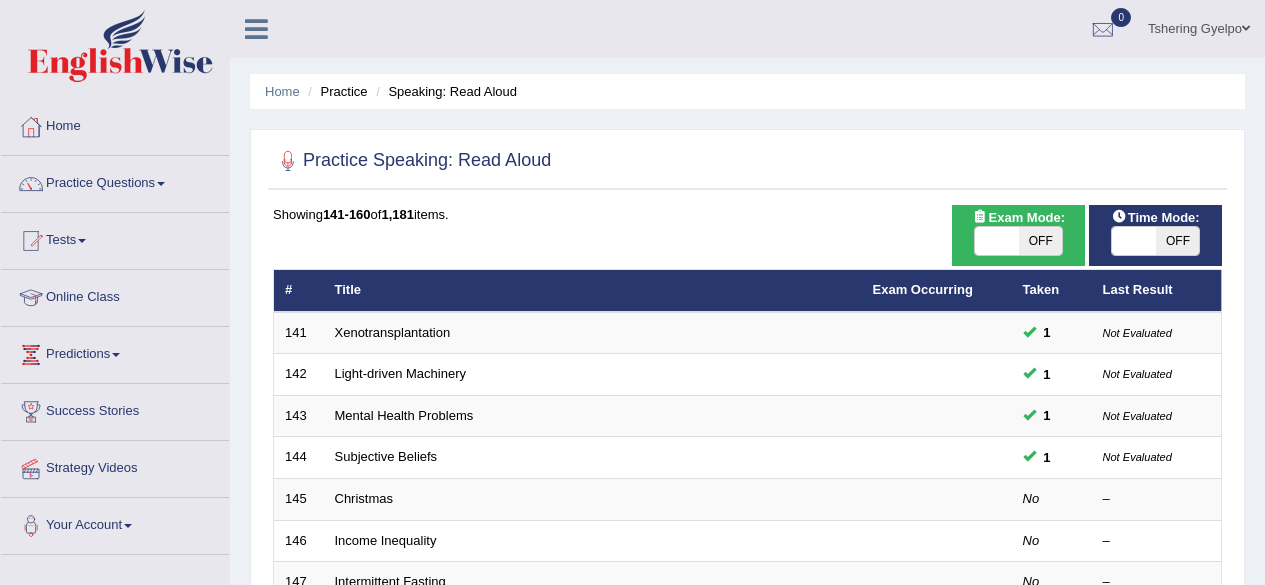 scroll, scrollTop: 0, scrollLeft: 0, axis: both 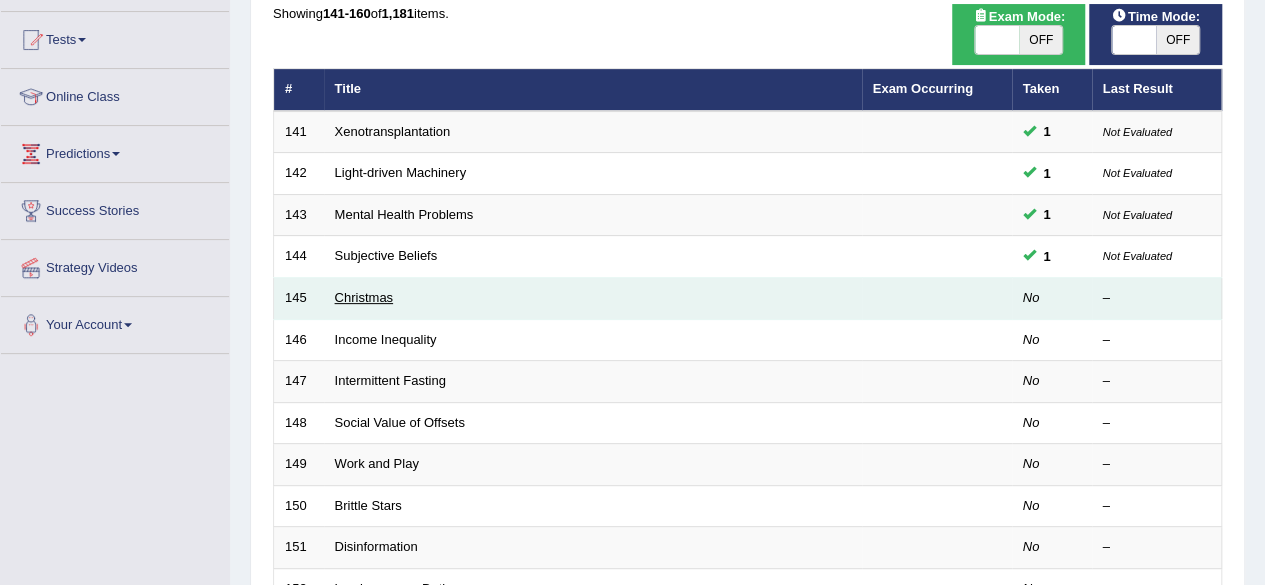 click on "Christmas" at bounding box center (364, 297) 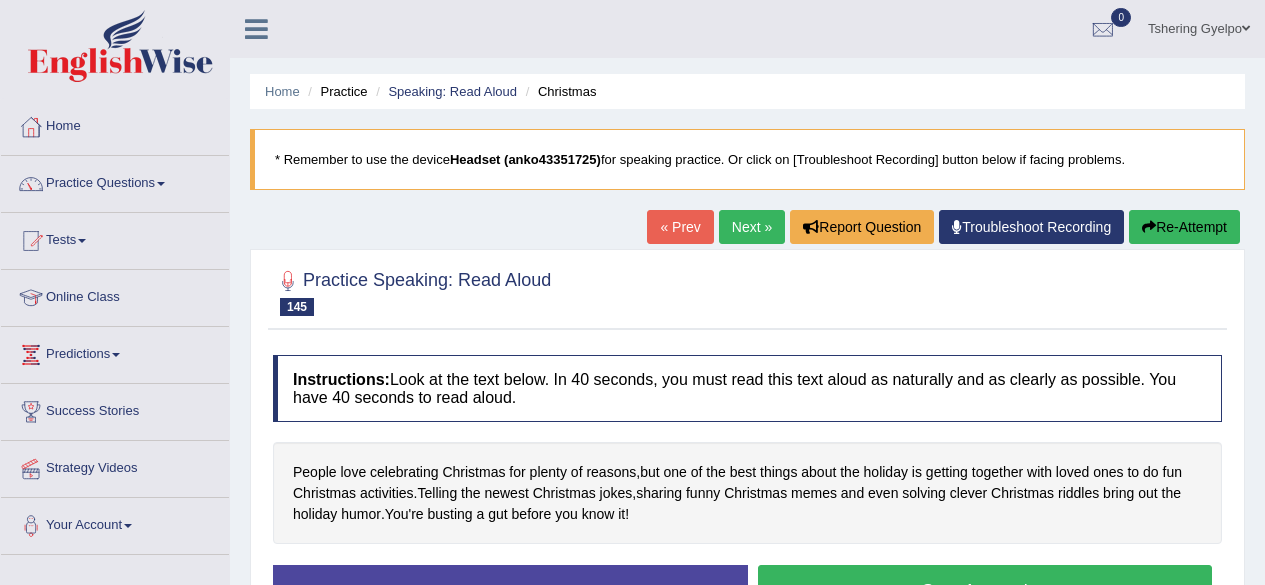 scroll, scrollTop: 0, scrollLeft: 0, axis: both 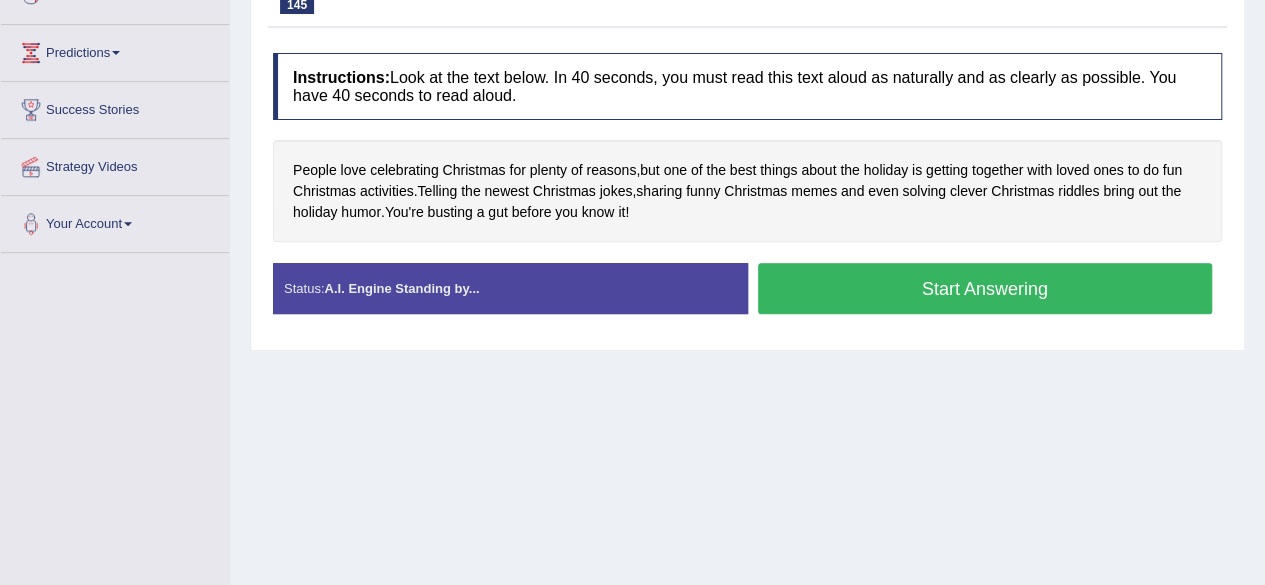 click on "Start Answering" at bounding box center [985, 288] 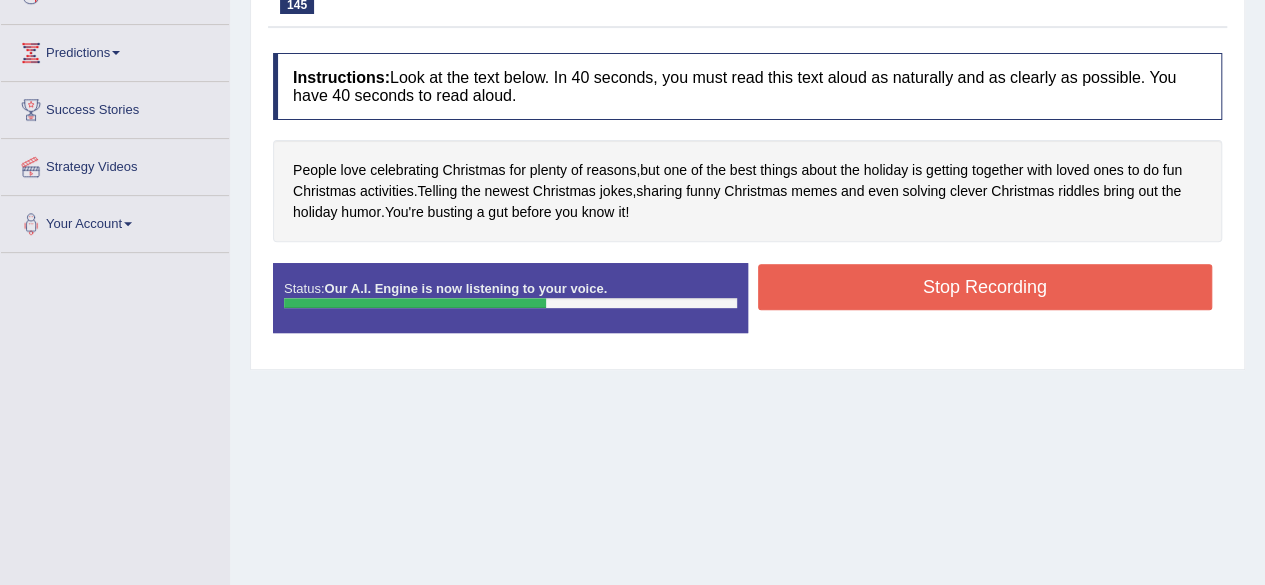 click on "Stop Recording" at bounding box center (985, 287) 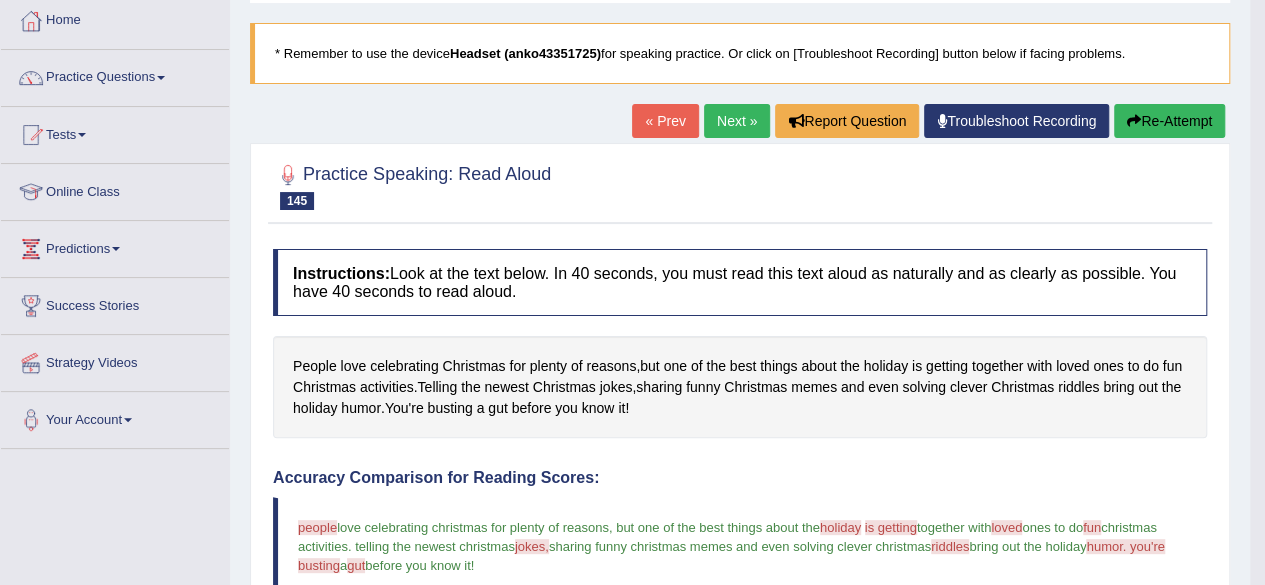 scroll, scrollTop: 102, scrollLeft: 0, axis: vertical 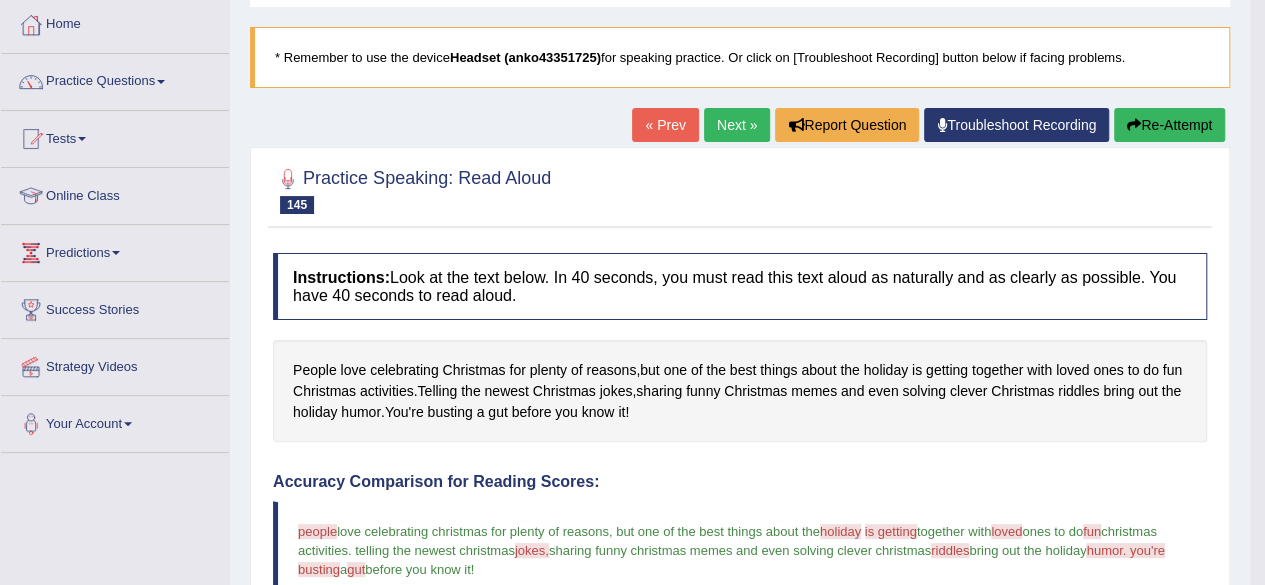 click on "Next »" at bounding box center (737, 125) 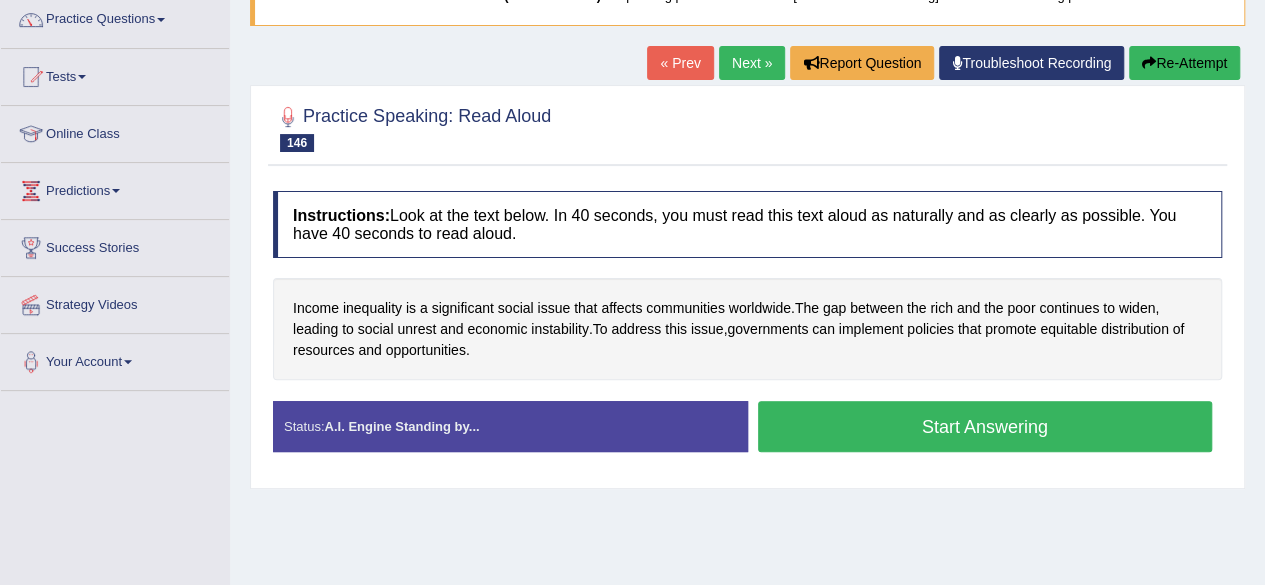 scroll, scrollTop: 0, scrollLeft: 0, axis: both 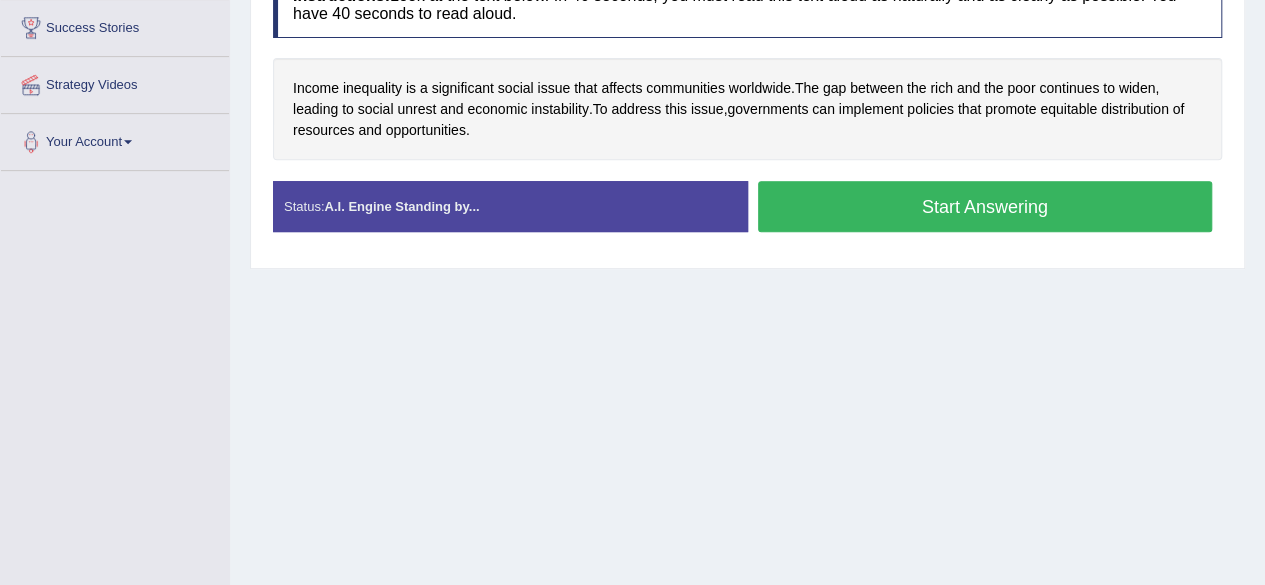 click on "Start Answering" at bounding box center [985, 206] 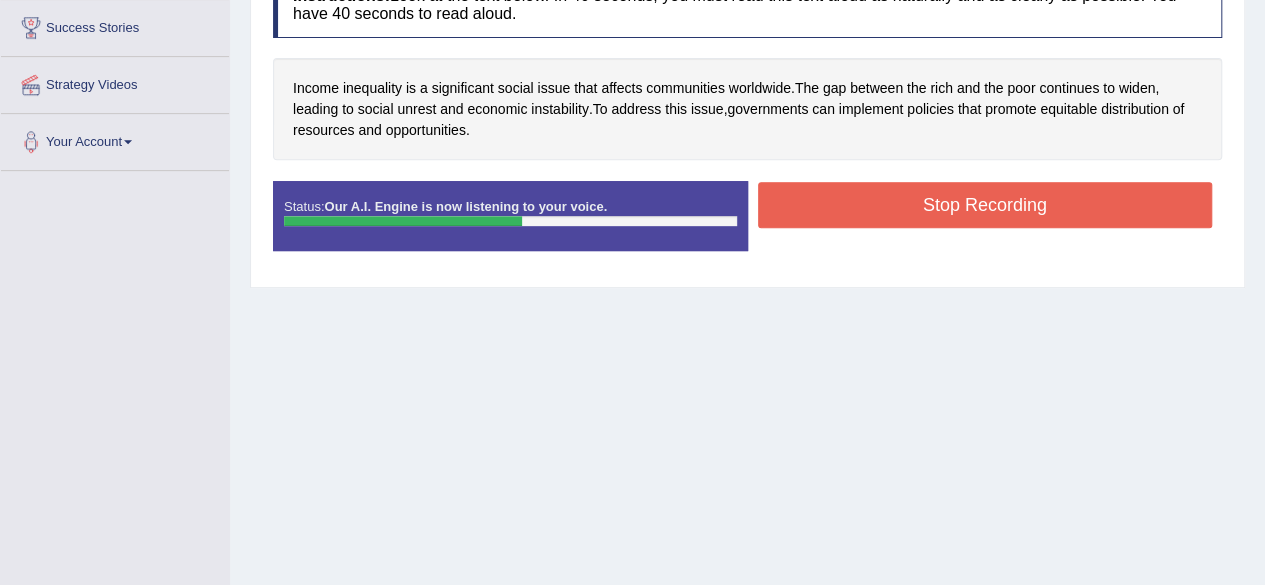 click on "Stop Recording" at bounding box center [985, 205] 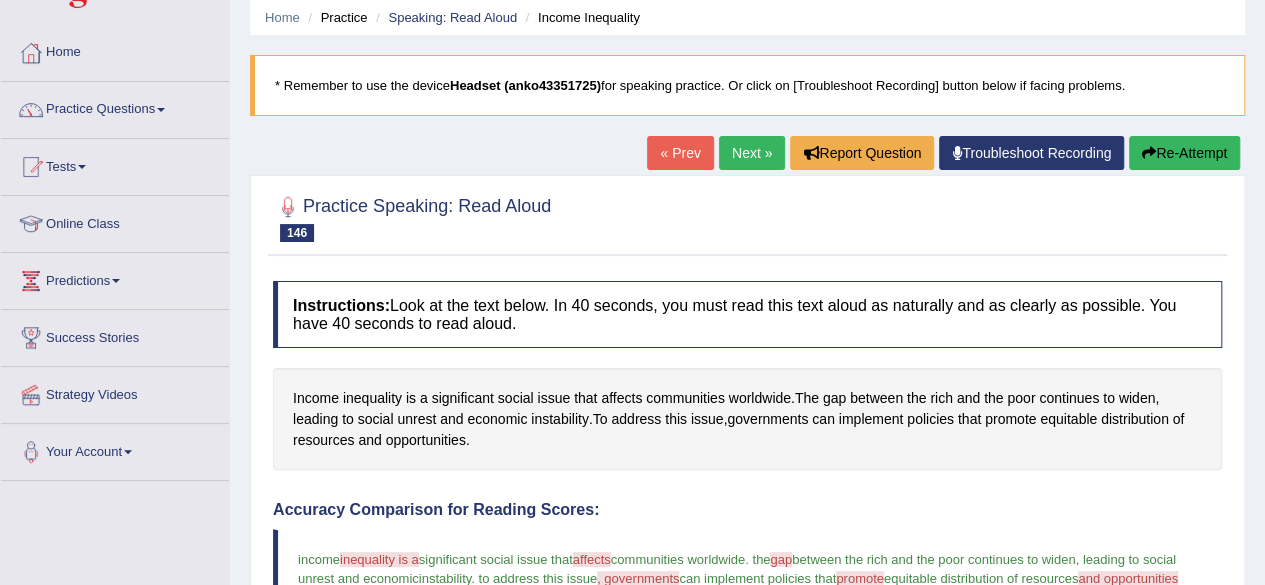 scroll, scrollTop: 64, scrollLeft: 0, axis: vertical 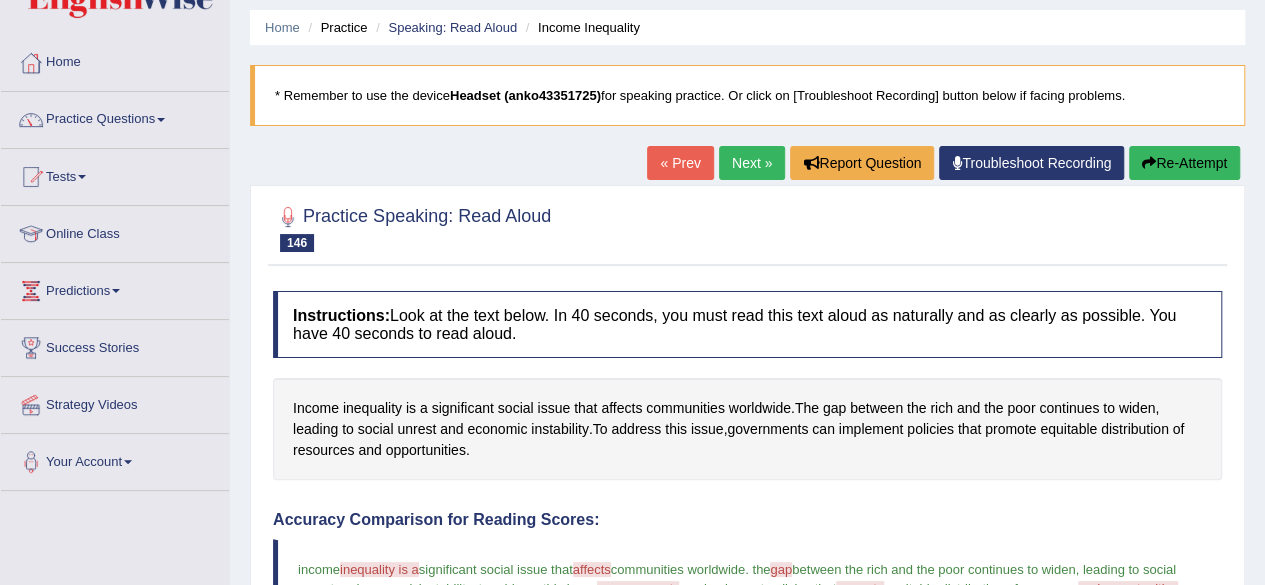 click on "Next »" at bounding box center (752, 163) 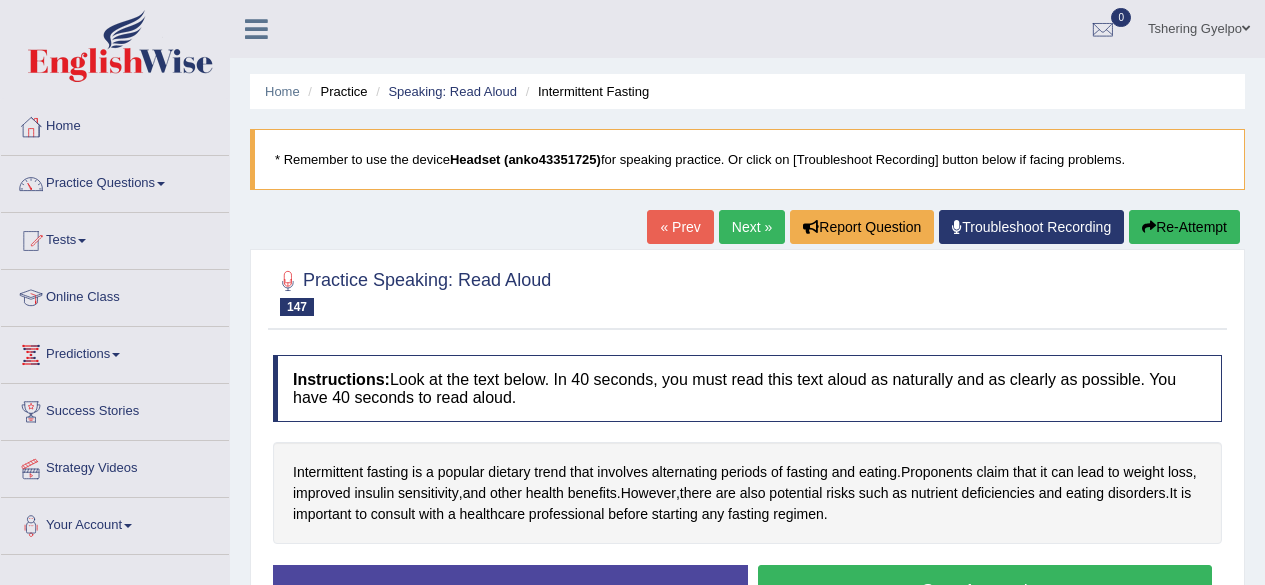 scroll, scrollTop: 64, scrollLeft: 0, axis: vertical 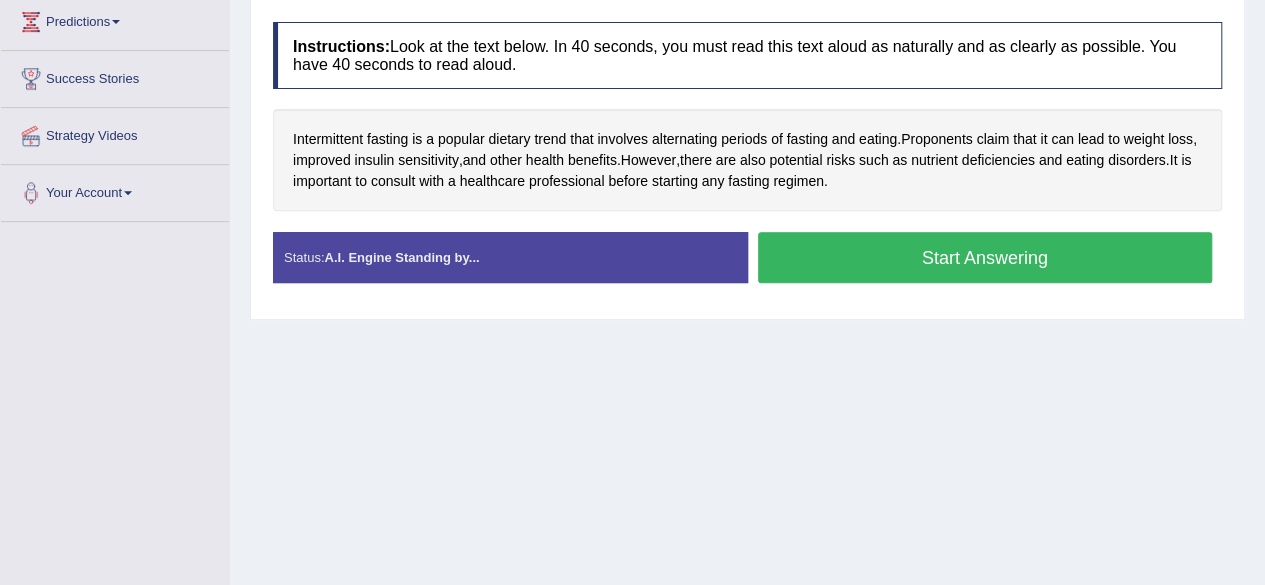 click on "Start Answering" at bounding box center [985, 257] 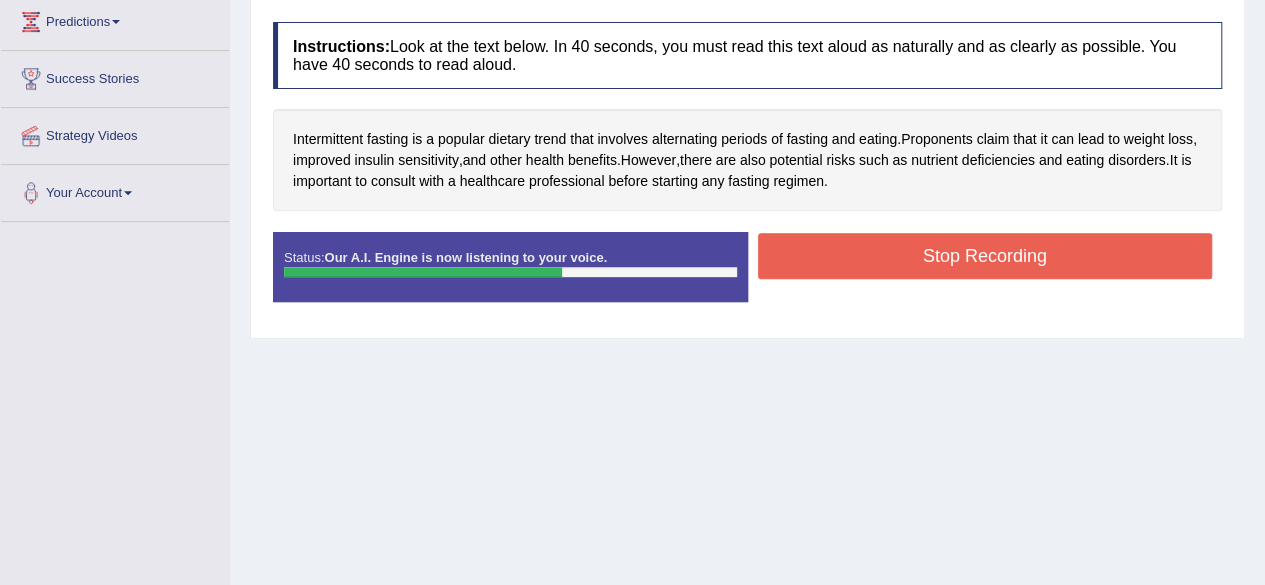 click on "Stop Recording" at bounding box center (985, 256) 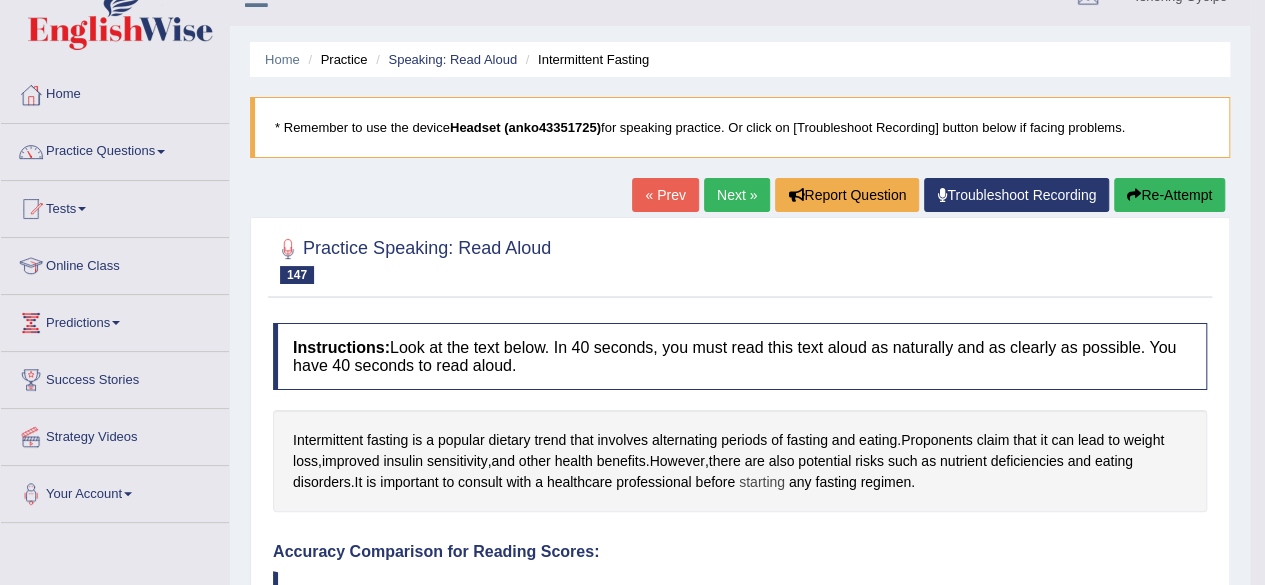 scroll, scrollTop: 0, scrollLeft: 0, axis: both 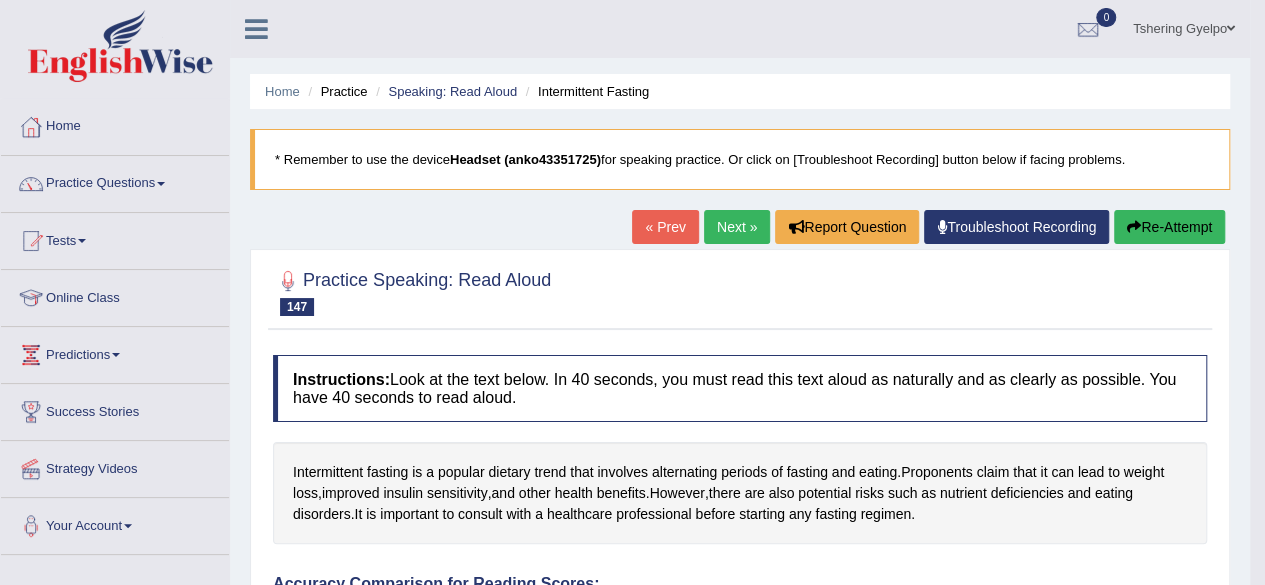 click on "Next »" at bounding box center (737, 227) 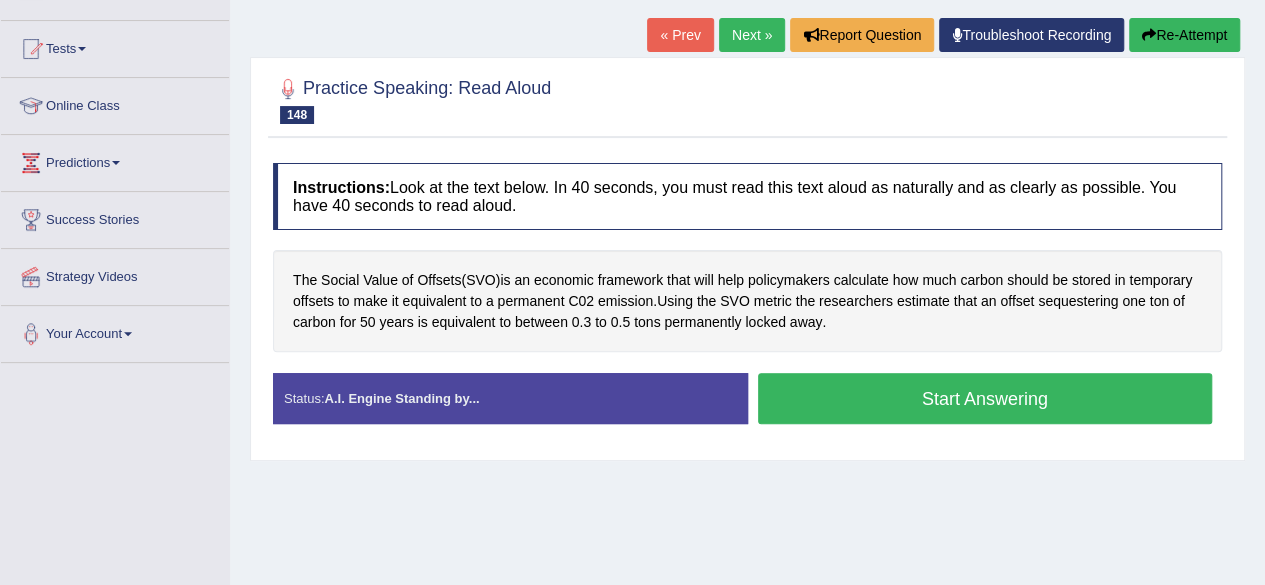 scroll, scrollTop: 0, scrollLeft: 0, axis: both 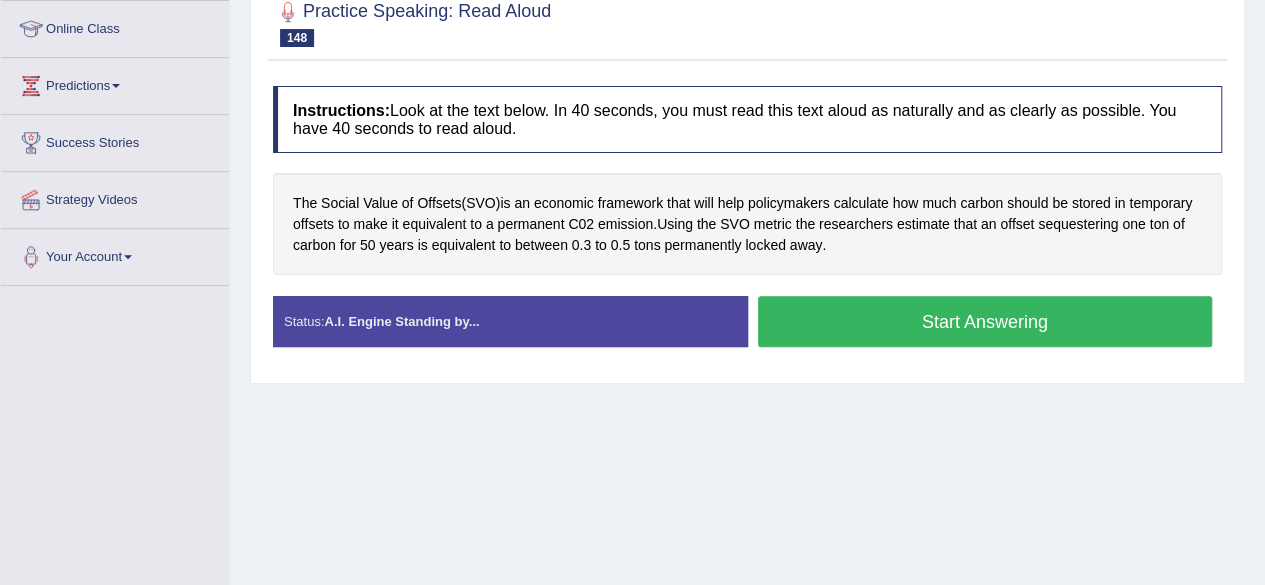 click on "Start Answering" at bounding box center (985, 321) 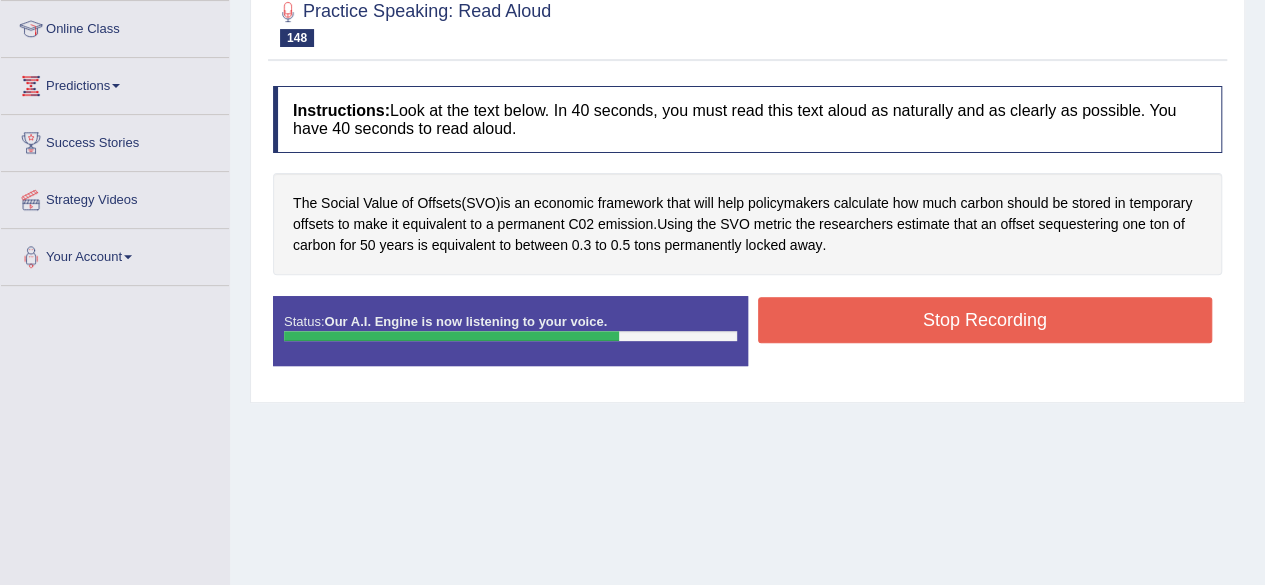 click on "Stop Recording" at bounding box center [985, 320] 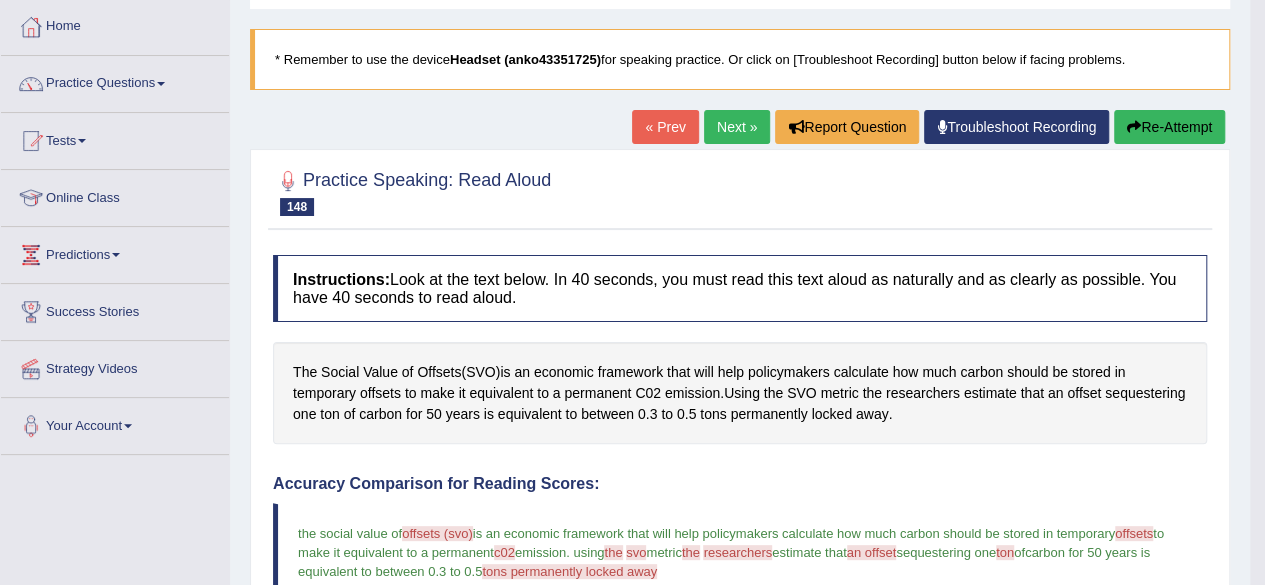scroll, scrollTop: 98, scrollLeft: 0, axis: vertical 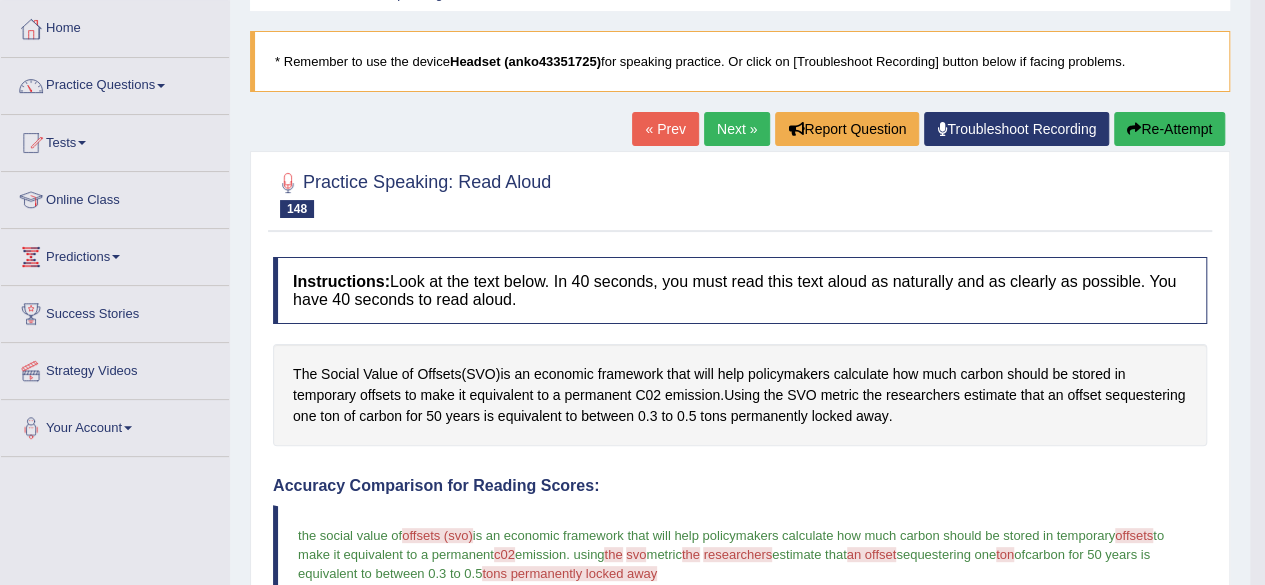 click on "Next »" at bounding box center (737, 129) 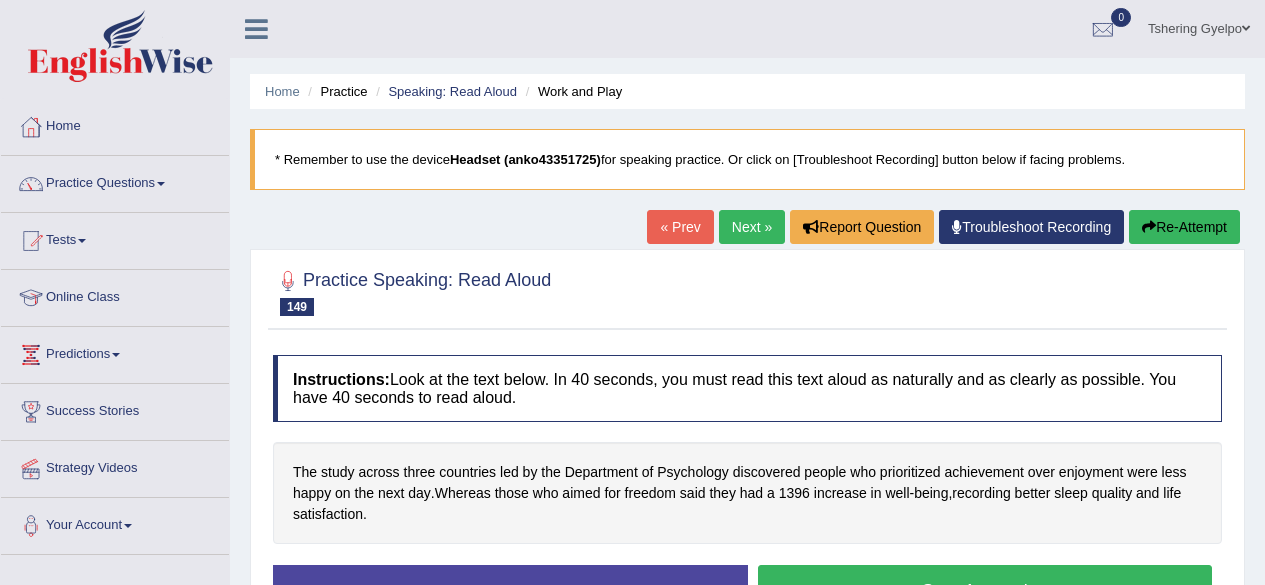 scroll, scrollTop: 149, scrollLeft: 0, axis: vertical 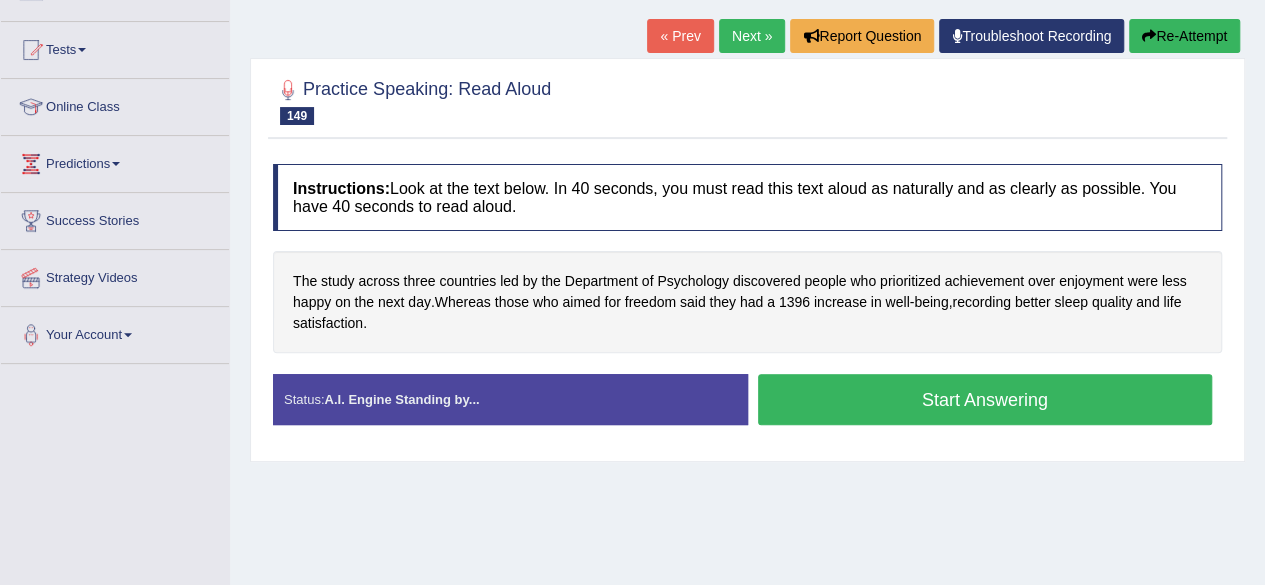 click on "Start Answering" at bounding box center (985, 399) 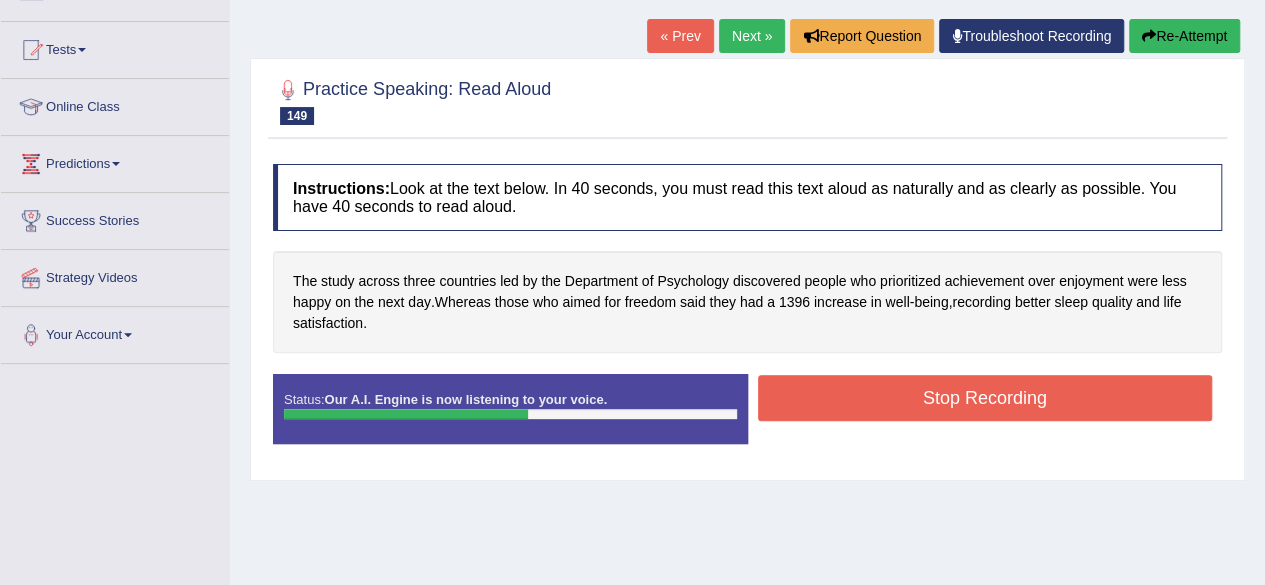 click on "Stop Recording" at bounding box center (985, 400) 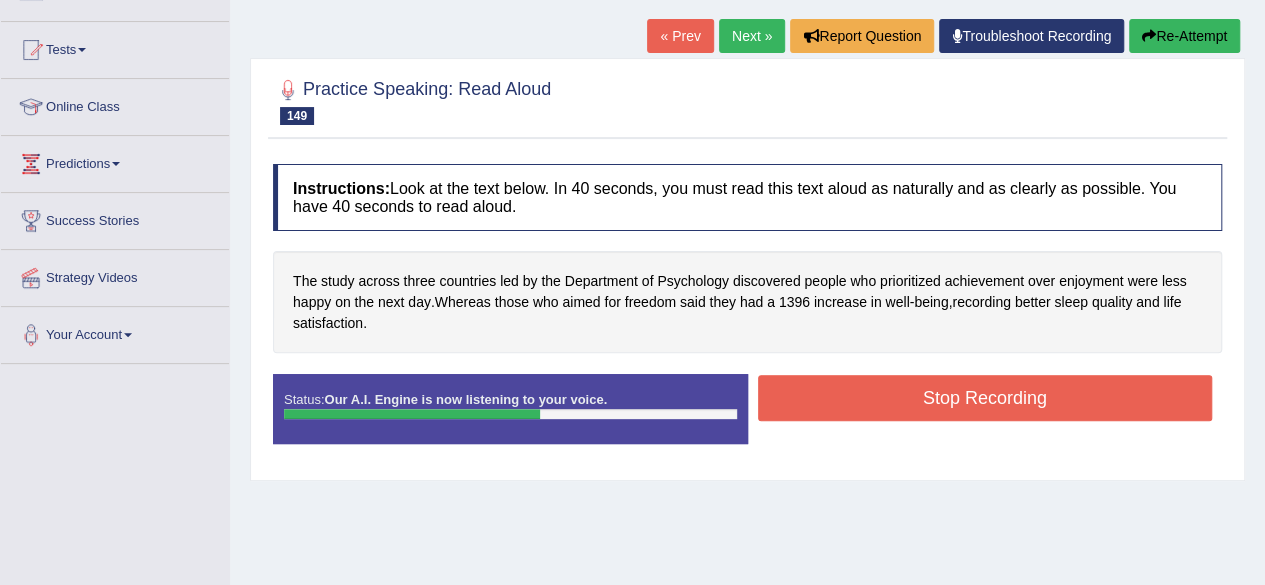 click on "Stop Recording" at bounding box center [985, 398] 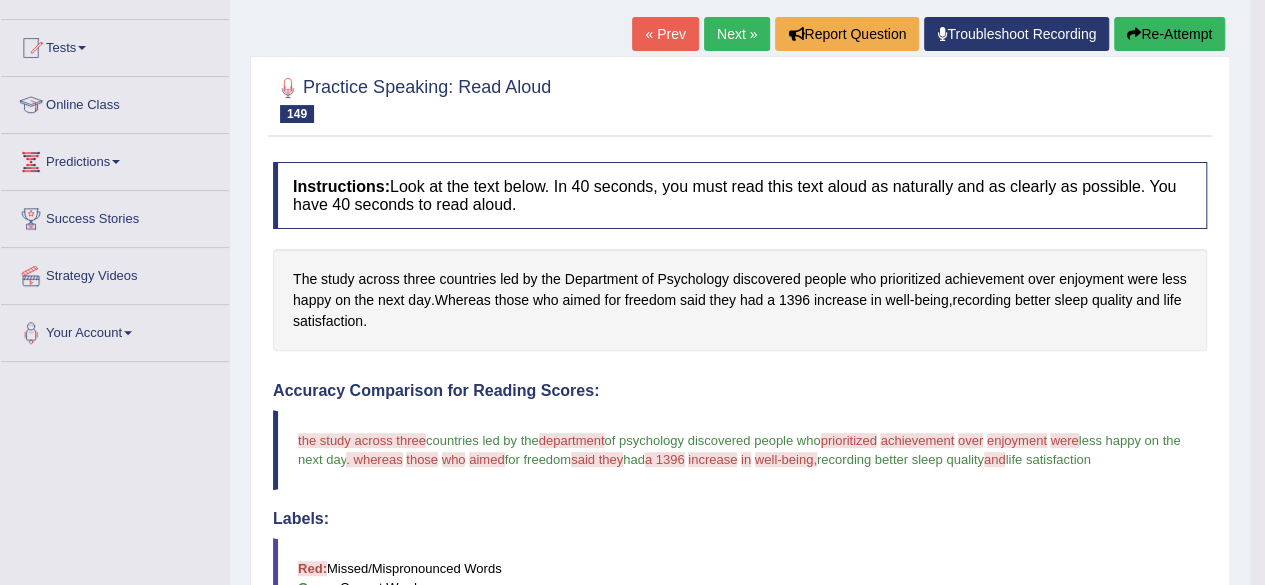 scroll, scrollTop: 177, scrollLeft: 0, axis: vertical 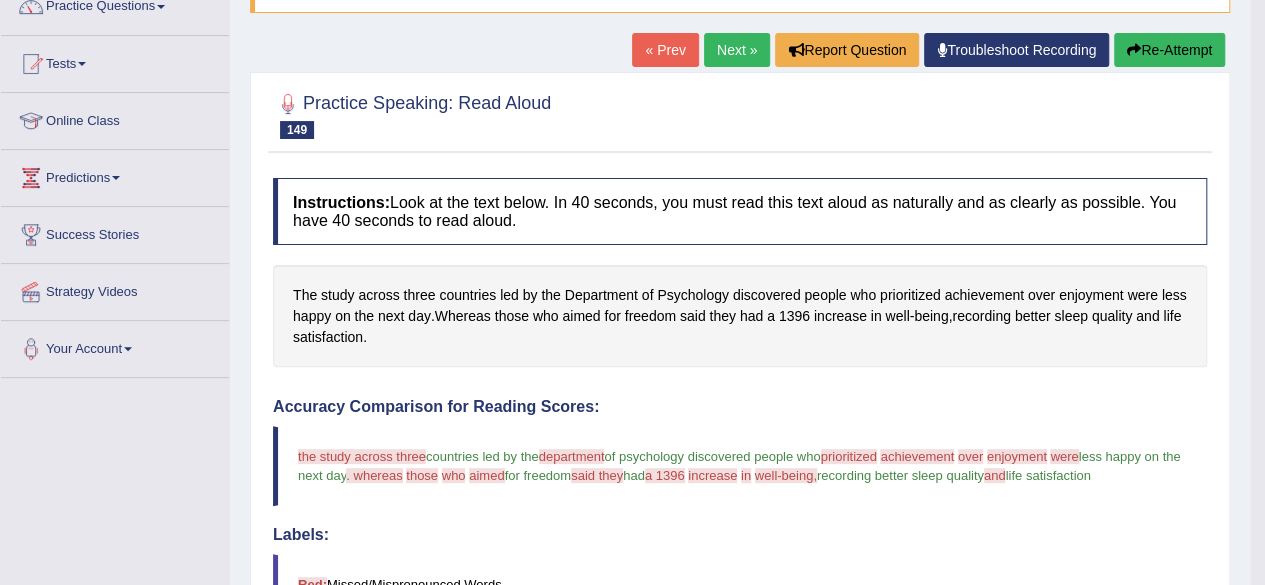 click on "Next »" at bounding box center (737, 50) 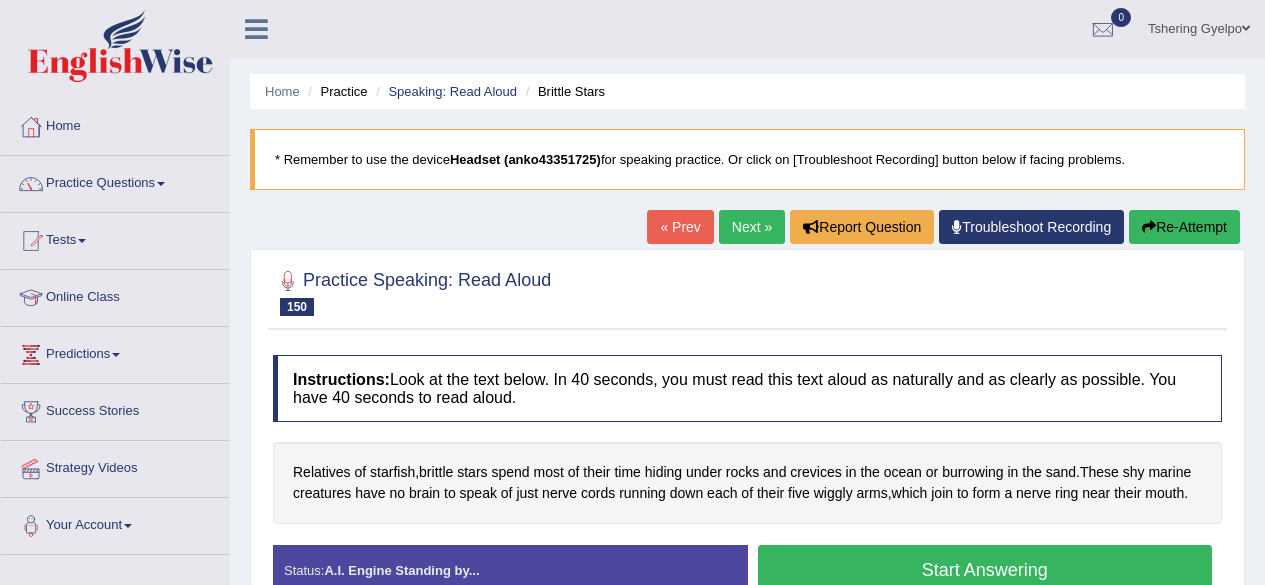 scroll, scrollTop: 0, scrollLeft: 0, axis: both 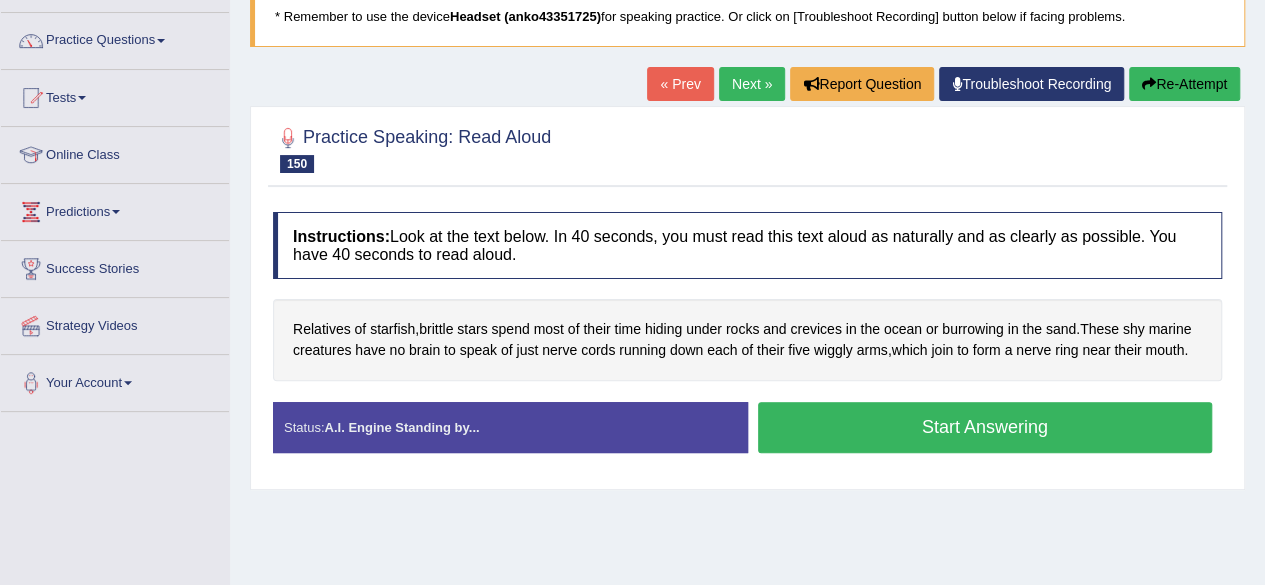 click on "Start Answering" at bounding box center [985, 427] 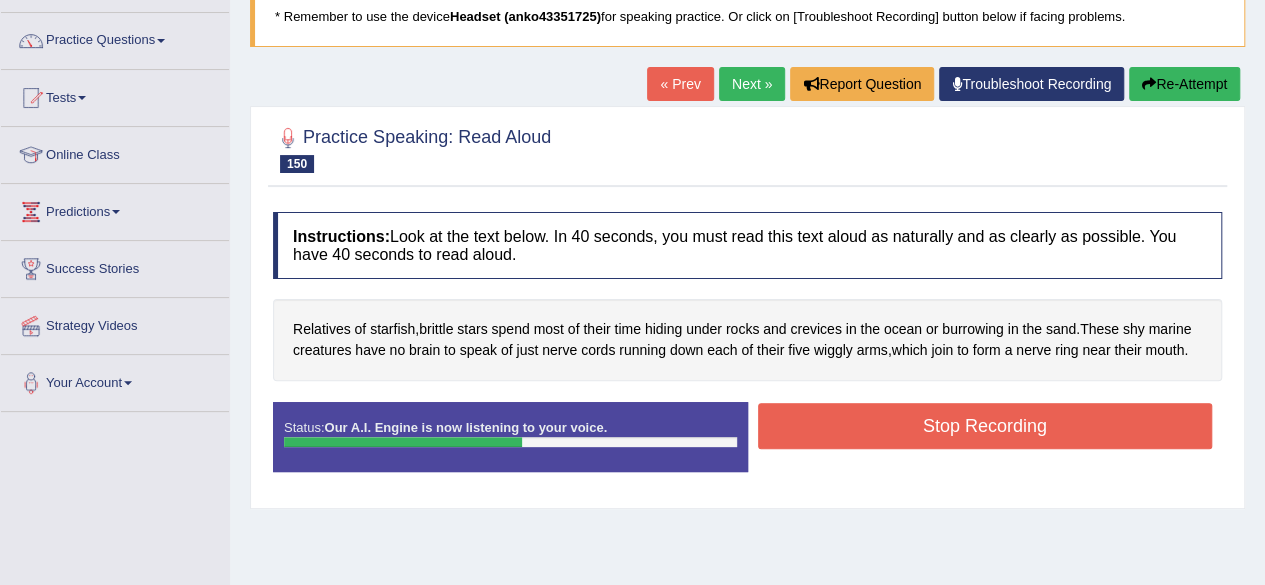 click on "Stop Recording" at bounding box center [985, 426] 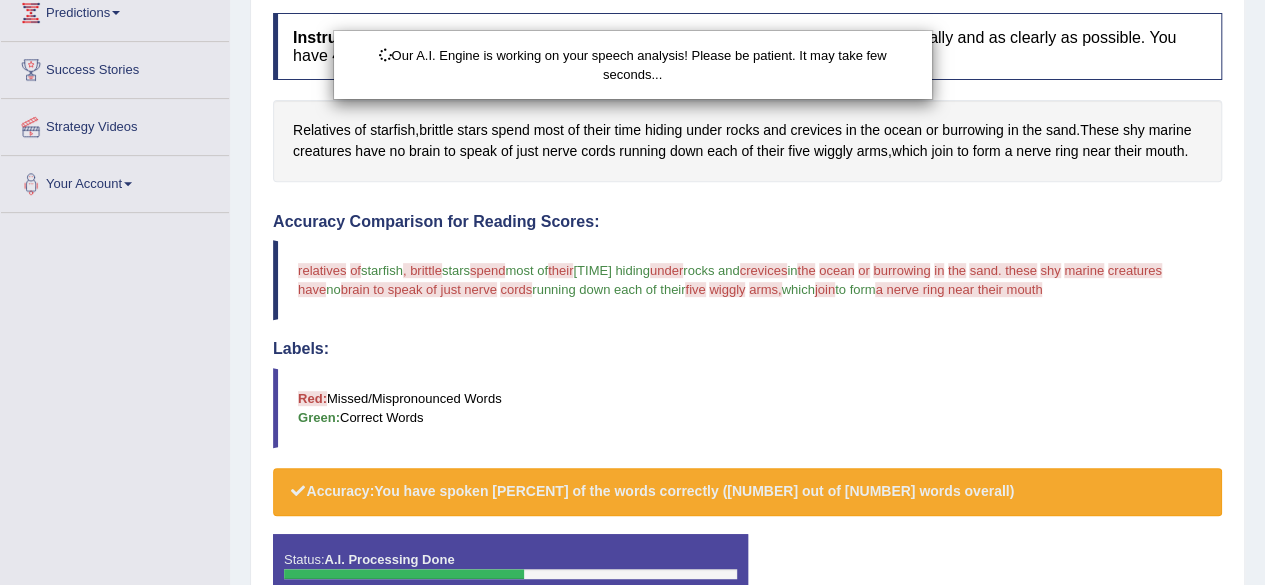 scroll, scrollTop: 479, scrollLeft: 0, axis: vertical 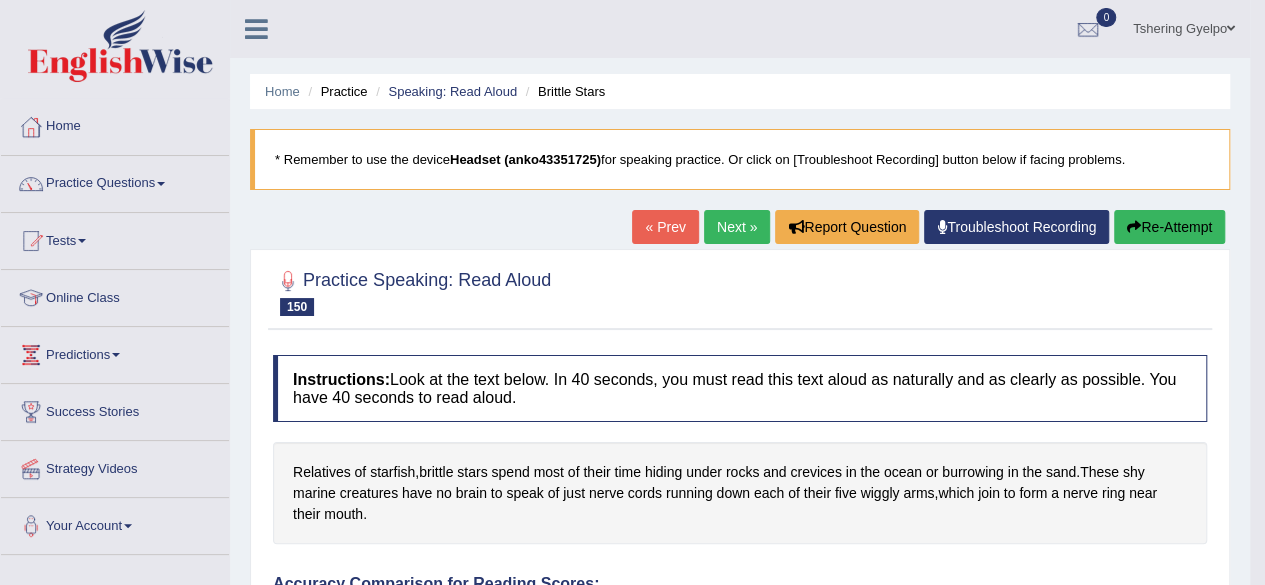 click on "Next »" at bounding box center [737, 227] 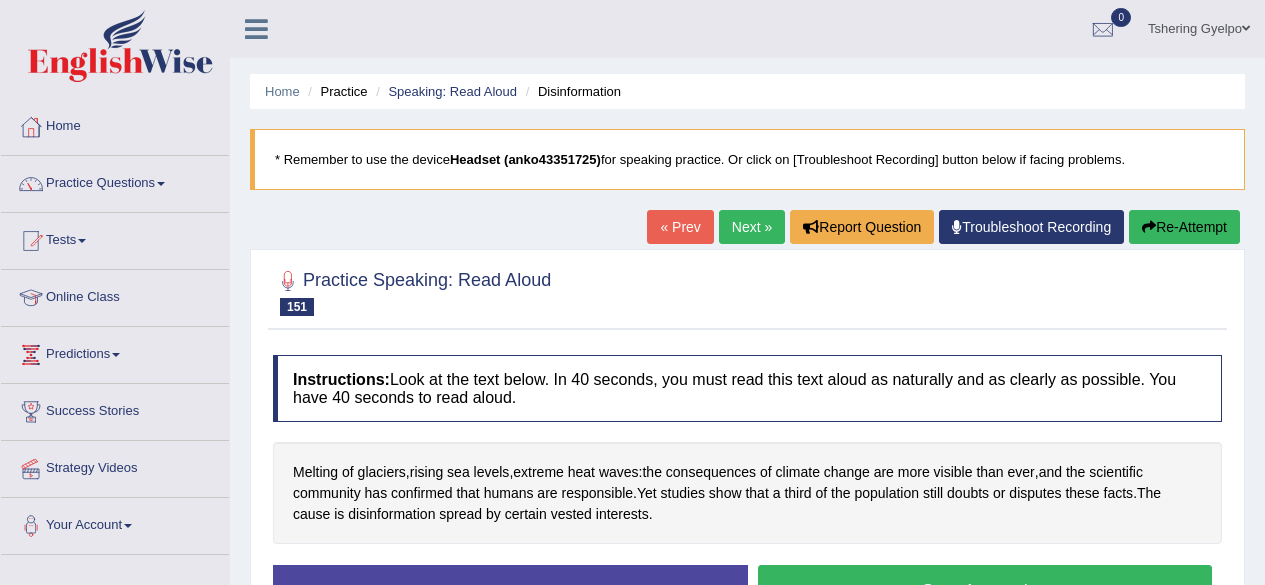 scroll, scrollTop: 239, scrollLeft: 0, axis: vertical 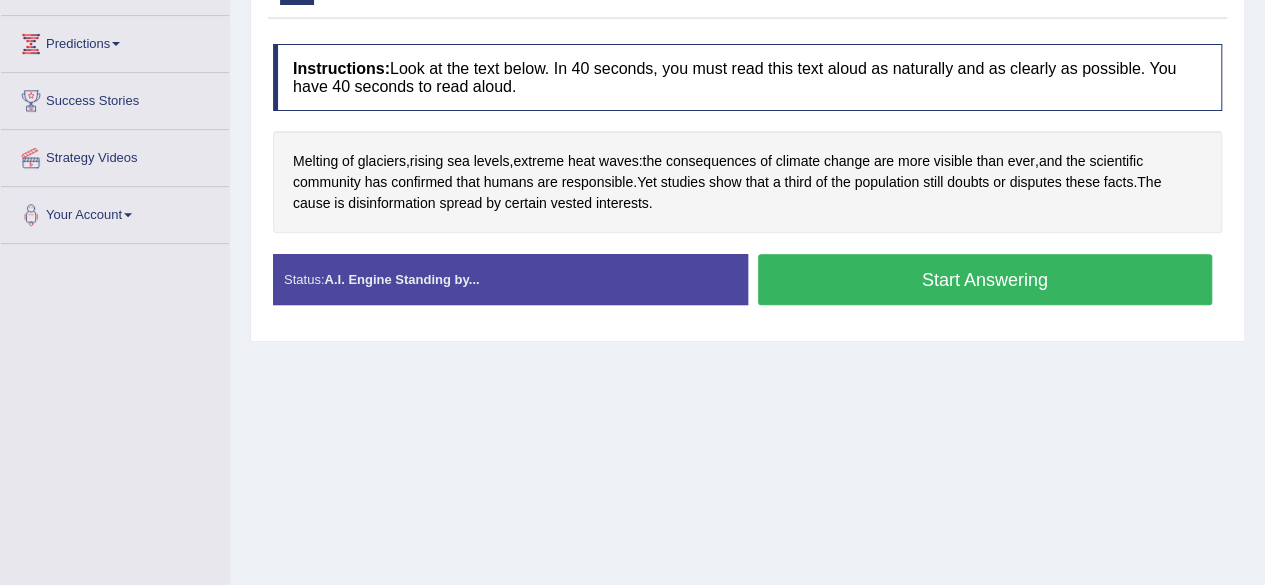 click on "Start Answering" at bounding box center [985, 279] 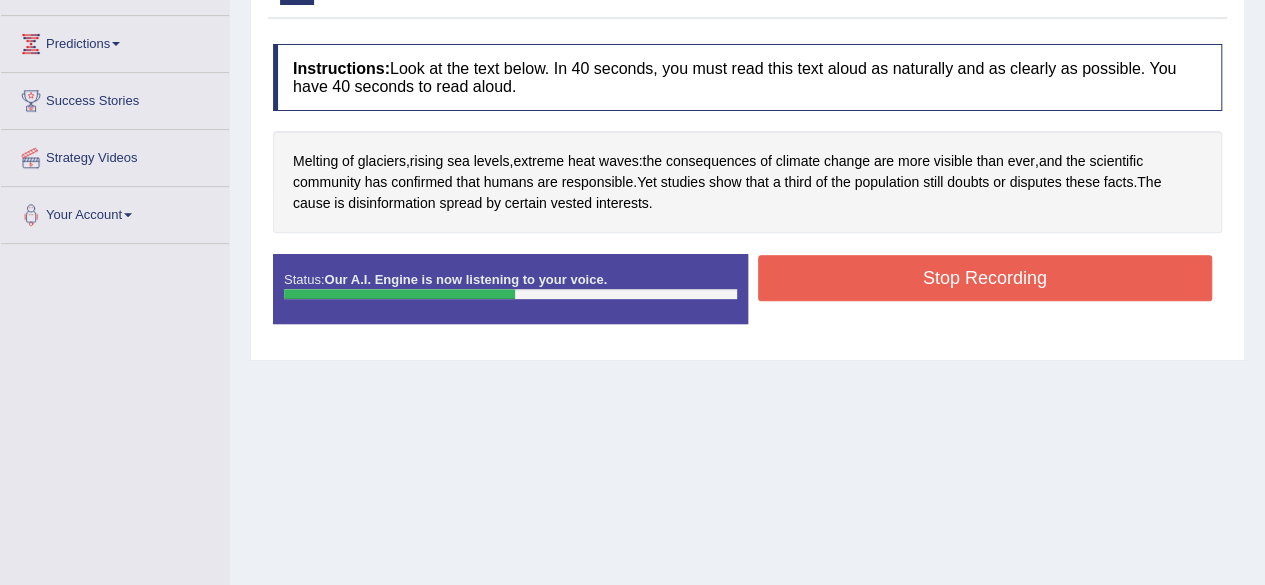 click on "Stop Recording" at bounding box center (985, 278) 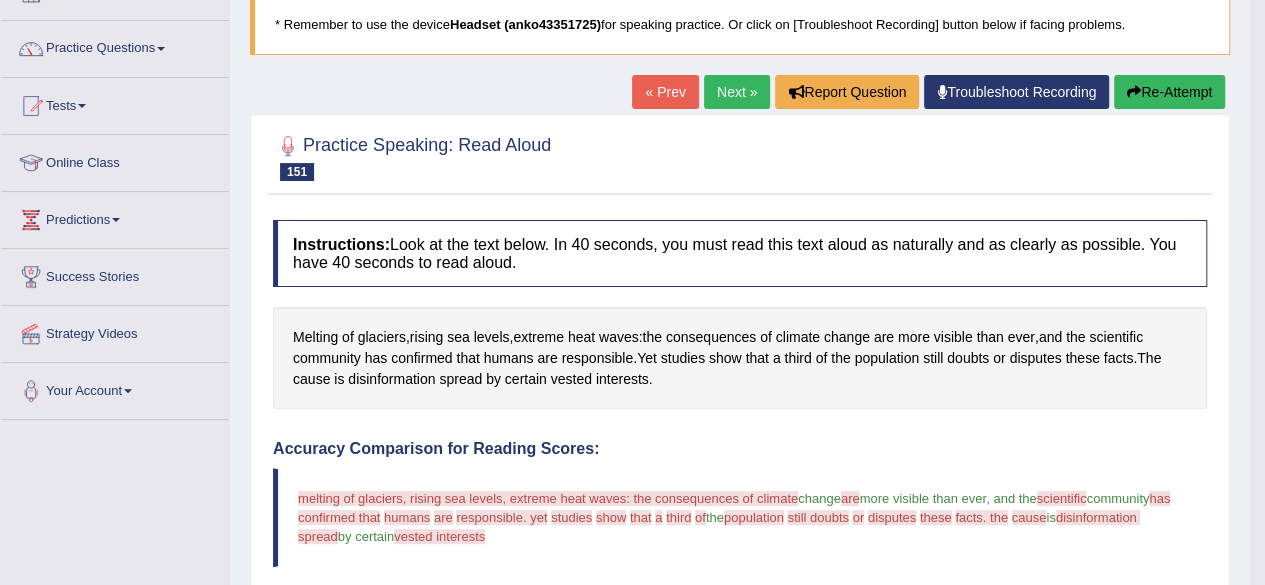 scroll, scrollTop: 0, scrollLeft: 0, axis: both 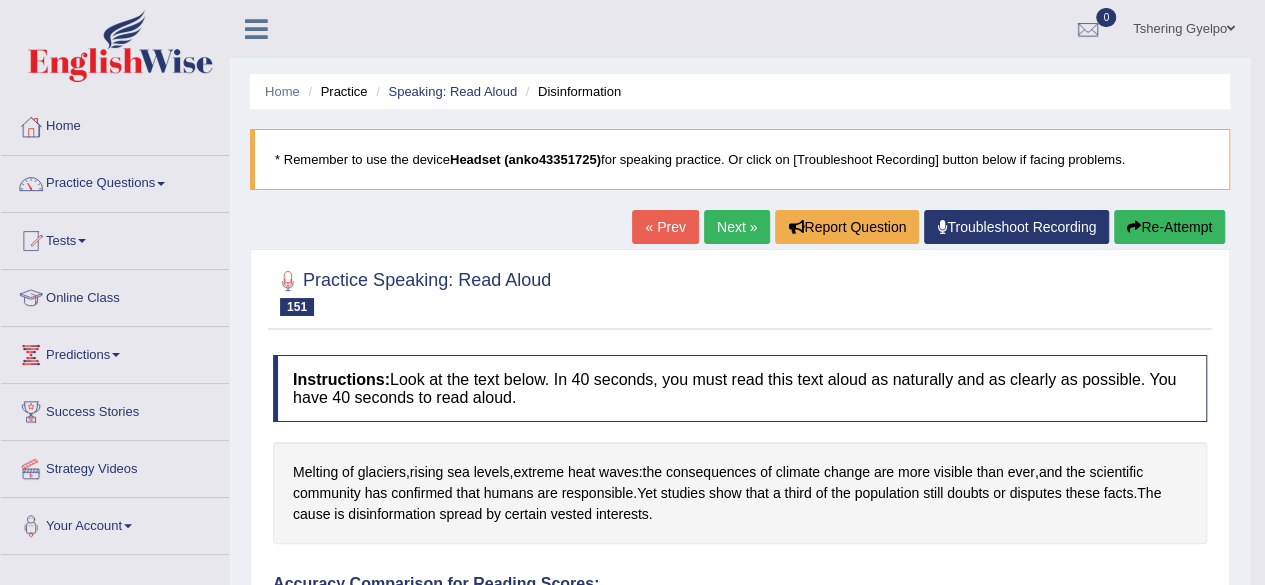 click on "Next »" at bounding box center [737, 227] 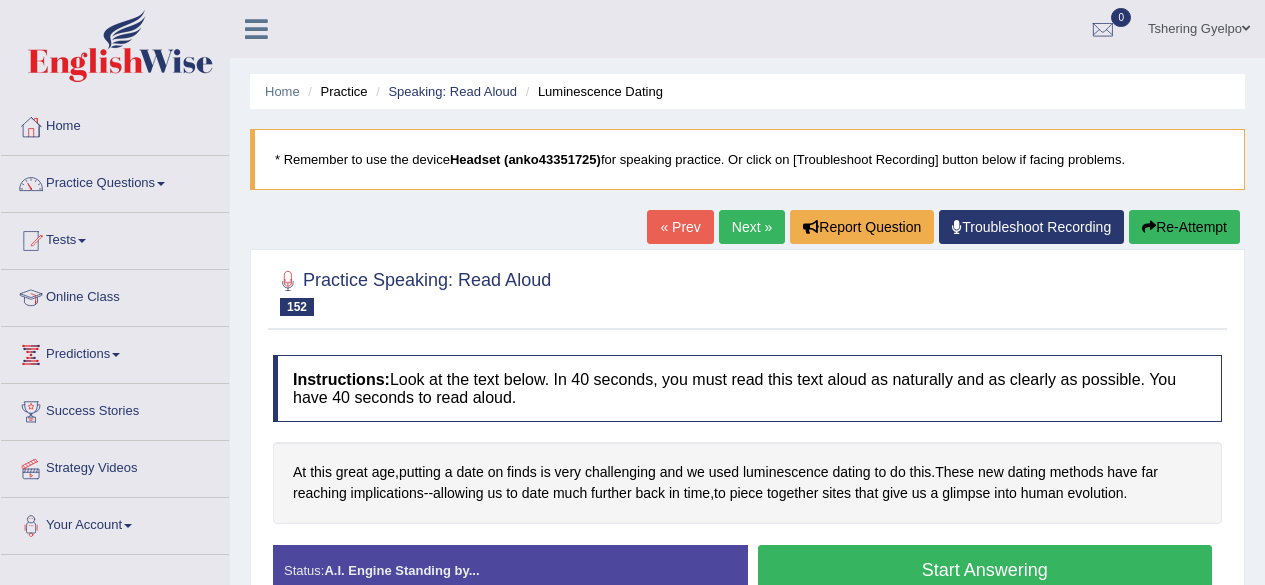 scroll, scrollTop: 0, scrollLeft: 0, axis: both 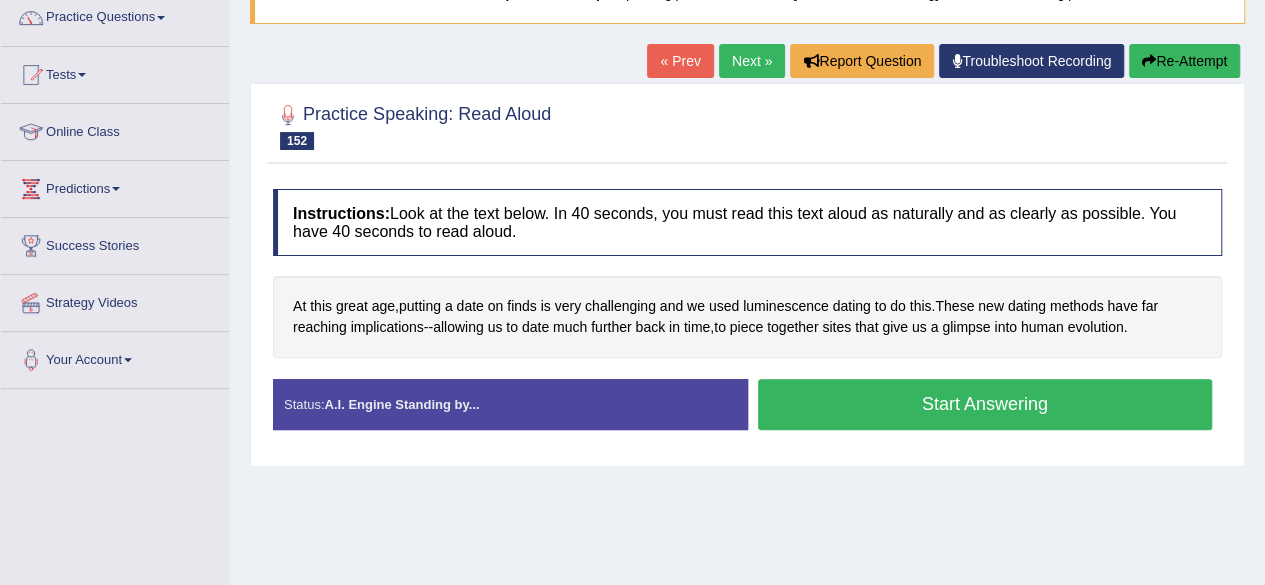 click on "Start Answering" at bounding box center [985, 404] 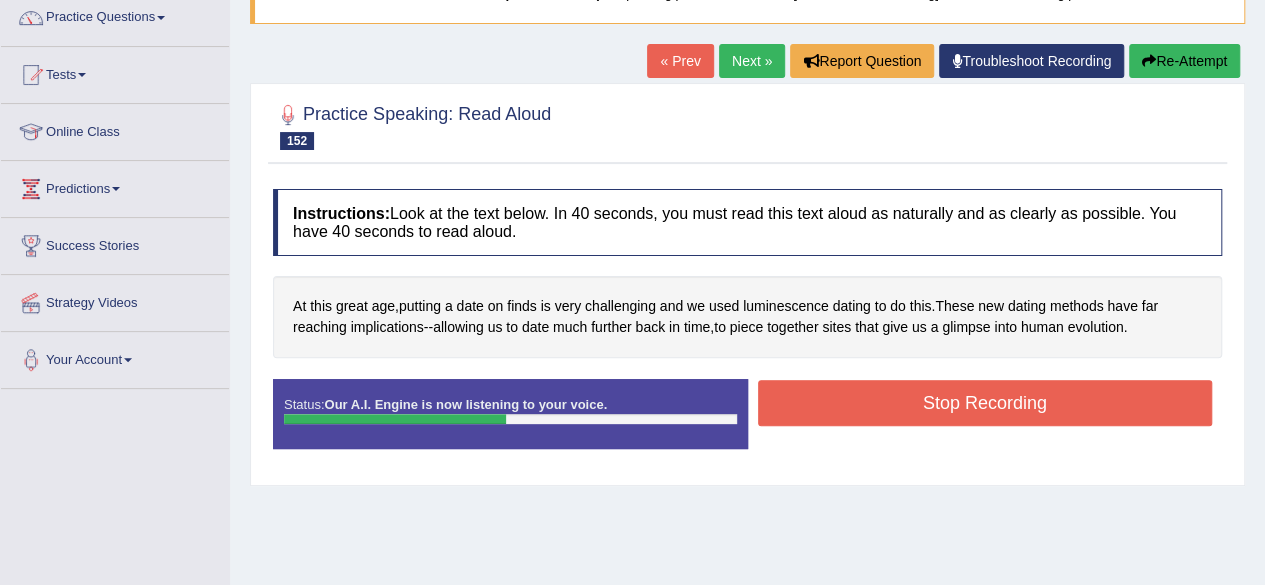 click on "Stop Recording" at bounding box center (985, 403) 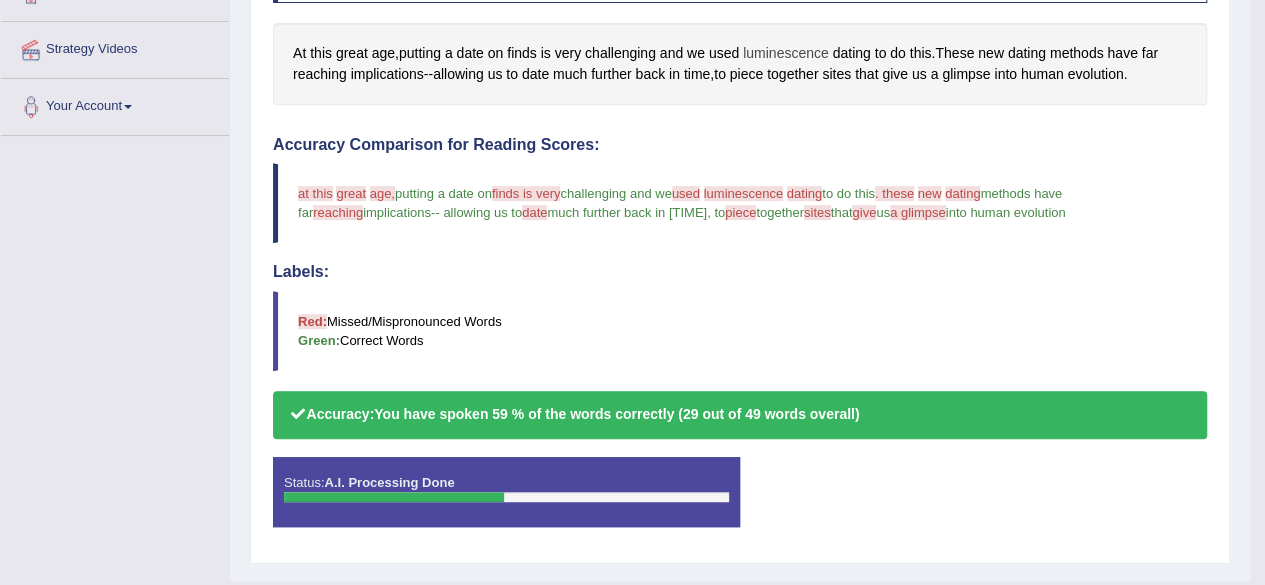 scroll, scrollTop: 464, scrollLeft: 0, axis: vertical 